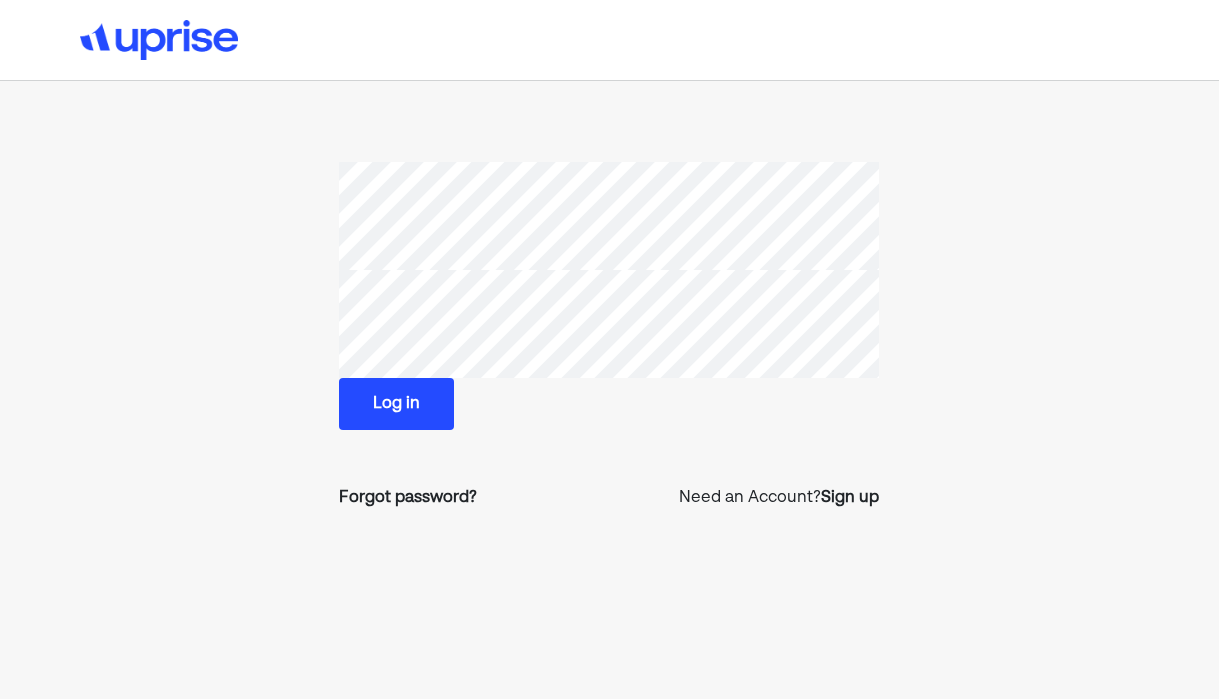 scroll, scrollTop: 0, scrollLeft: 0, axis: both 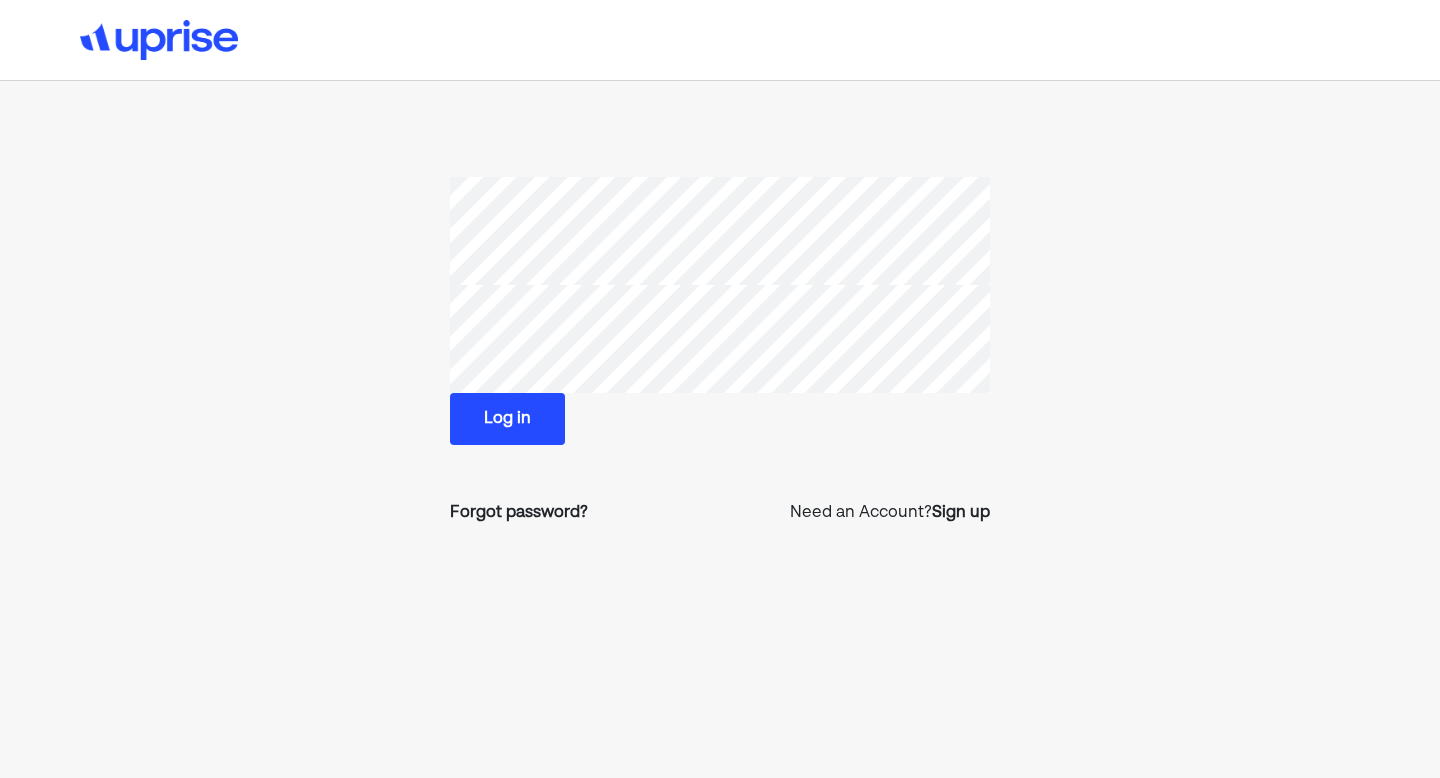 click on "Log in" at bounding box center (507, 419) 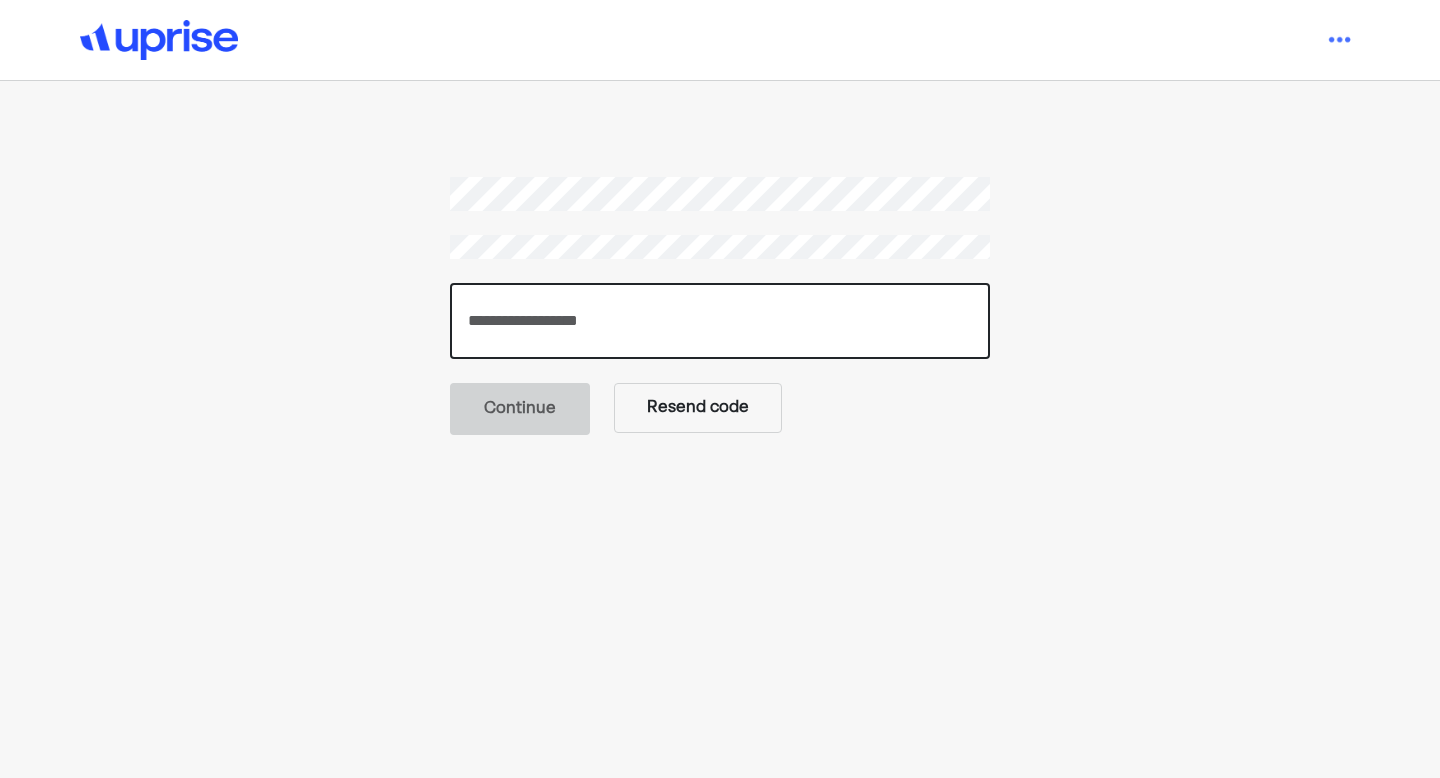 click at bounding box center [720, 321] 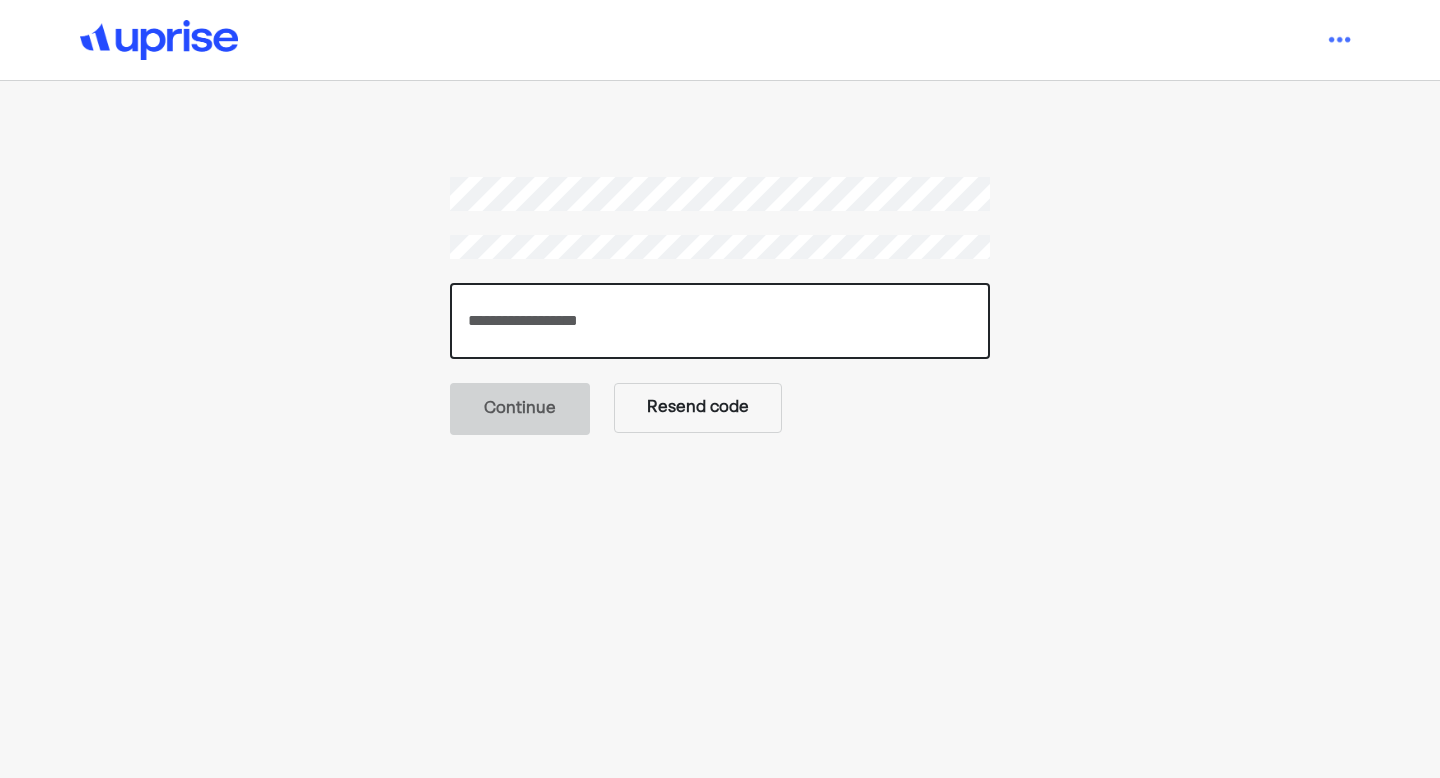 paste on "******" 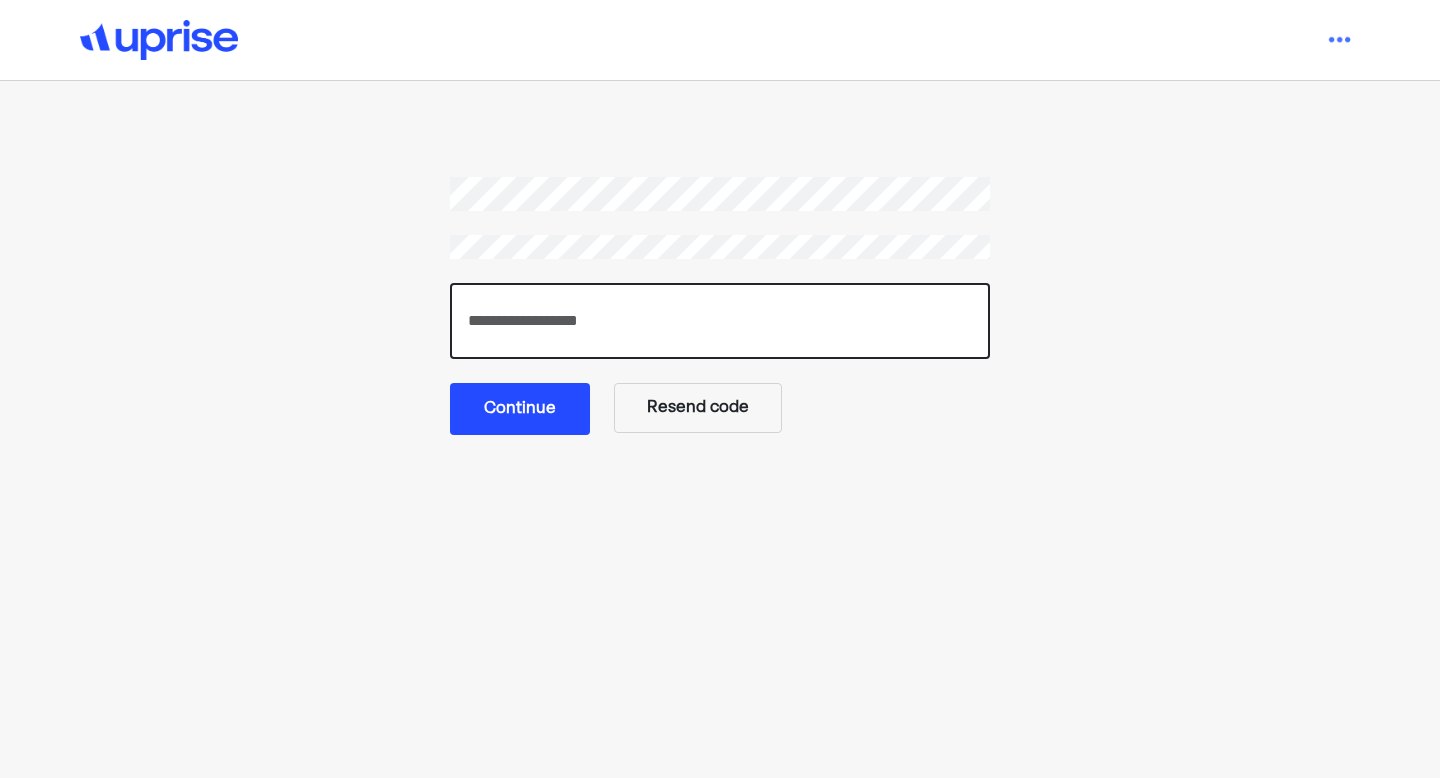 type on "******" 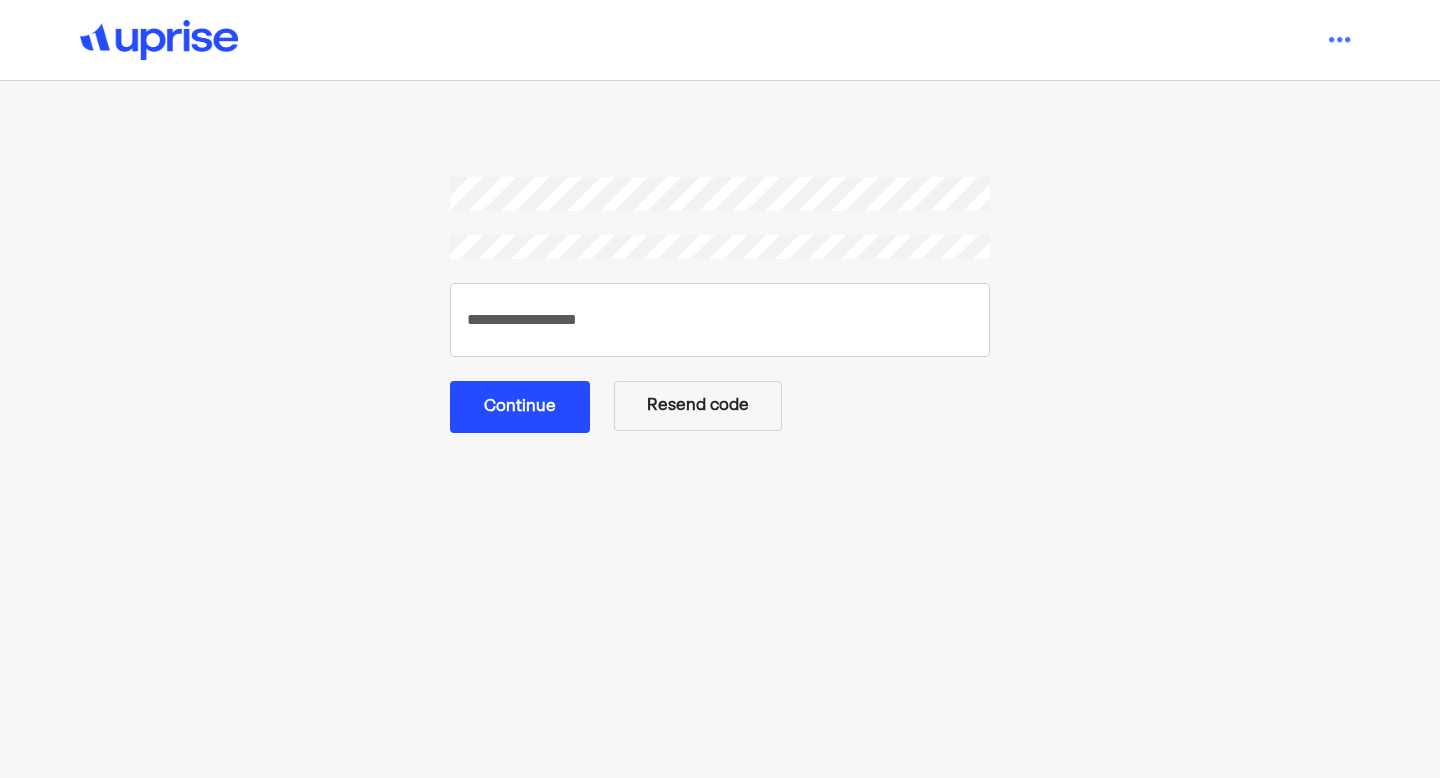 drag, startPoint x: 549, startPoint y: 413, endPoint x: 566, endPoint y: 410, distance: 17.262676 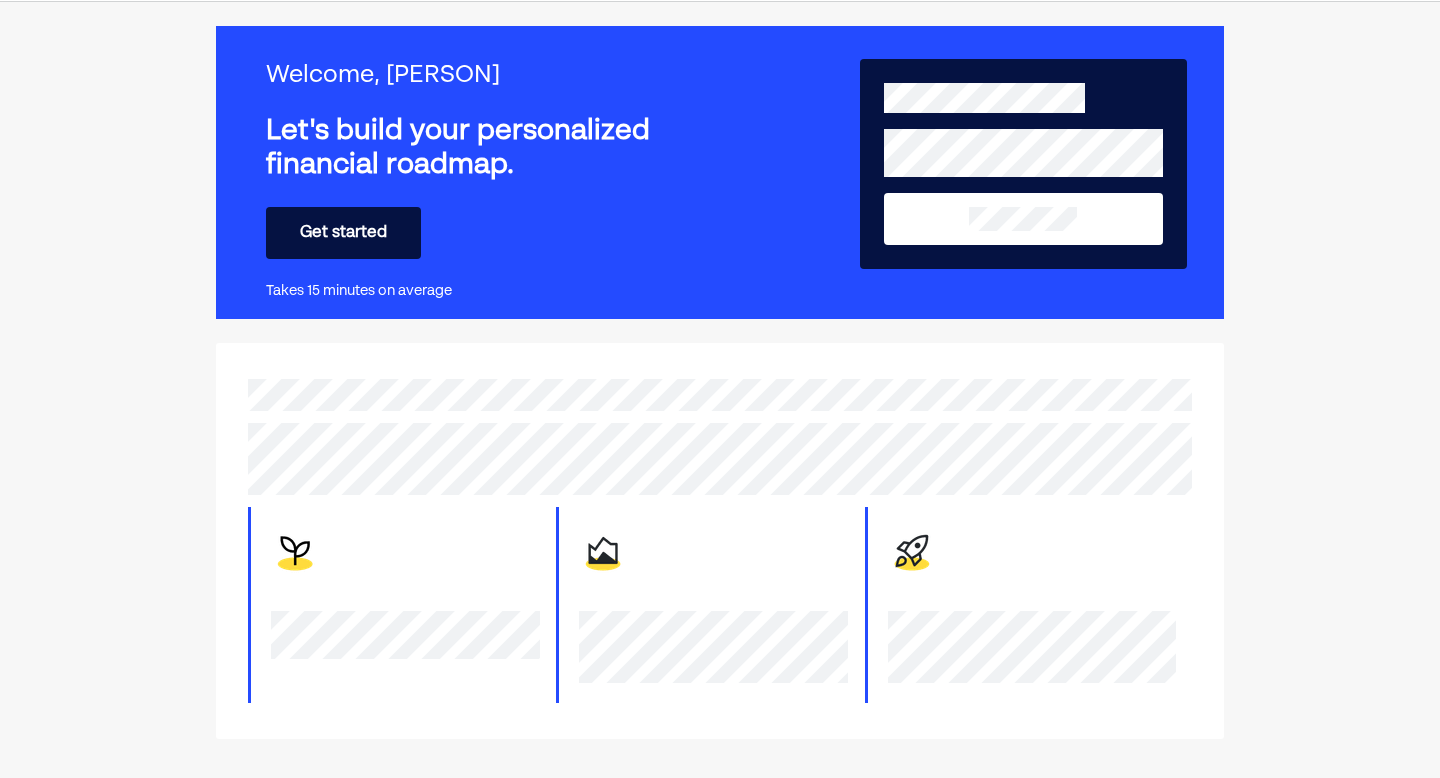 scroll, scrollTop: 82, scrollLeft: 0, axis: vertical 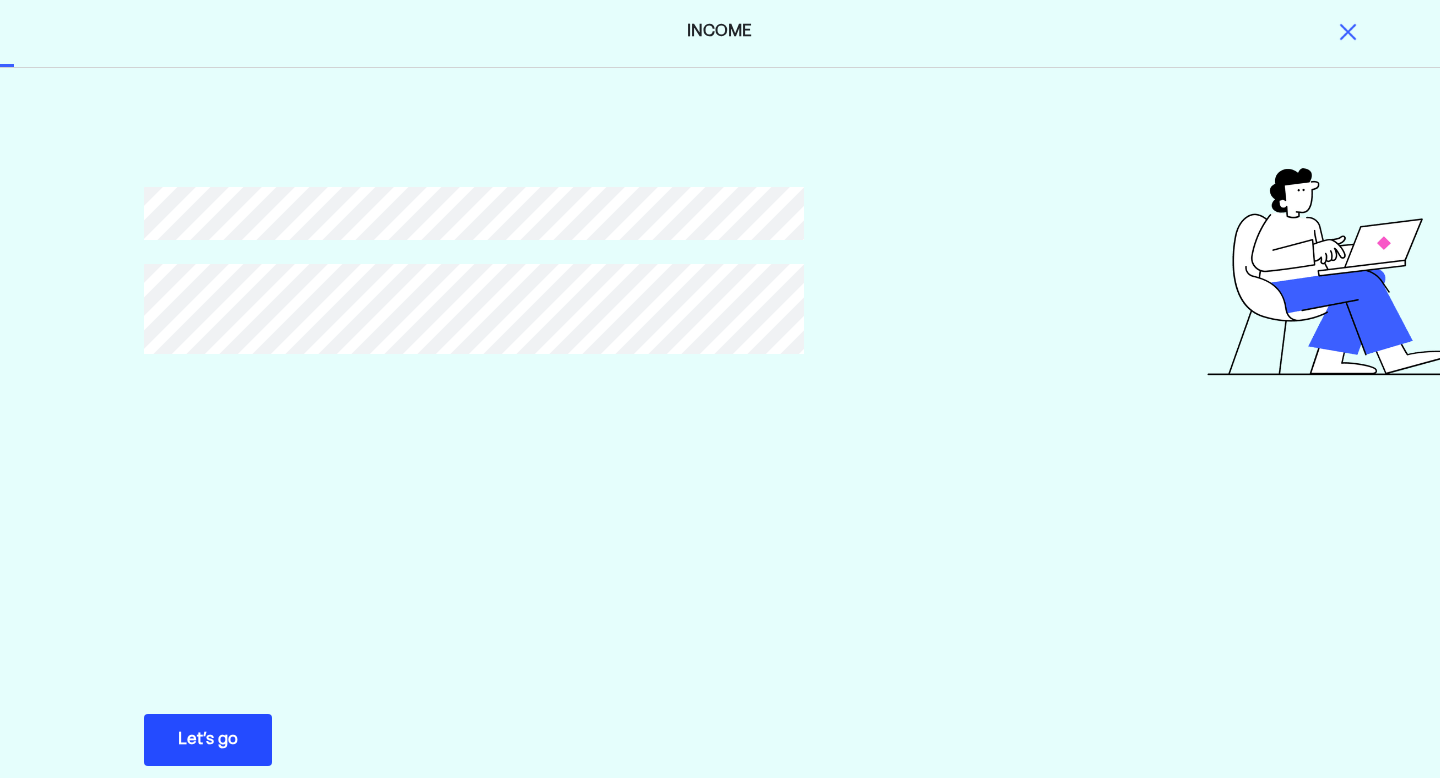 click on "Let’s go Save Let’s go" at bounding box center [208, 740] 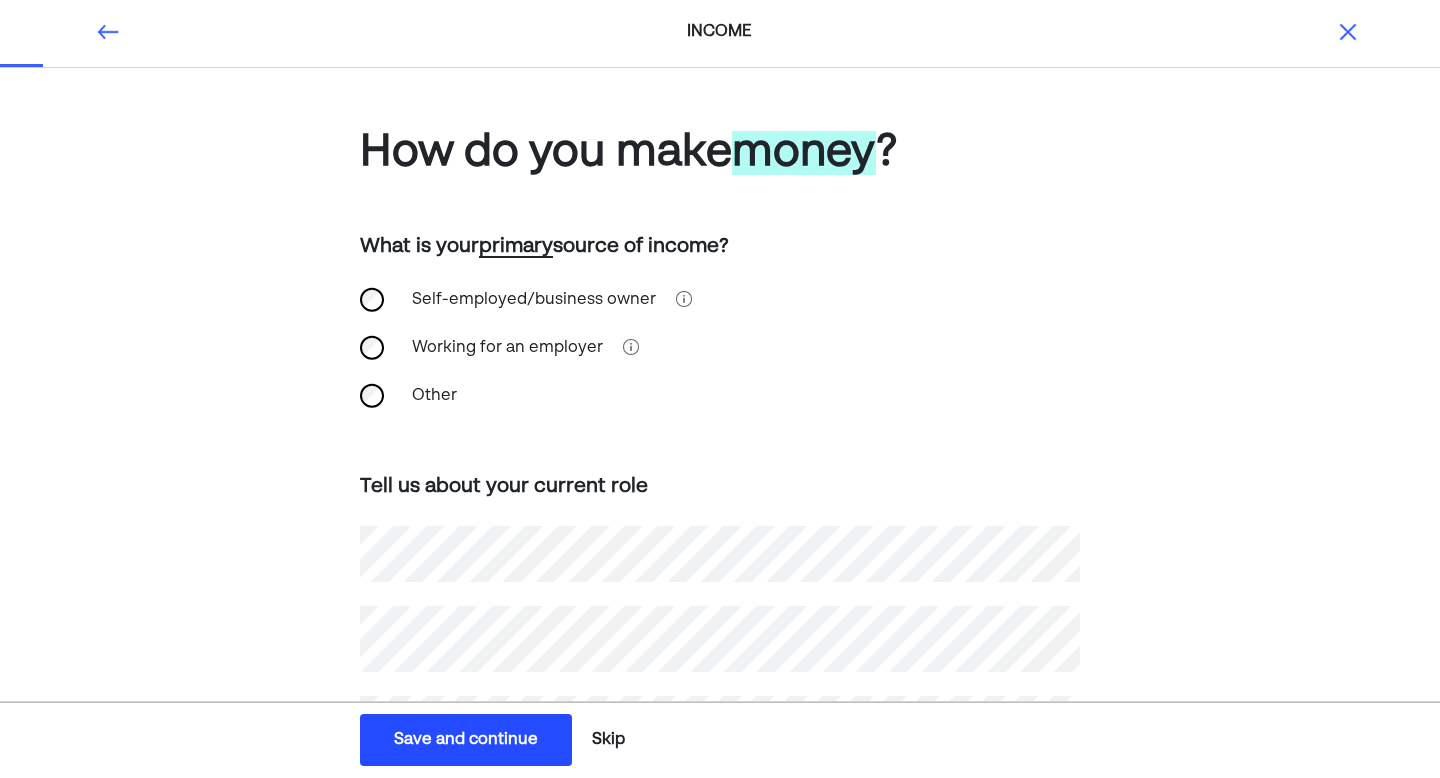 click on "Working for an employer" at bounding box center (720, 348) 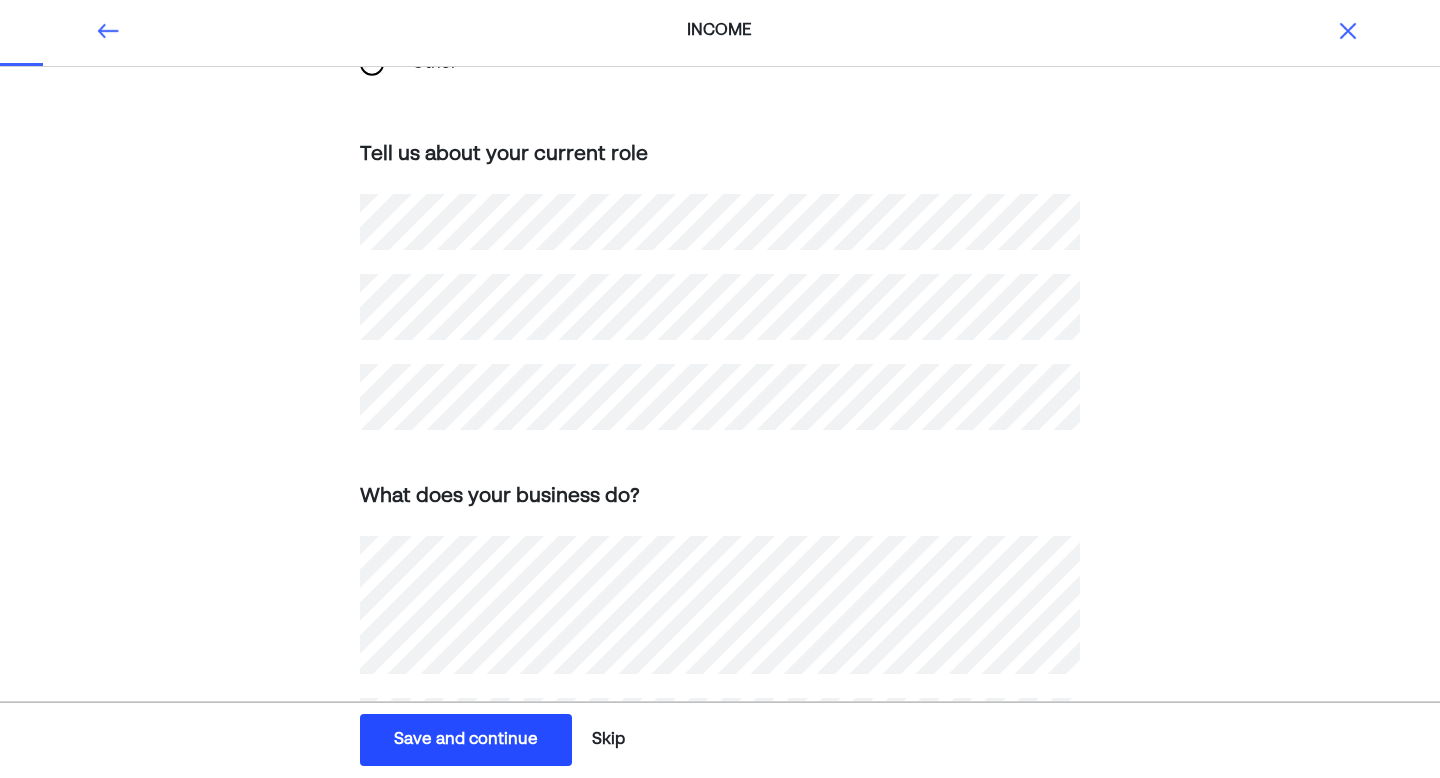 scroll, scrollTop: 100, scrollLeft: 0, axis: vertical 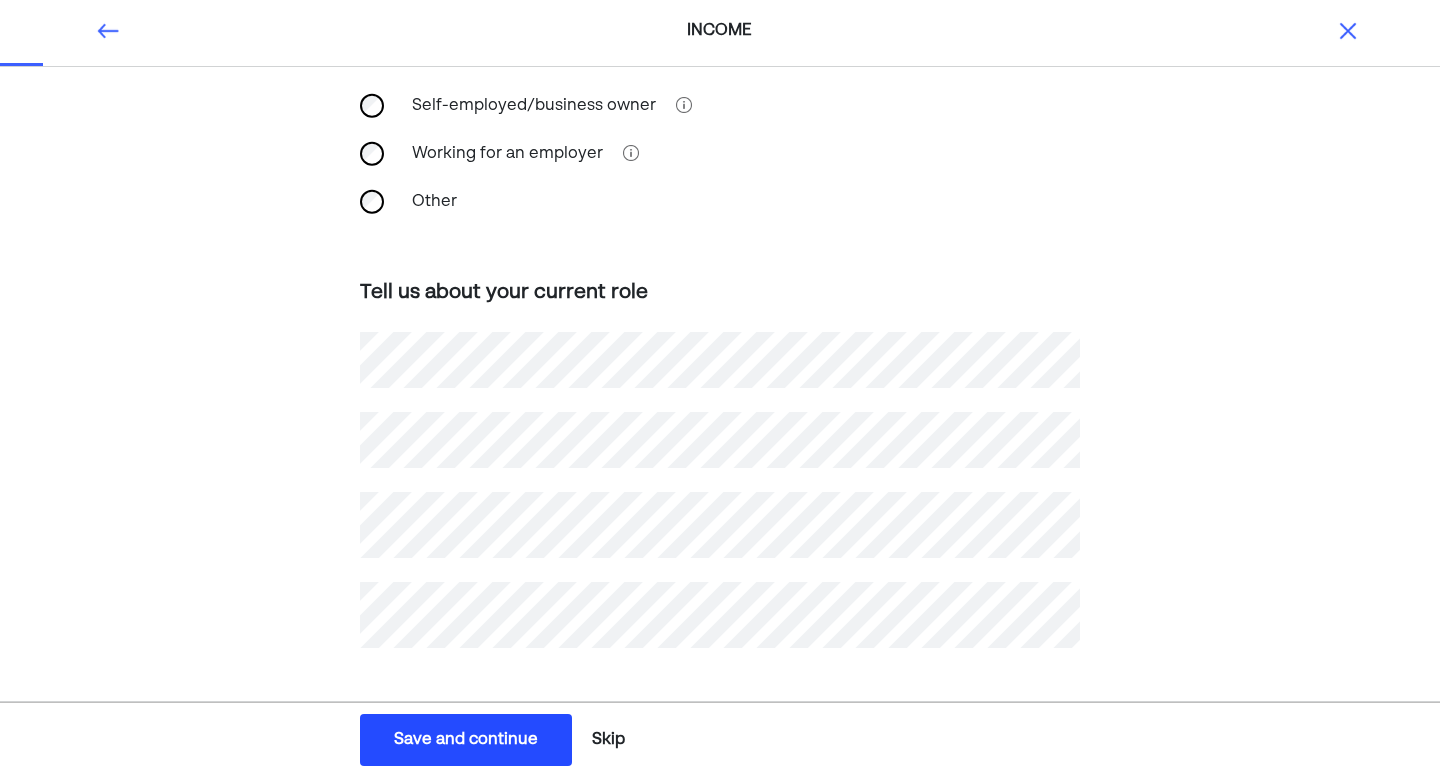 click on "Save and continue" at bounding box center [466, 740] 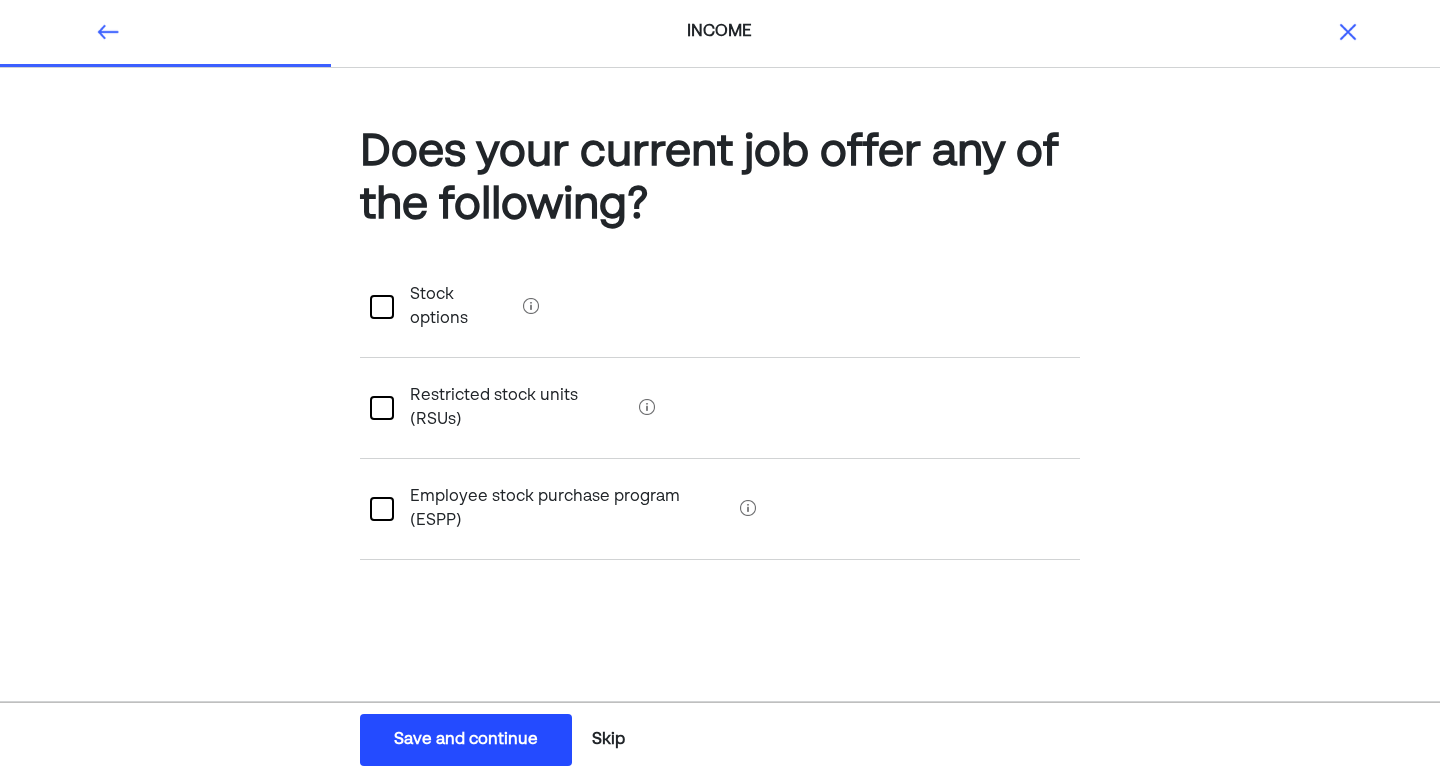scroll, scrollTop: 0, scrollLeft: 0, axis: both 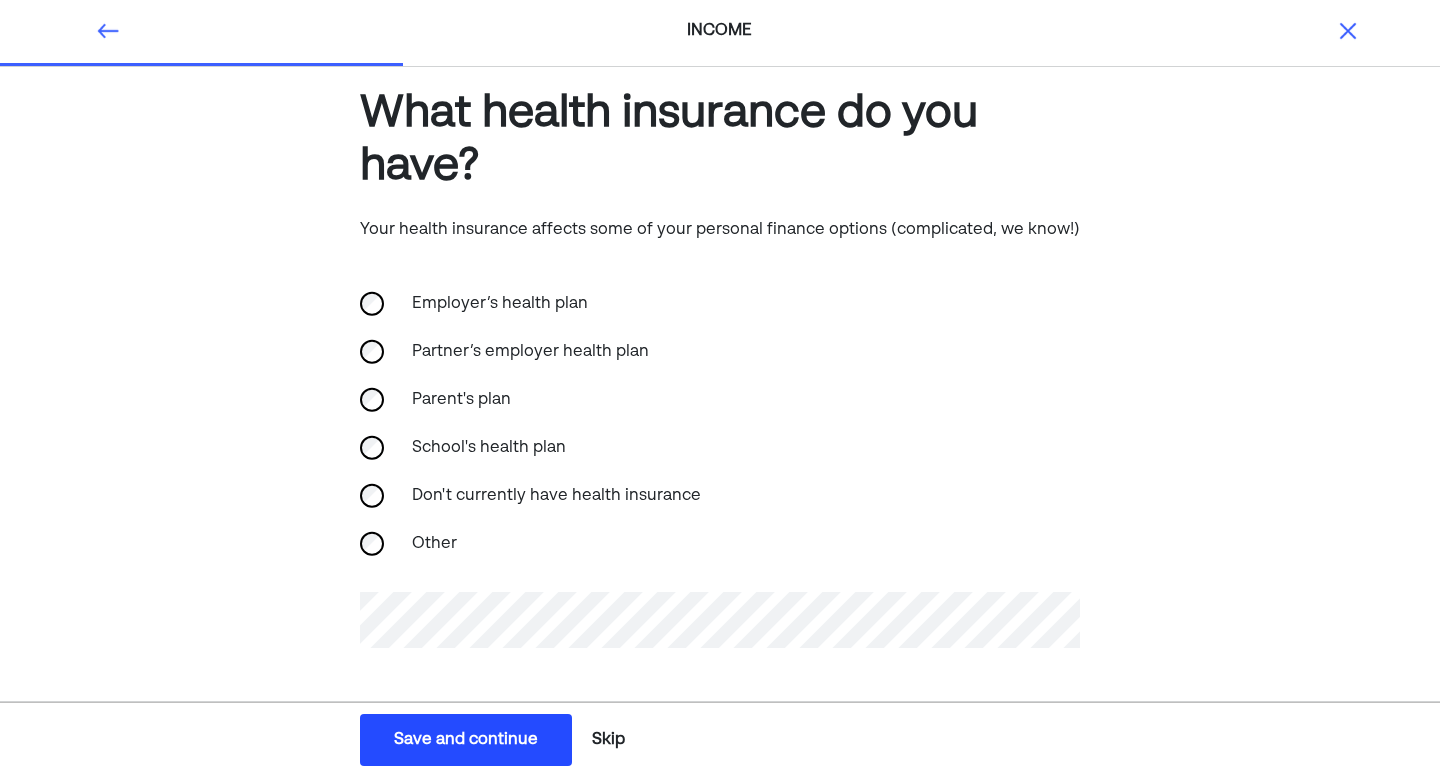 click on "Don't currently have health insurance" at bounding box center (720, 496) 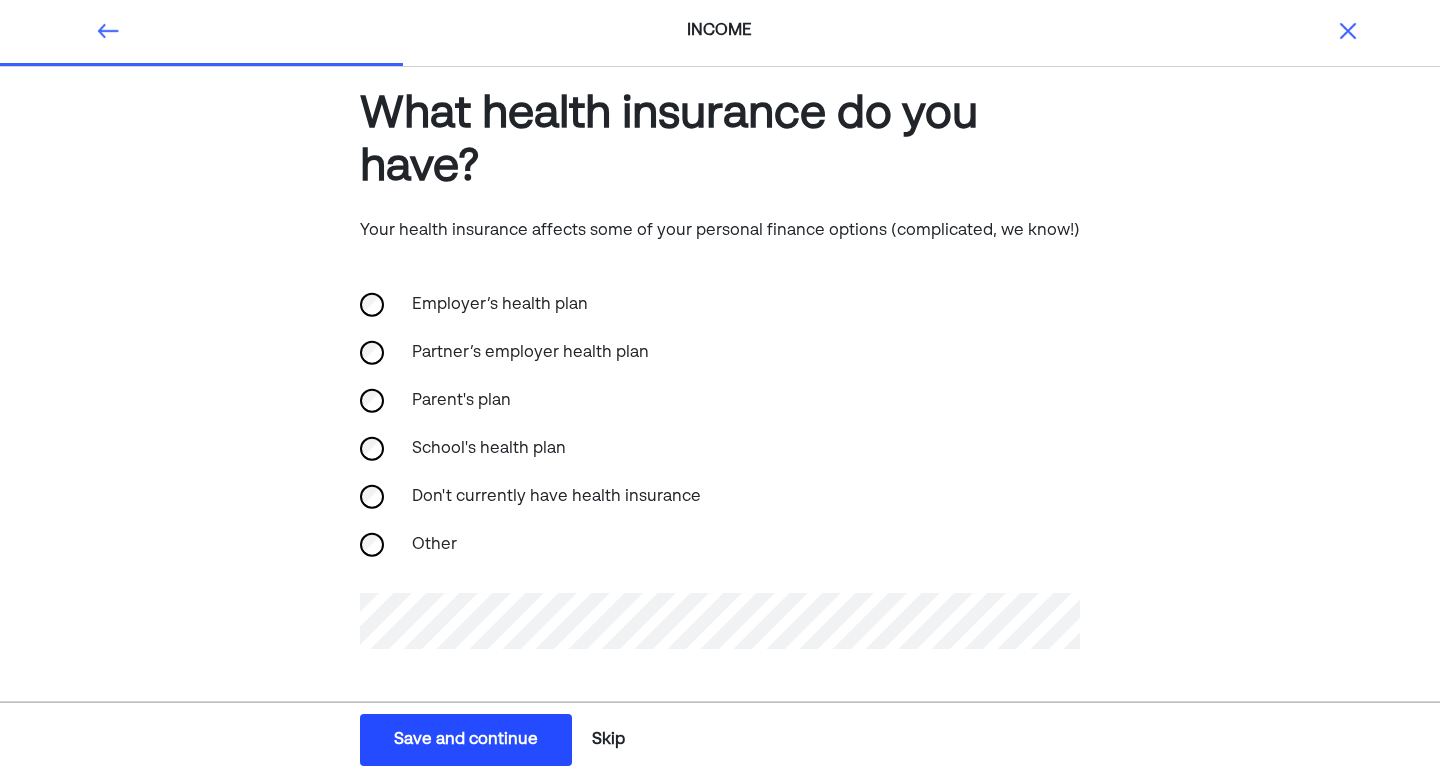 scroll, scrollTop: 39, scrollLeft: 0, axis: vertical 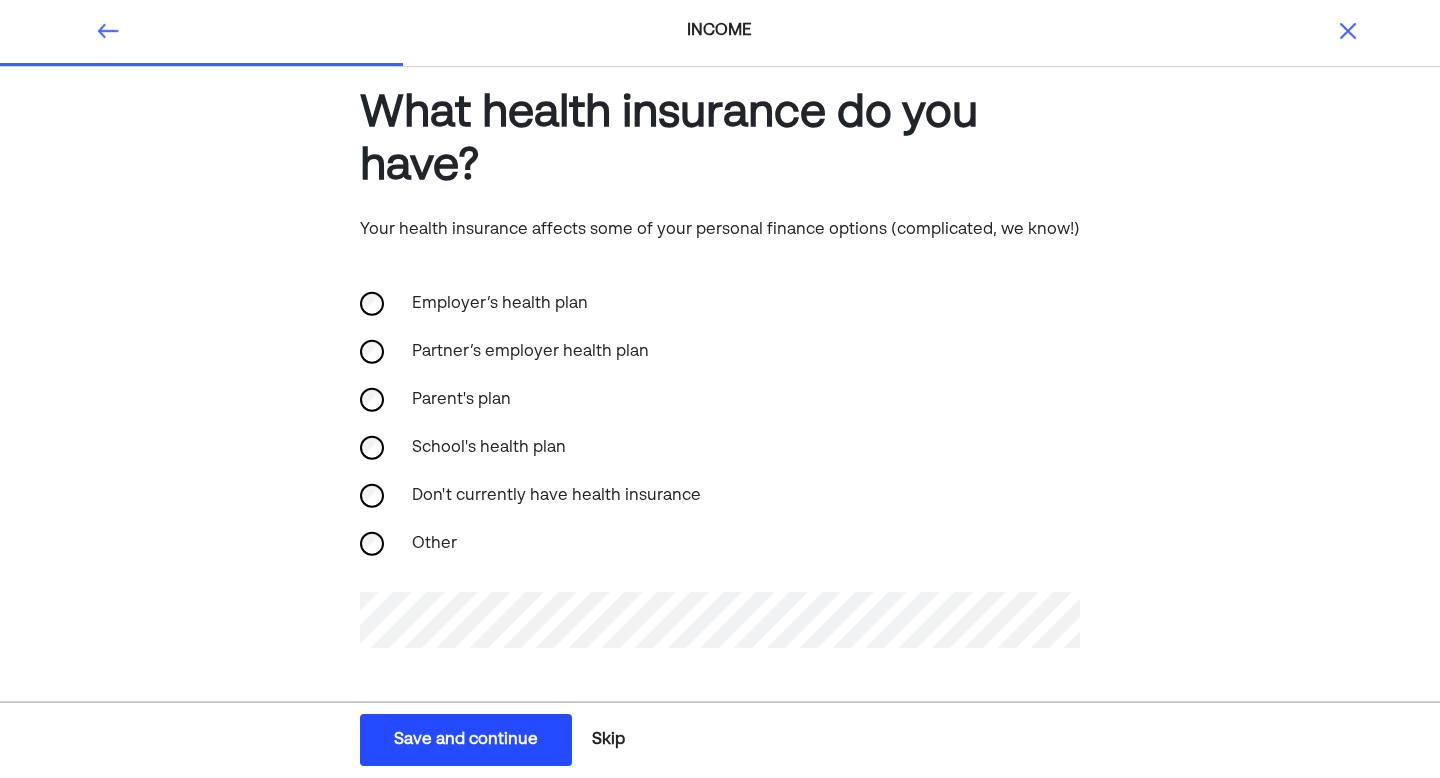 click on "Save and continue Save Save and continue" at bounding box center [466, 740] 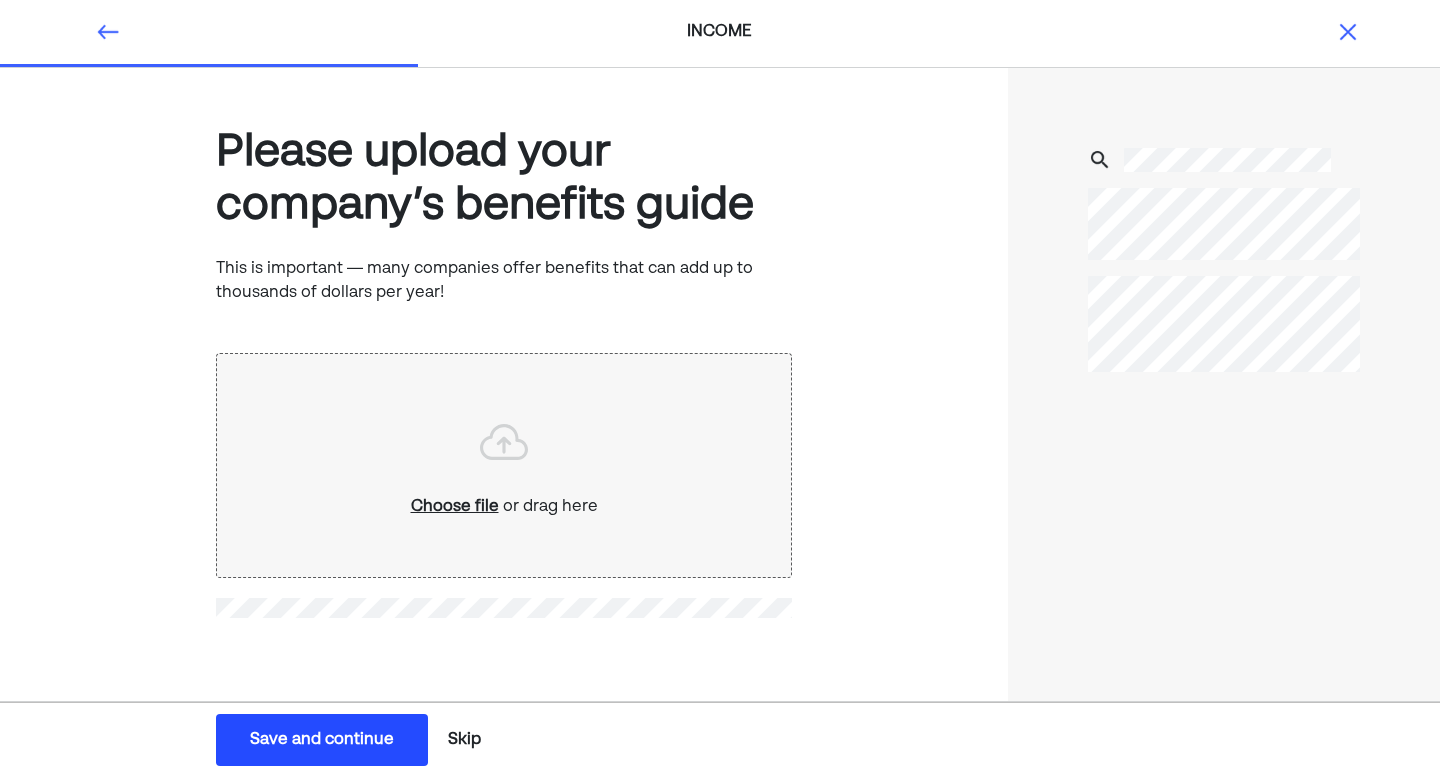 click on "Save and continue" at bounding box center [322, 740] 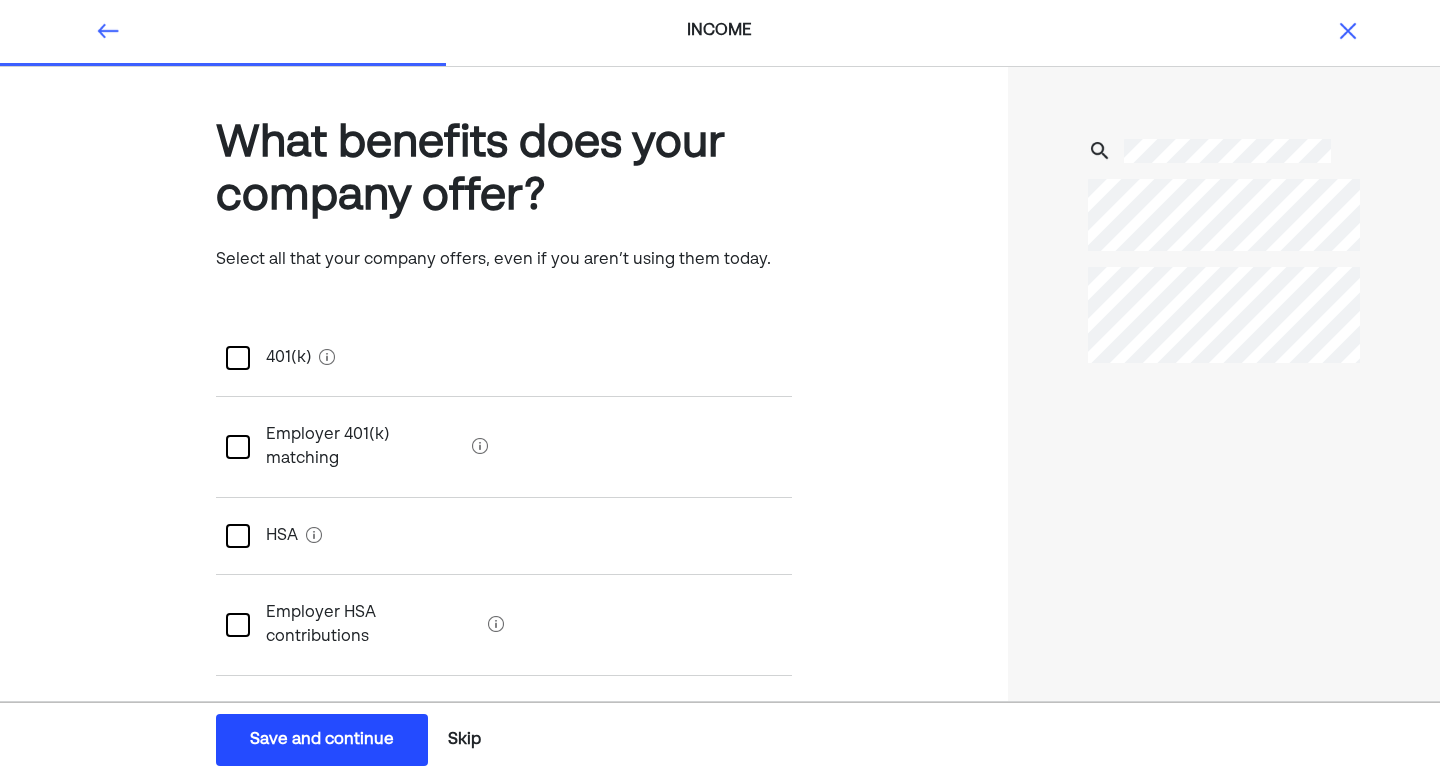 scroll, scrollTop: 11, scrollLeft: 0, axis: vertical 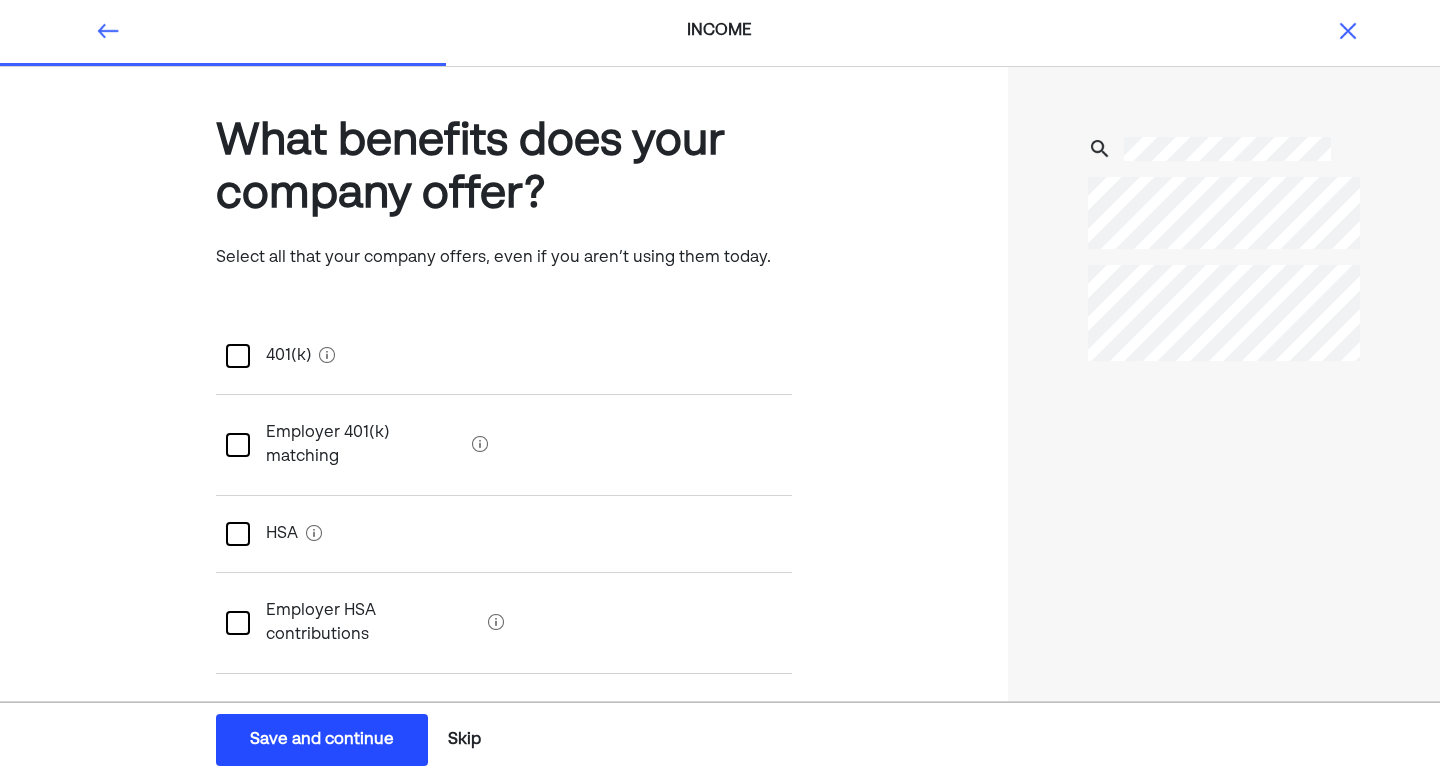 click at bounding box center [238, 724] 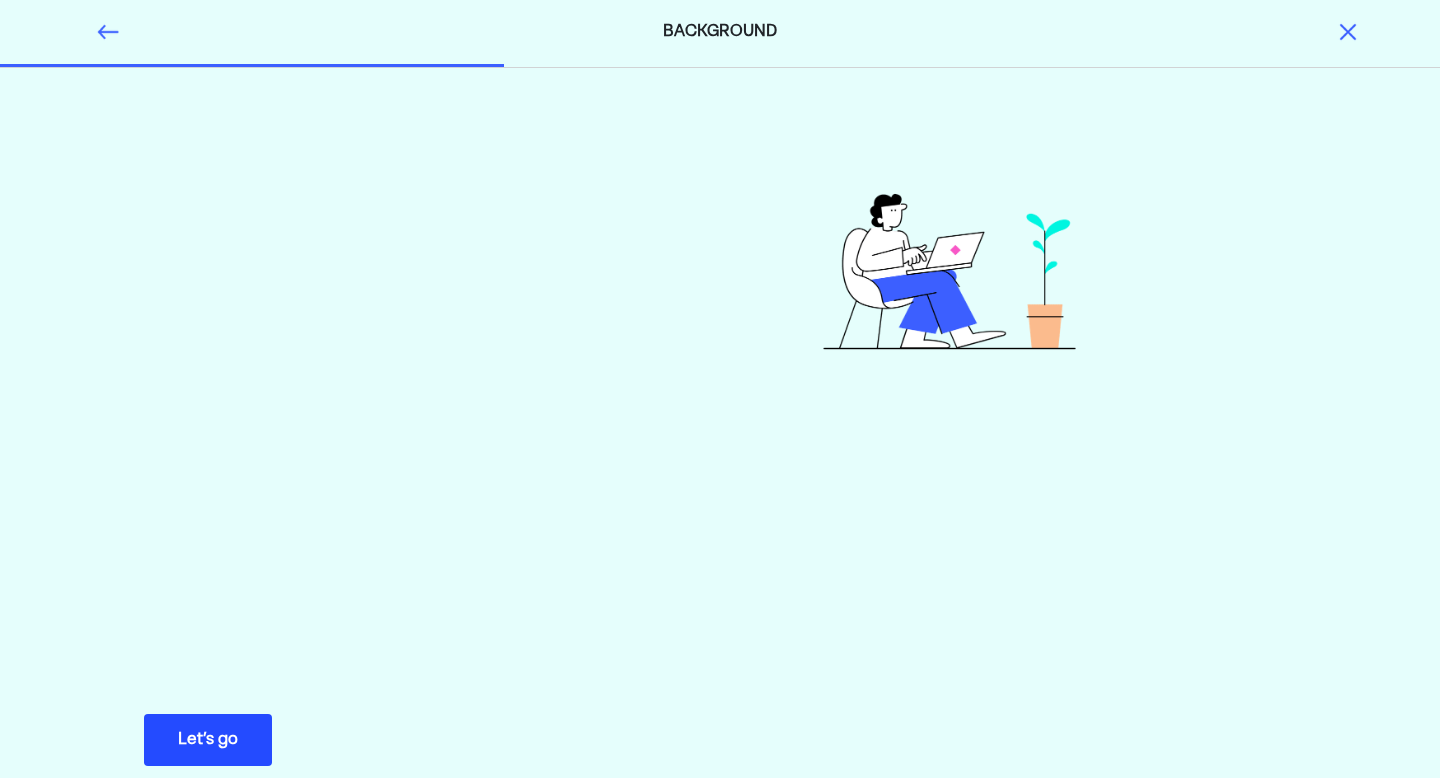 scroll, scrollTop: 0, scrollLeft: 0, axis: both 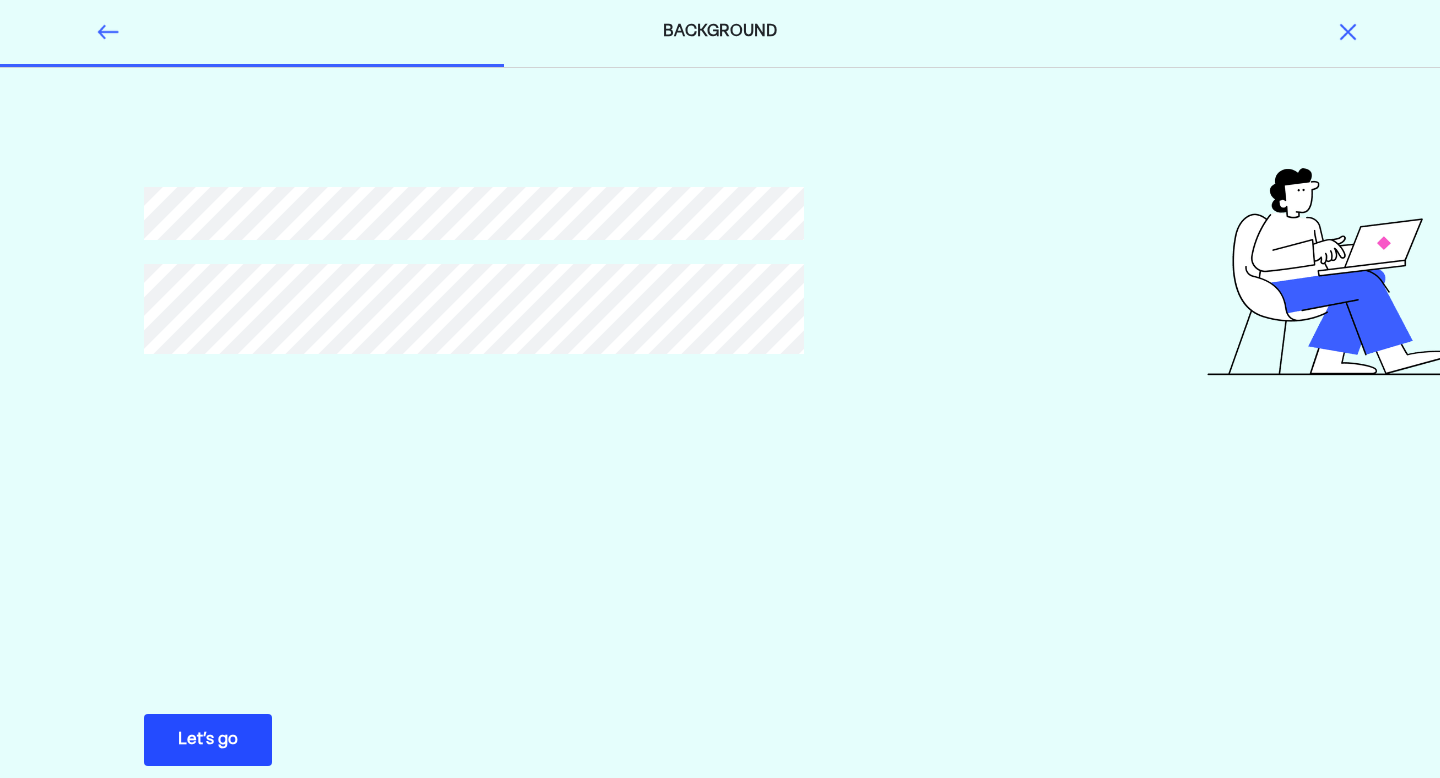click on "Let’s go" at bounding box center [208, 740] 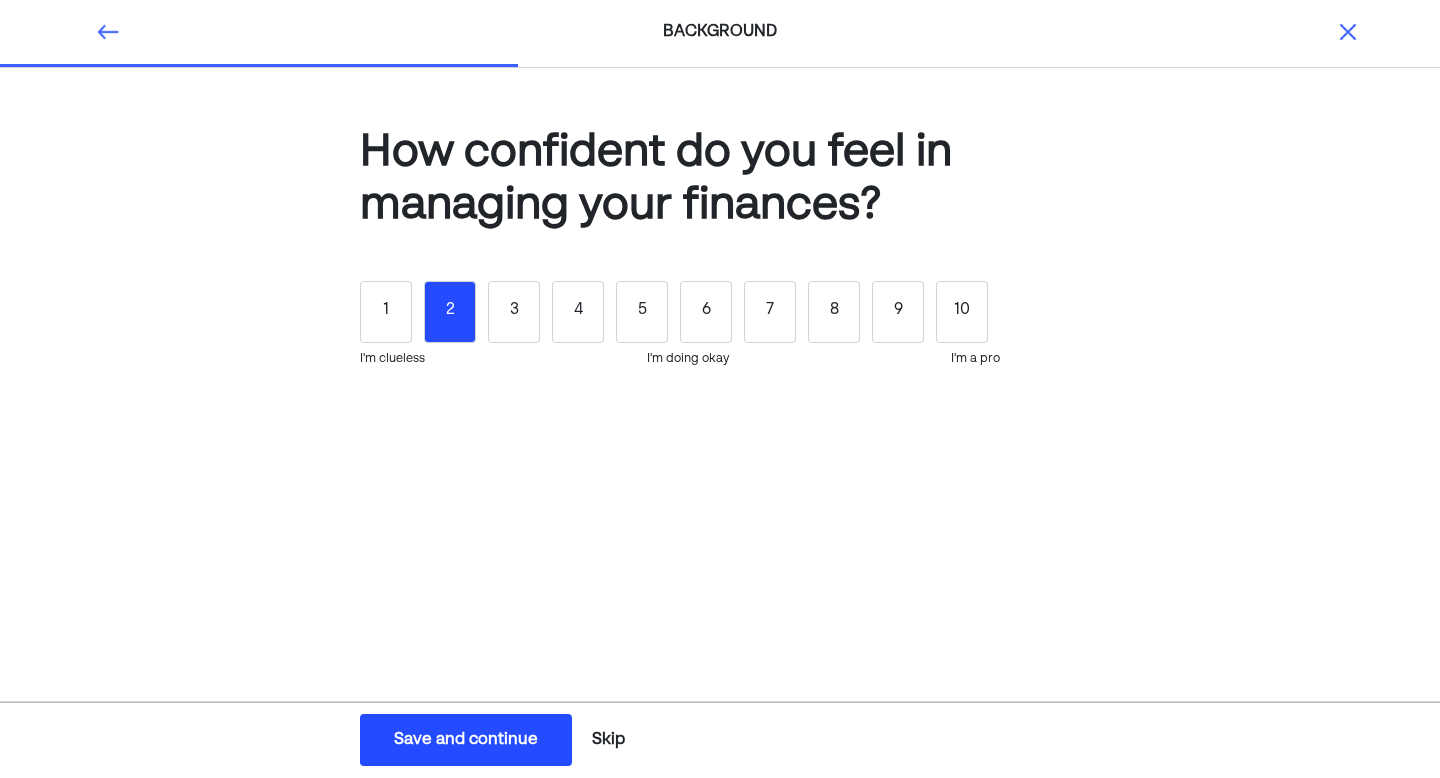 click on "2" at bounding box center (450, 312) 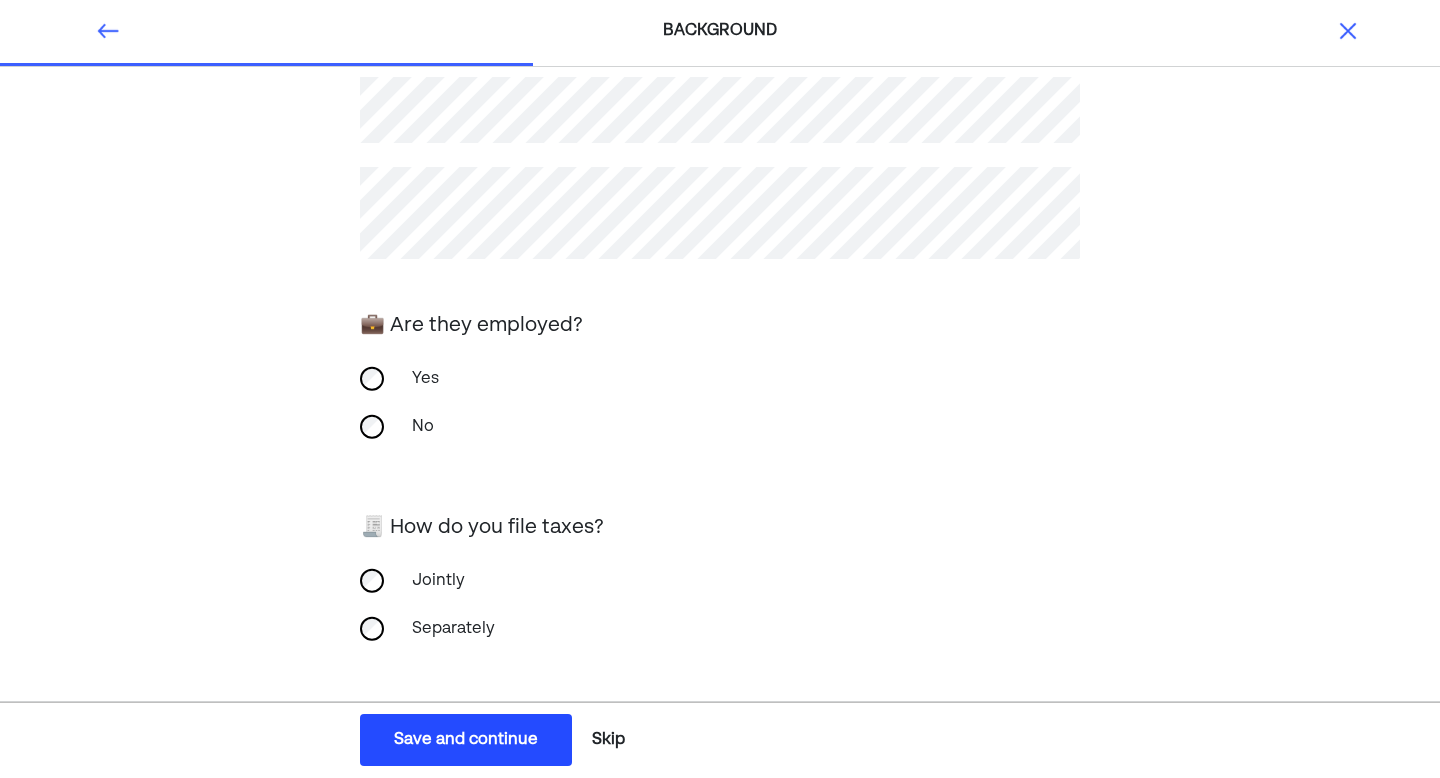 scroll, scrollTop: 212, scrollLeft: 0, axis: vertical 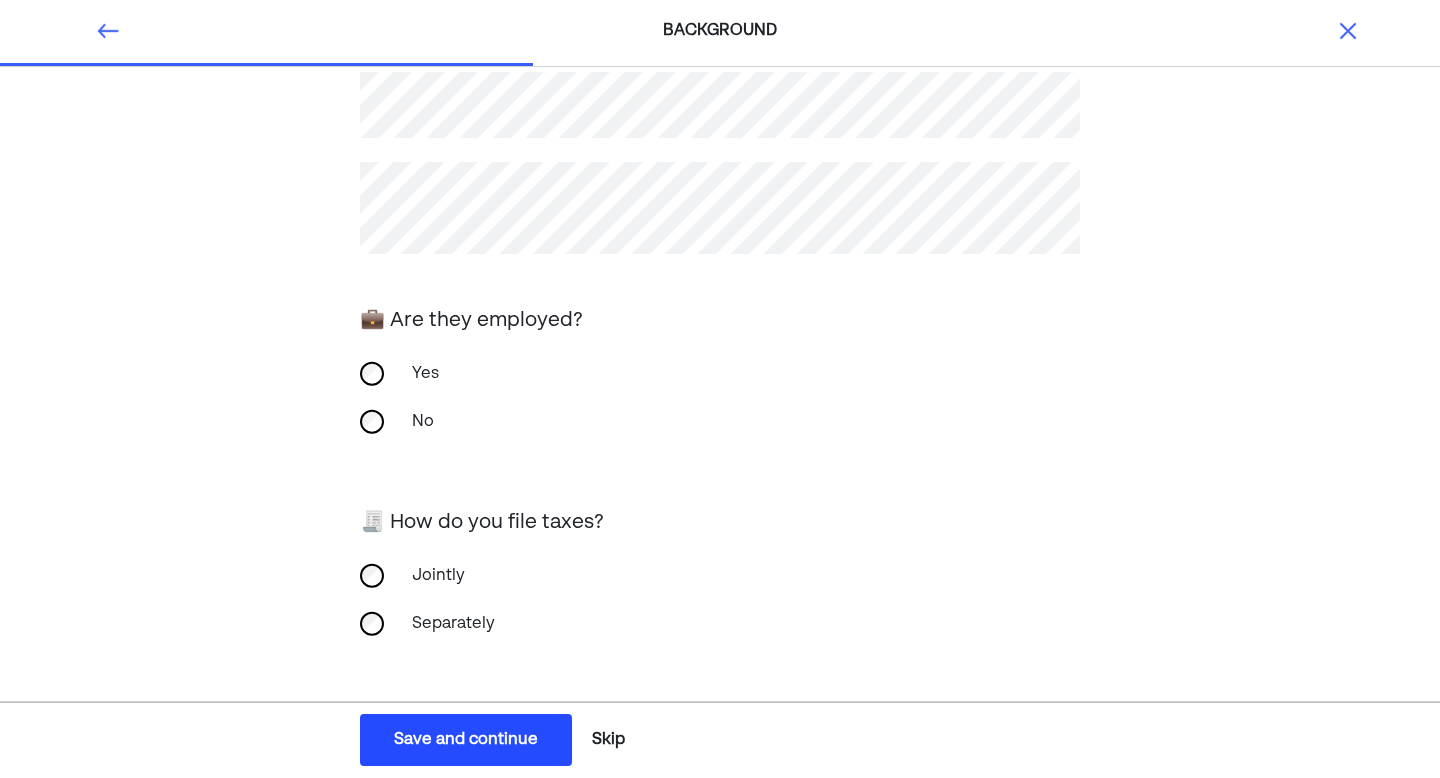 drag, startPoint x: 491, startPoint y: 747, endPoint x: 504, endPoint y: 742, distance: 13.928389 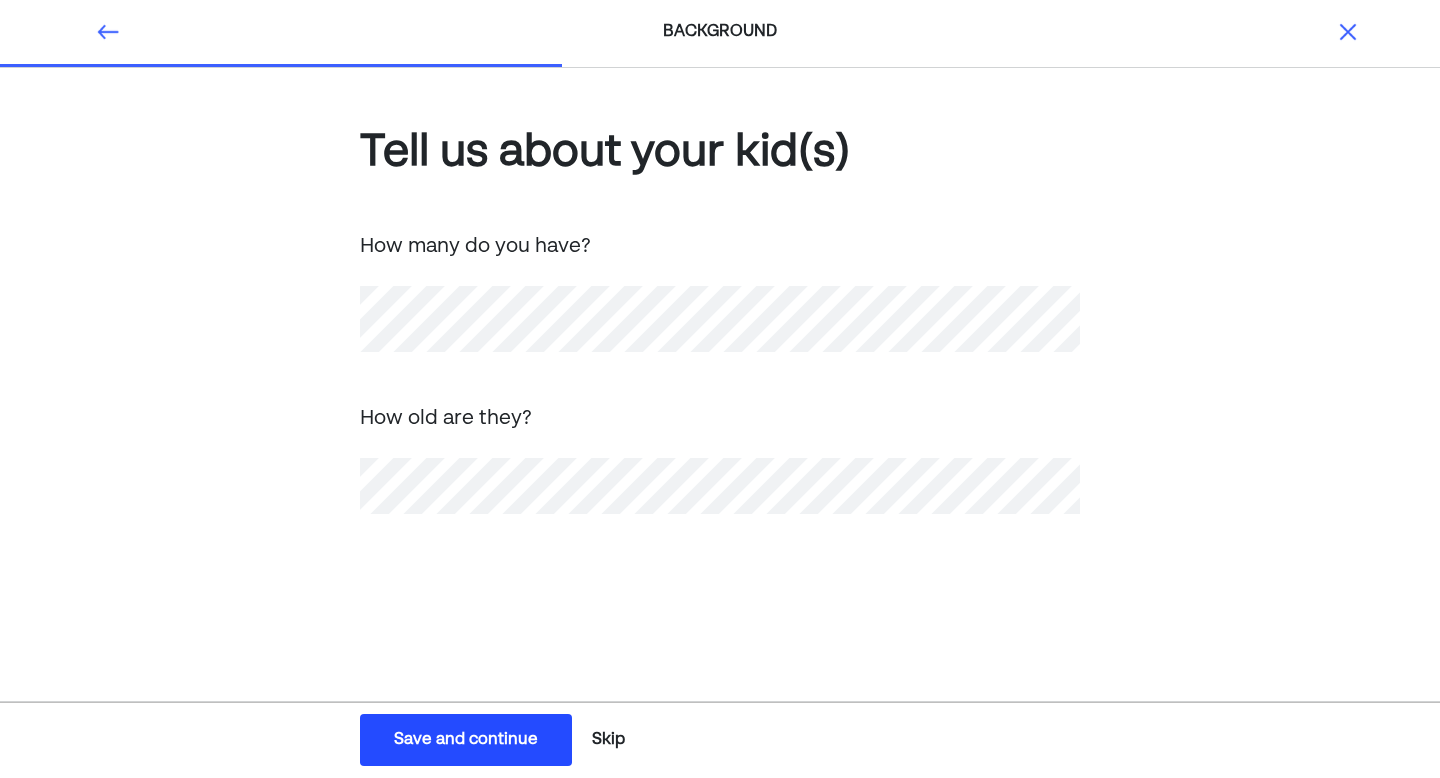 click on "Save and continue" at bounding box center (466, 740) 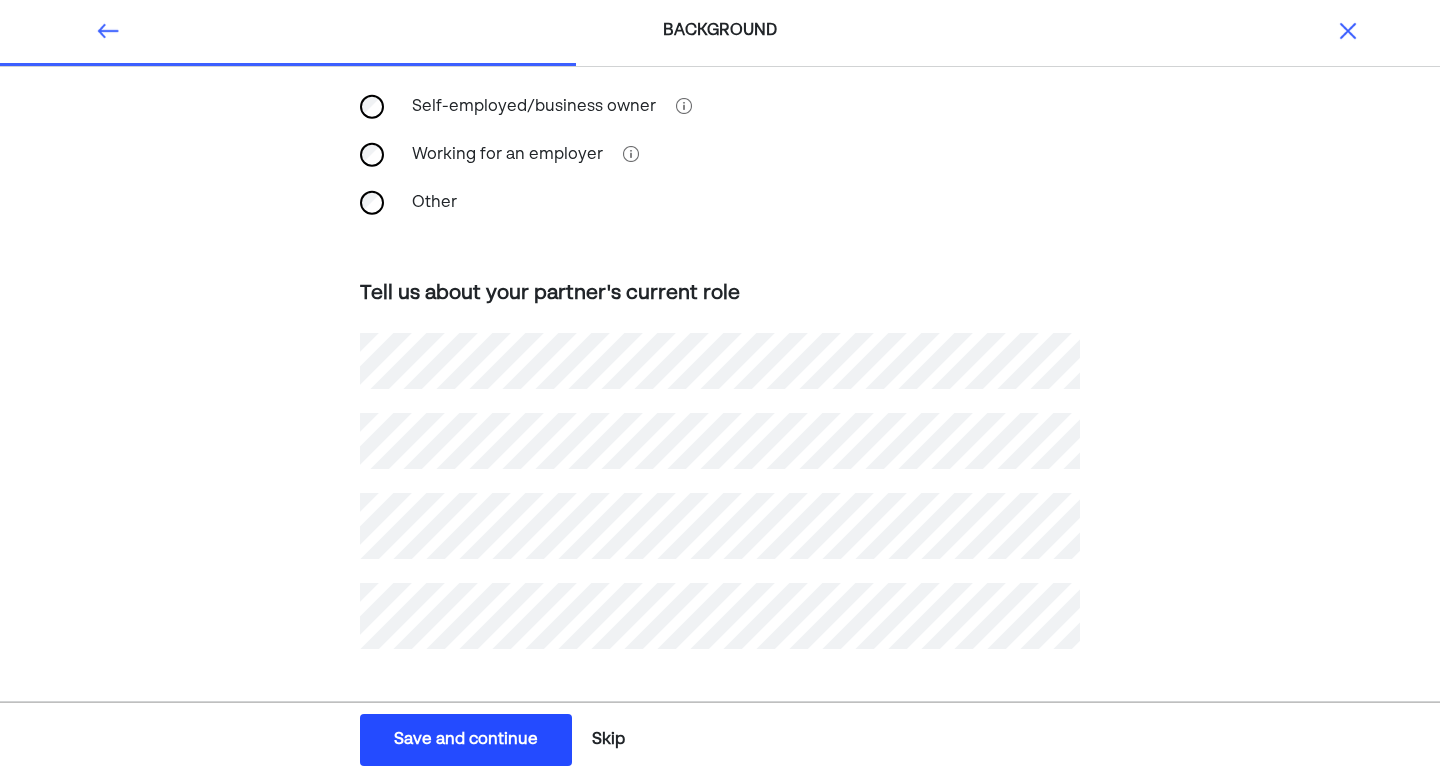 scroll, scrollTop: 266, scrollLeft: 0, axis: vertical 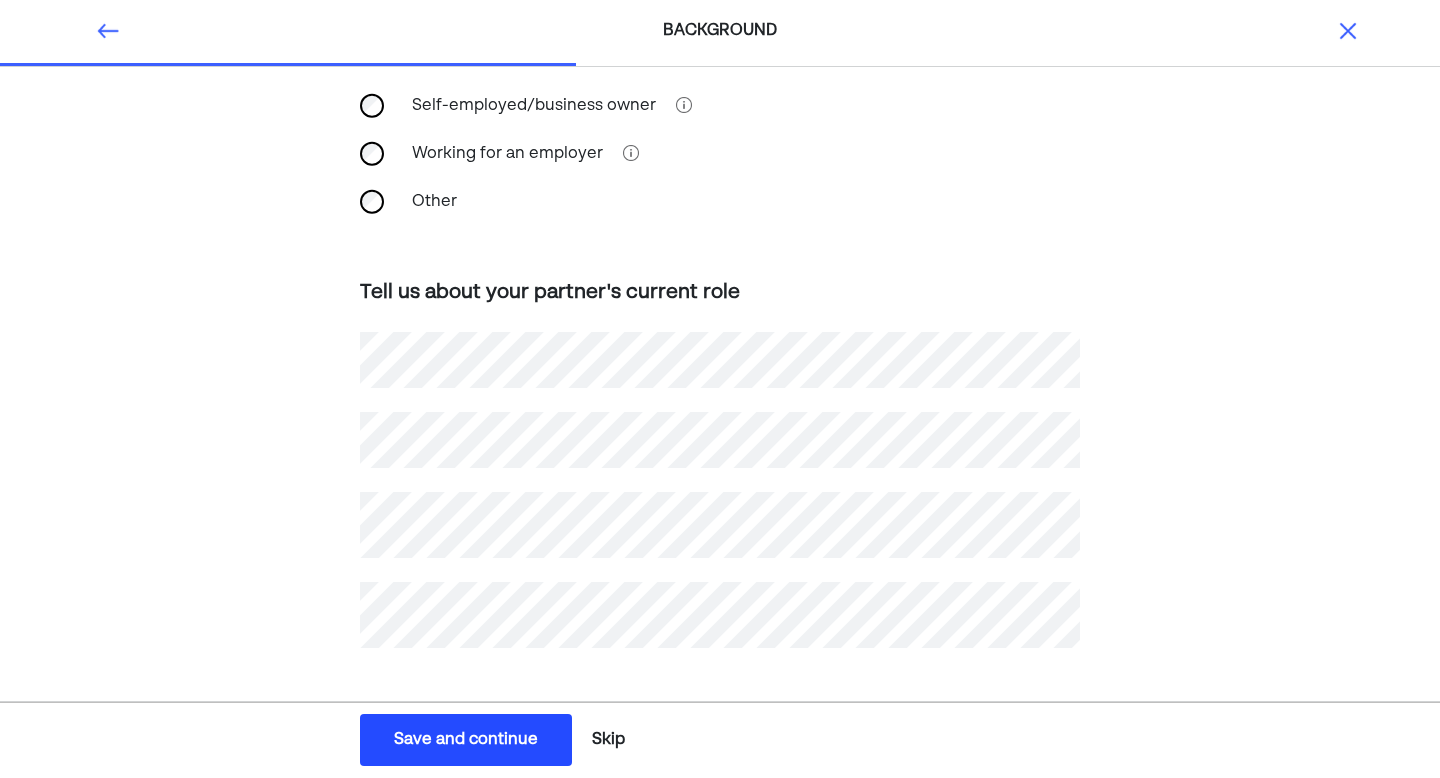 click on "How does [PERSON] make money ? Your partner's income impacts your joint financial picture, including total cash flow, tax planning opportunities, and more. What is [PERSON]'s primary source of income? Self-employed/business owner Working for an employer Other Tell us about your partner's current role" at bounding box center (720, 290) 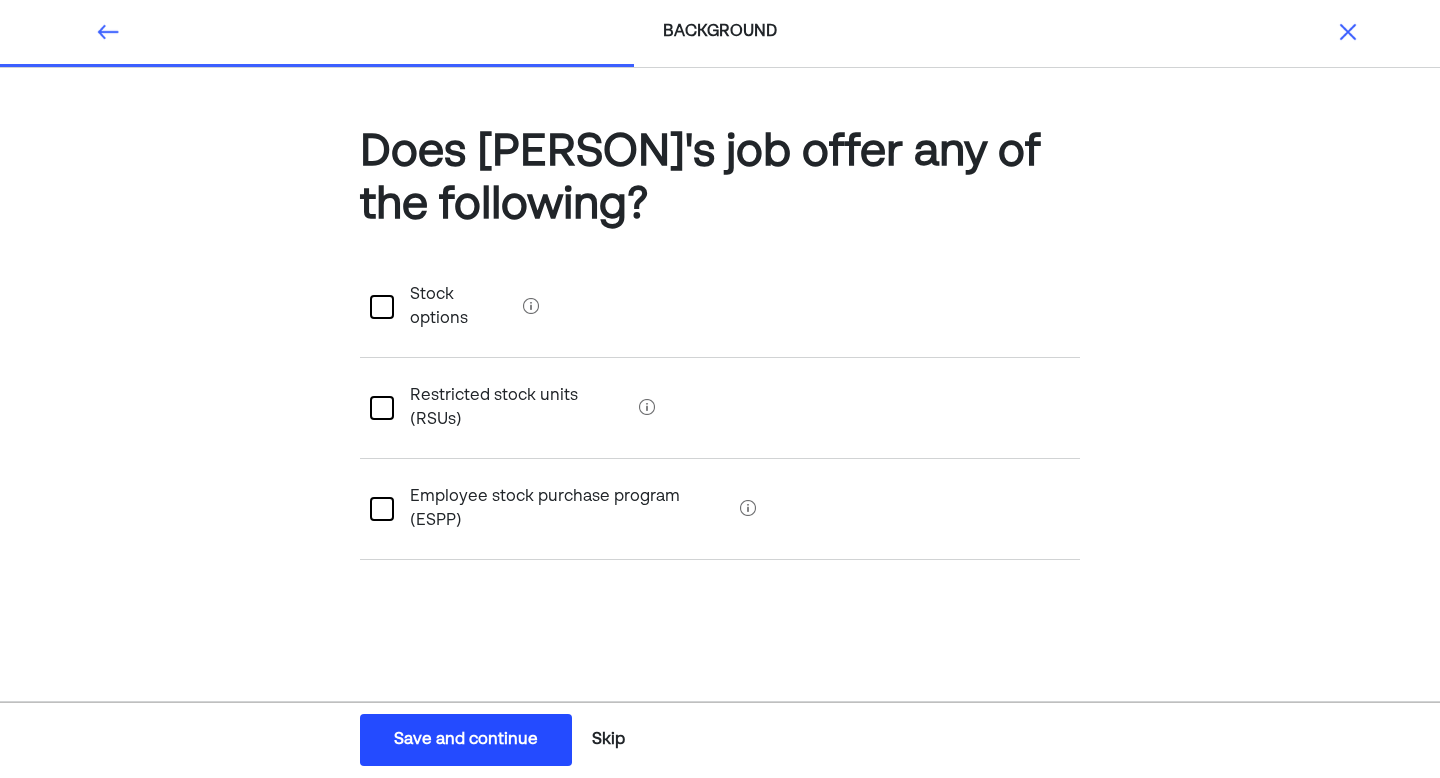 scroll, scrollTop: 0, scrollLeft: 0, axis: both 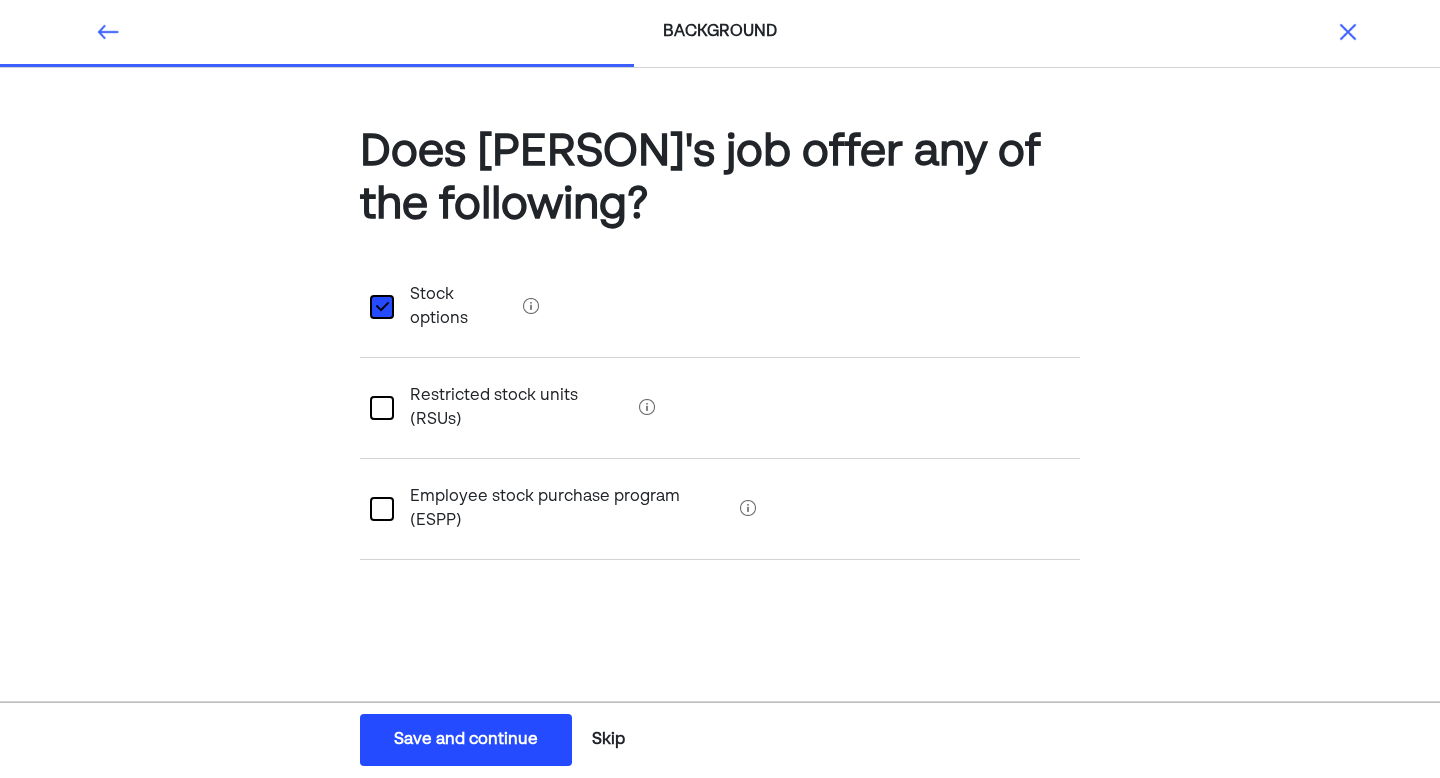 click at bounding box center (382, 509) 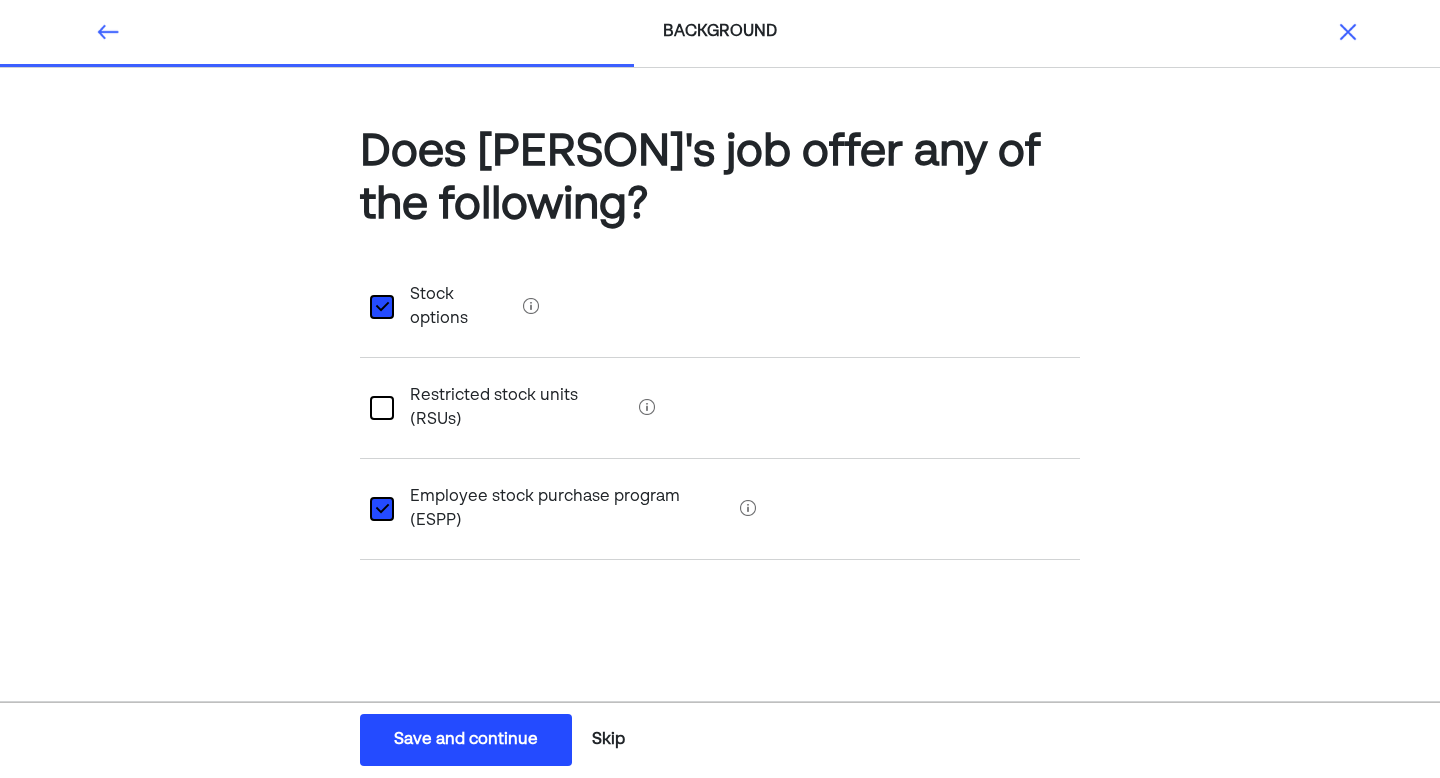 click on "L" at bounding box center [382, 307] 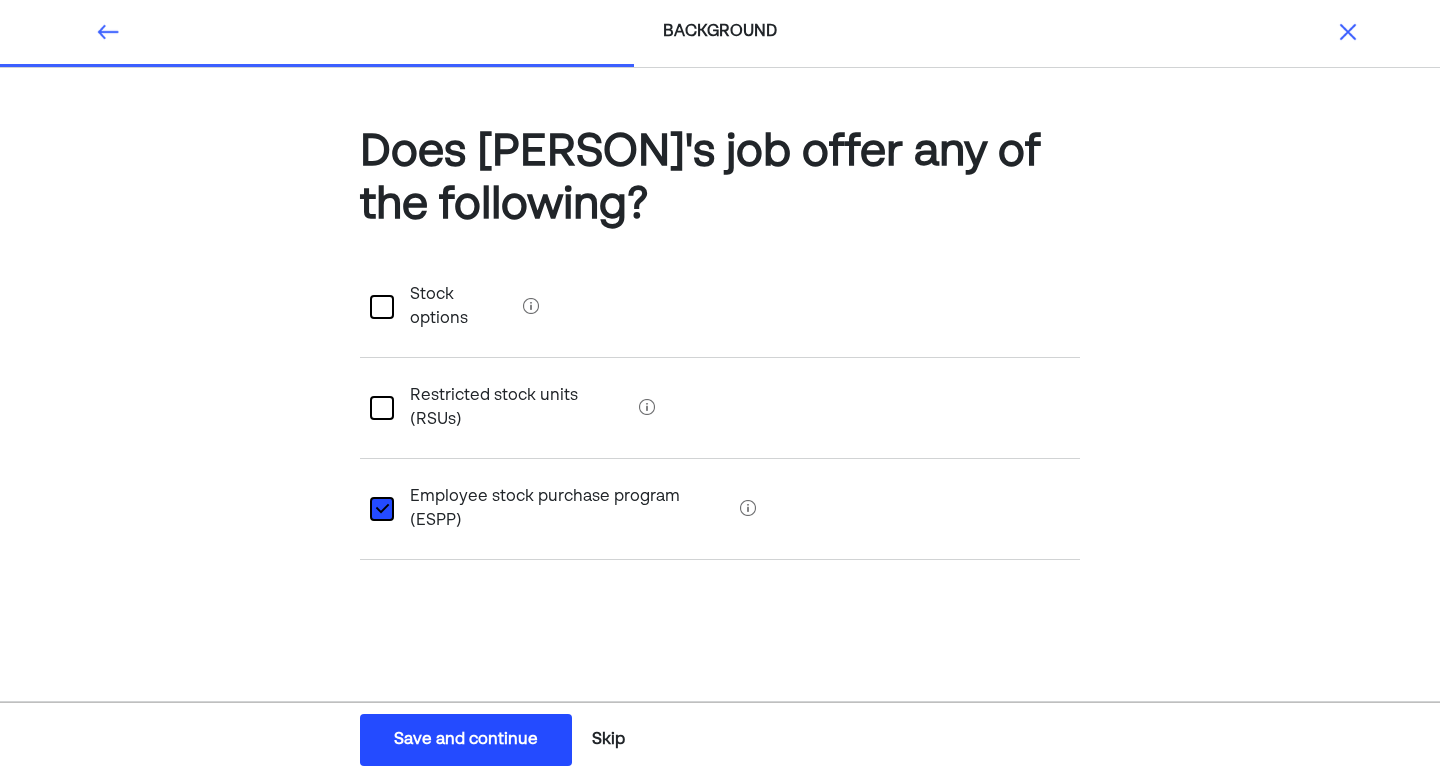 click on "Save and continue Save Save and continue" at bounding box center [466, 740] 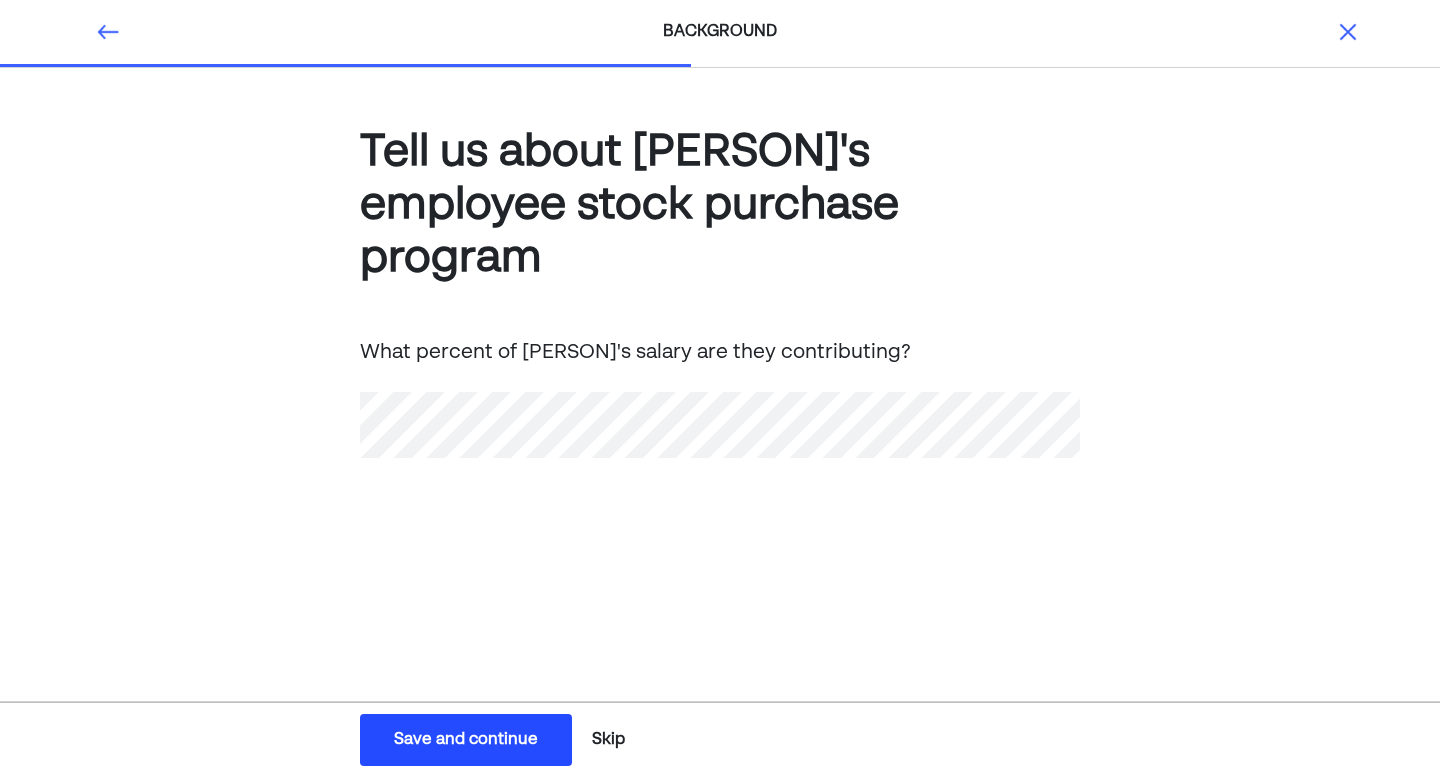 click on "Skip" at bounding box center [608, 740] 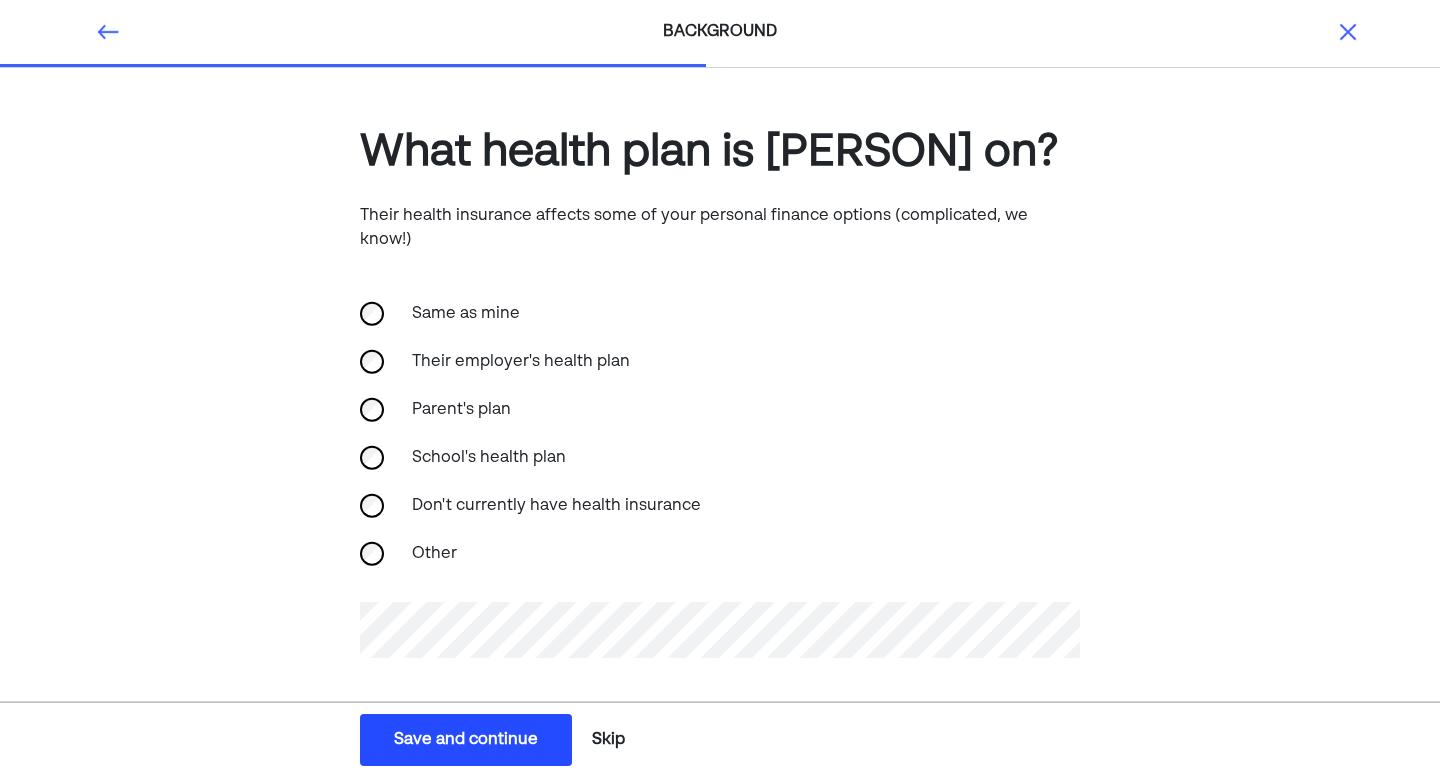 click on "Save and continue" at bounding box center (466, 740) 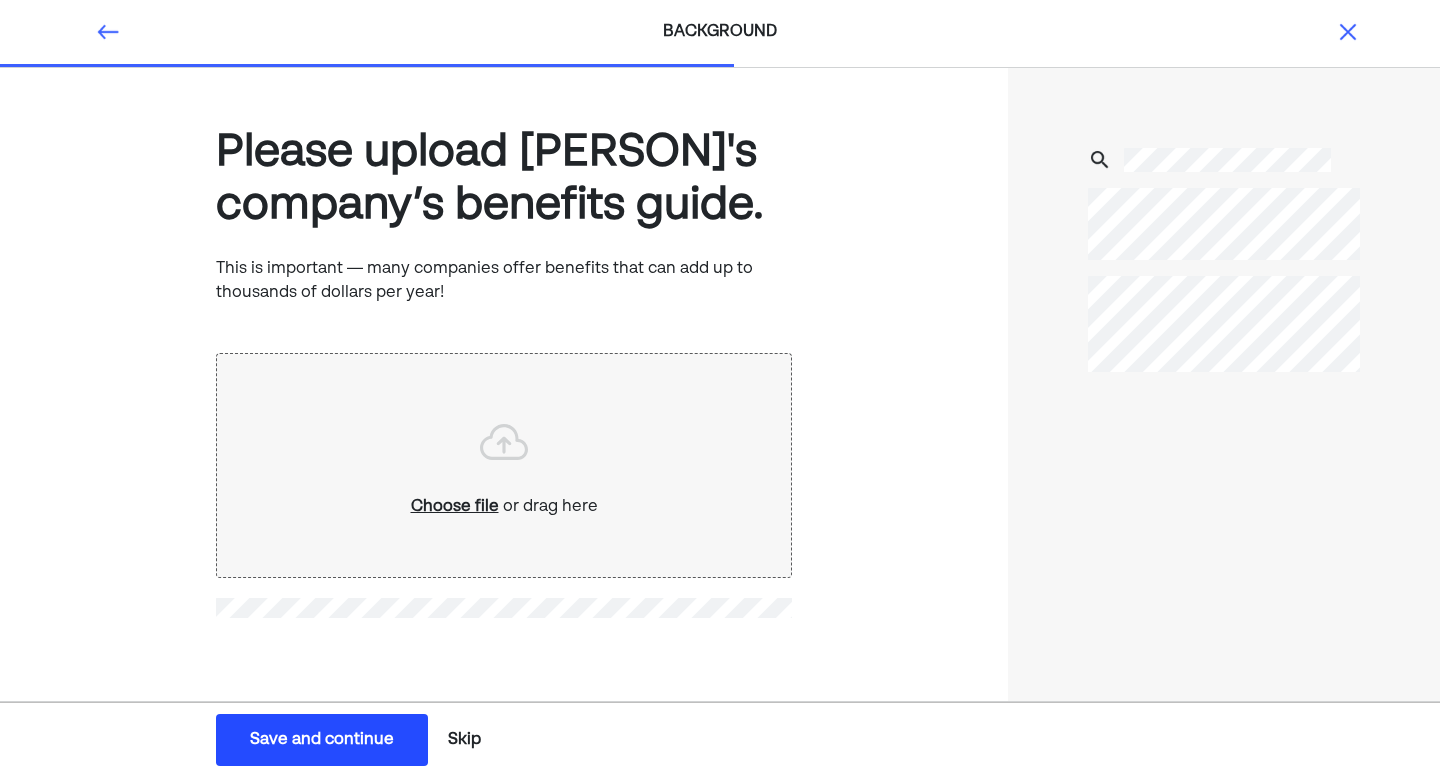 click on "Skip" at bounding box center (464, 740) 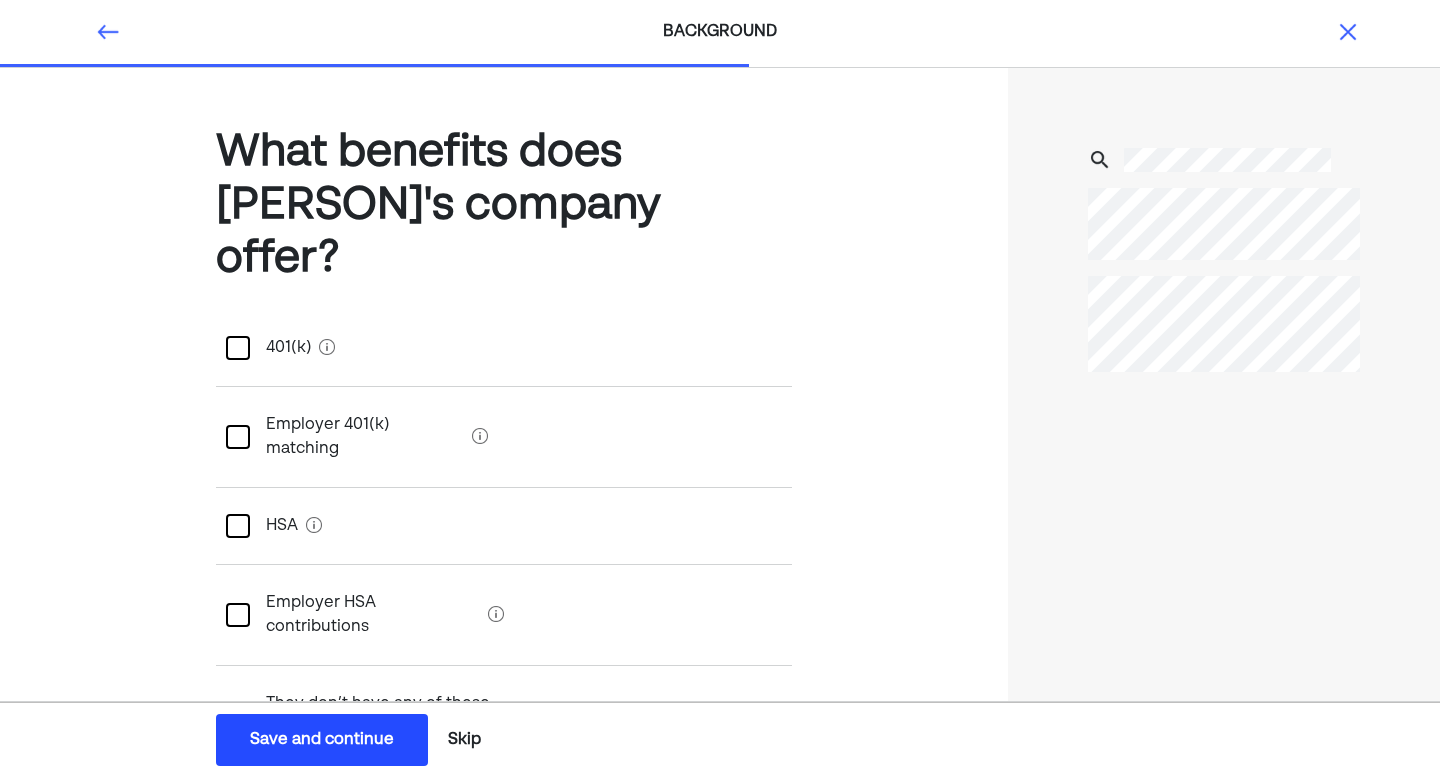 click at bounding box center [238, 348] 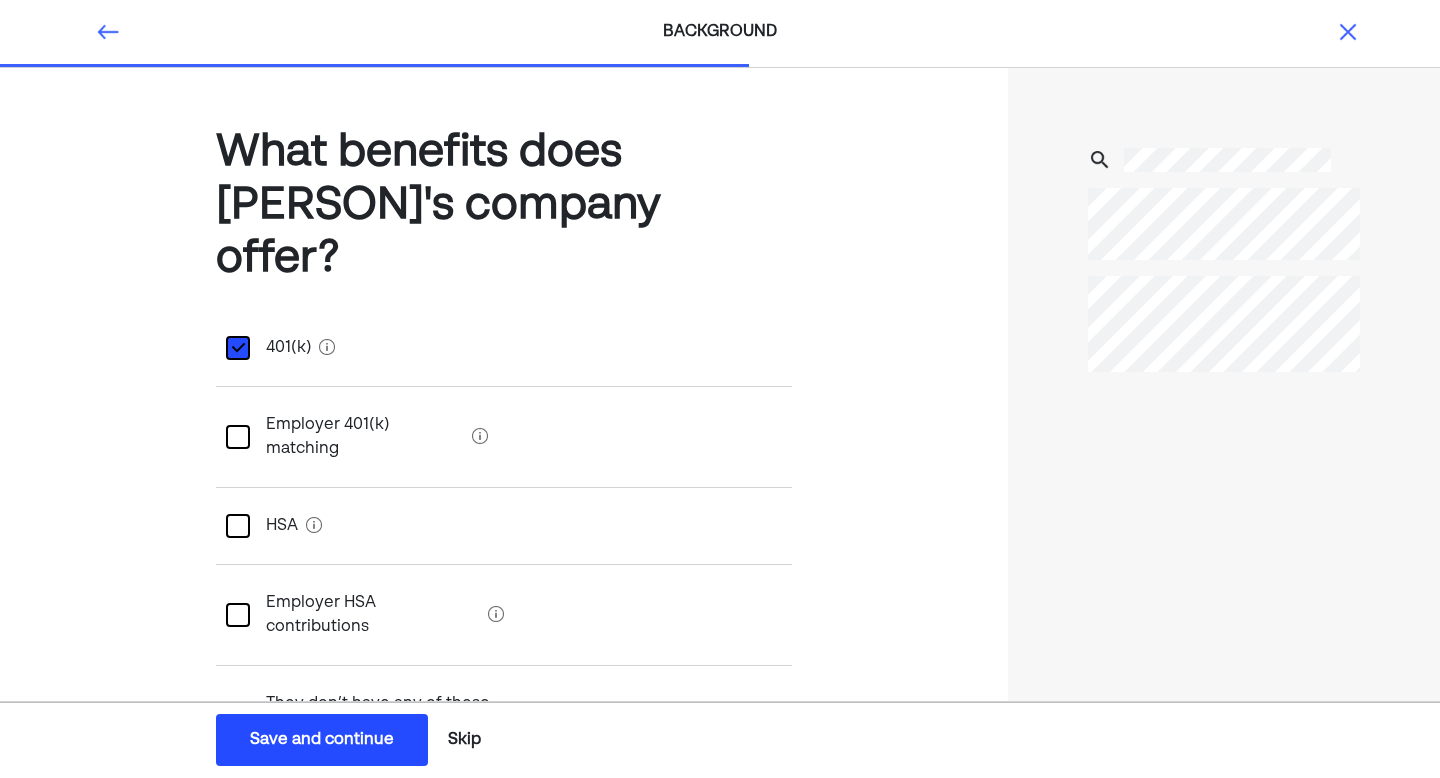 click at bounding box center (238, 437) 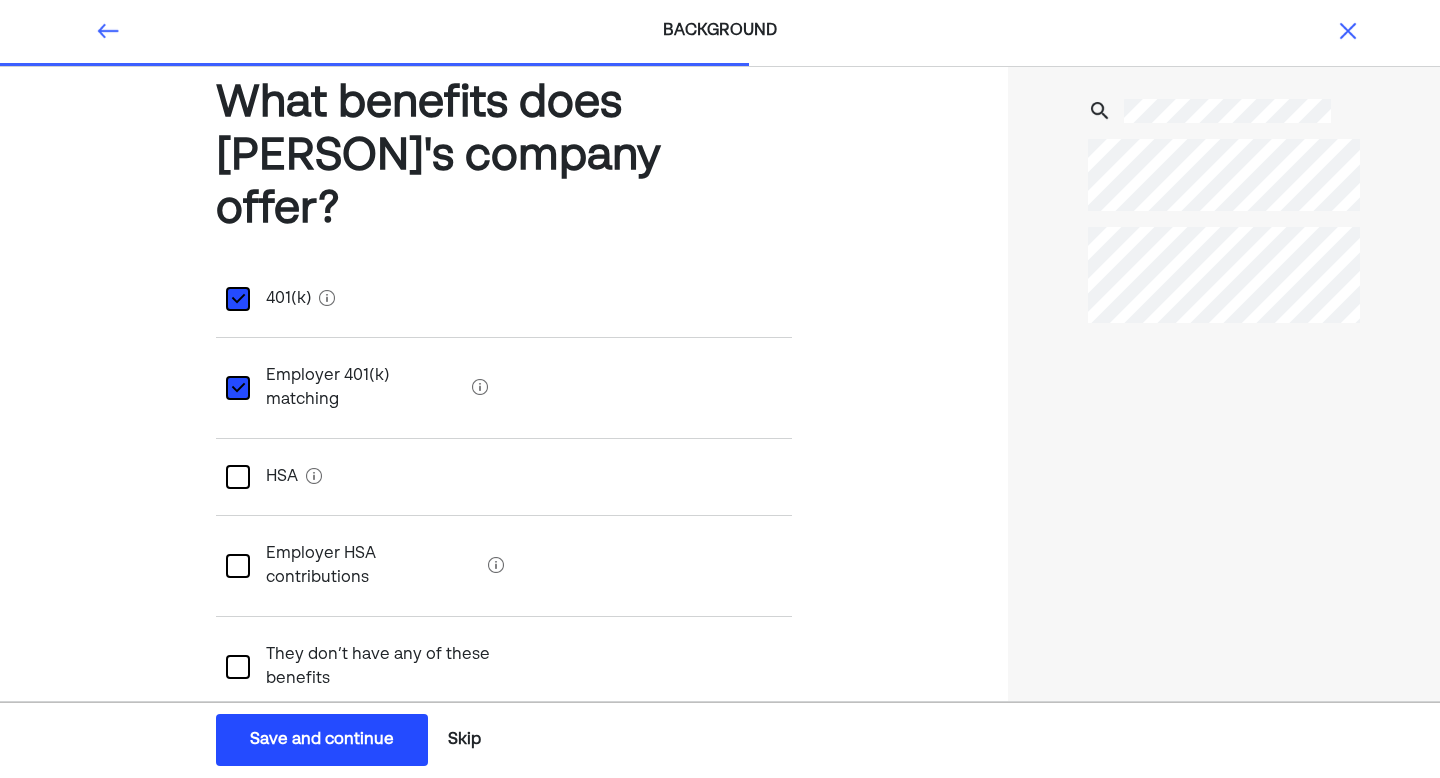scroll, scrollTop: 61, scrollLeft: 0, axis: vertical 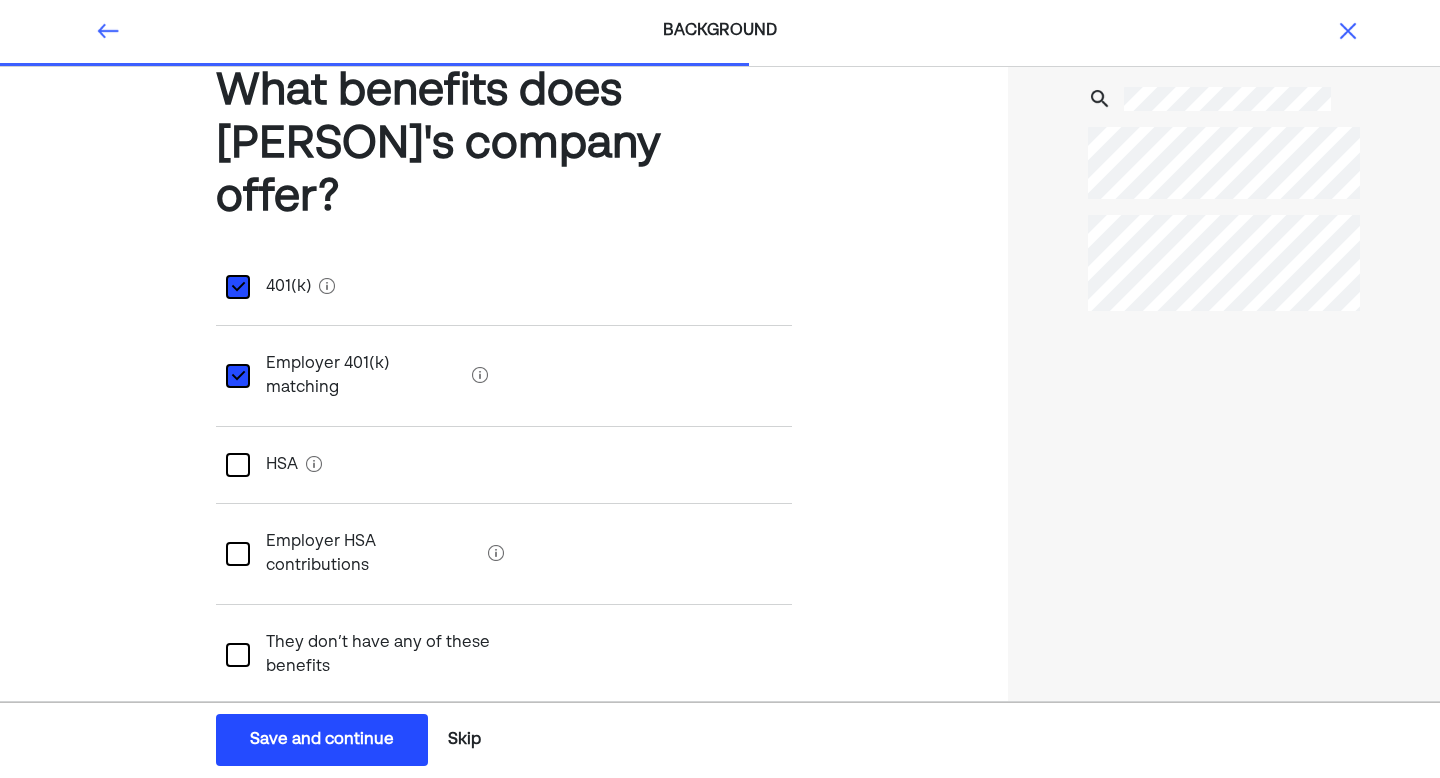 click on "Save and continue" at bounding box center [322, 740] 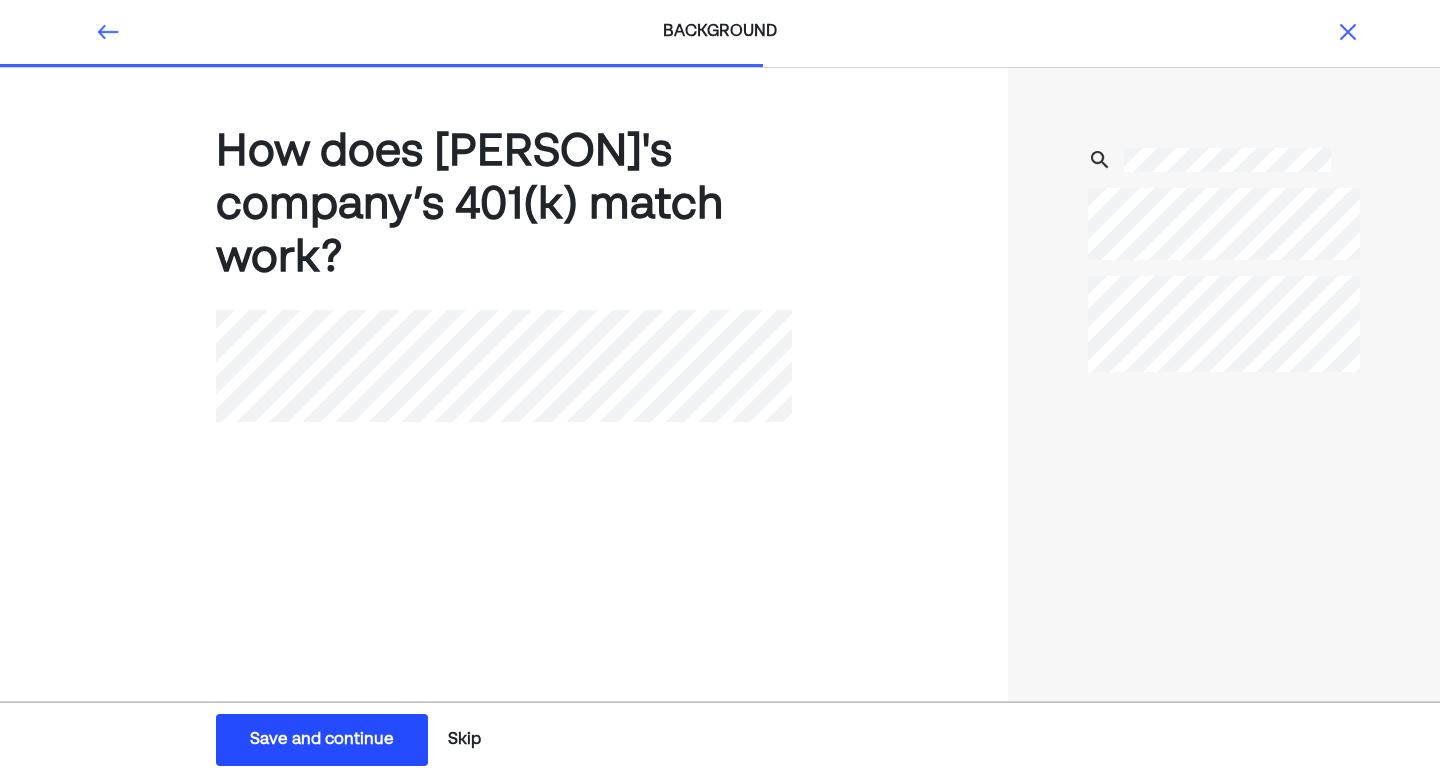 click on "Skip" at bounding box center [464, 740] 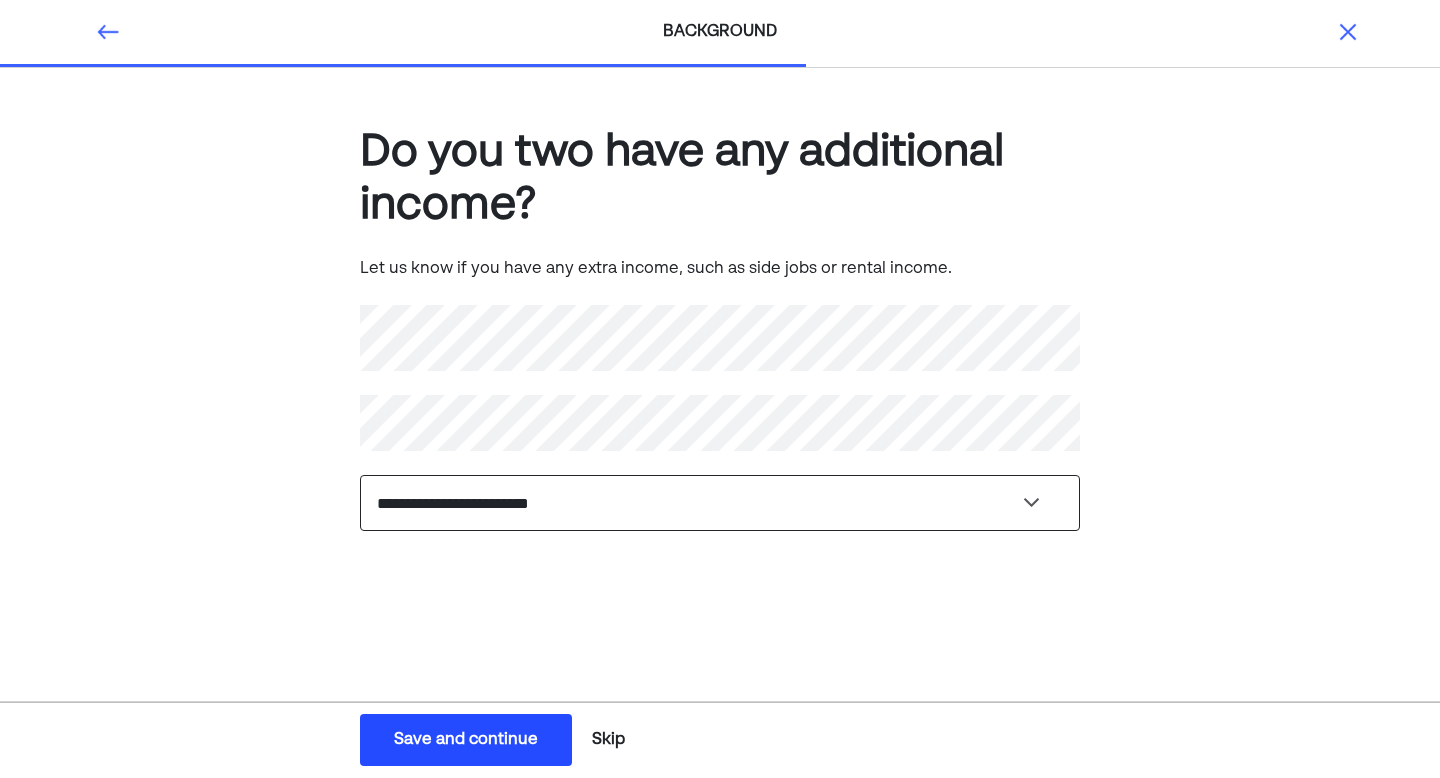 click on "**********" at bounding box center [720, 503] 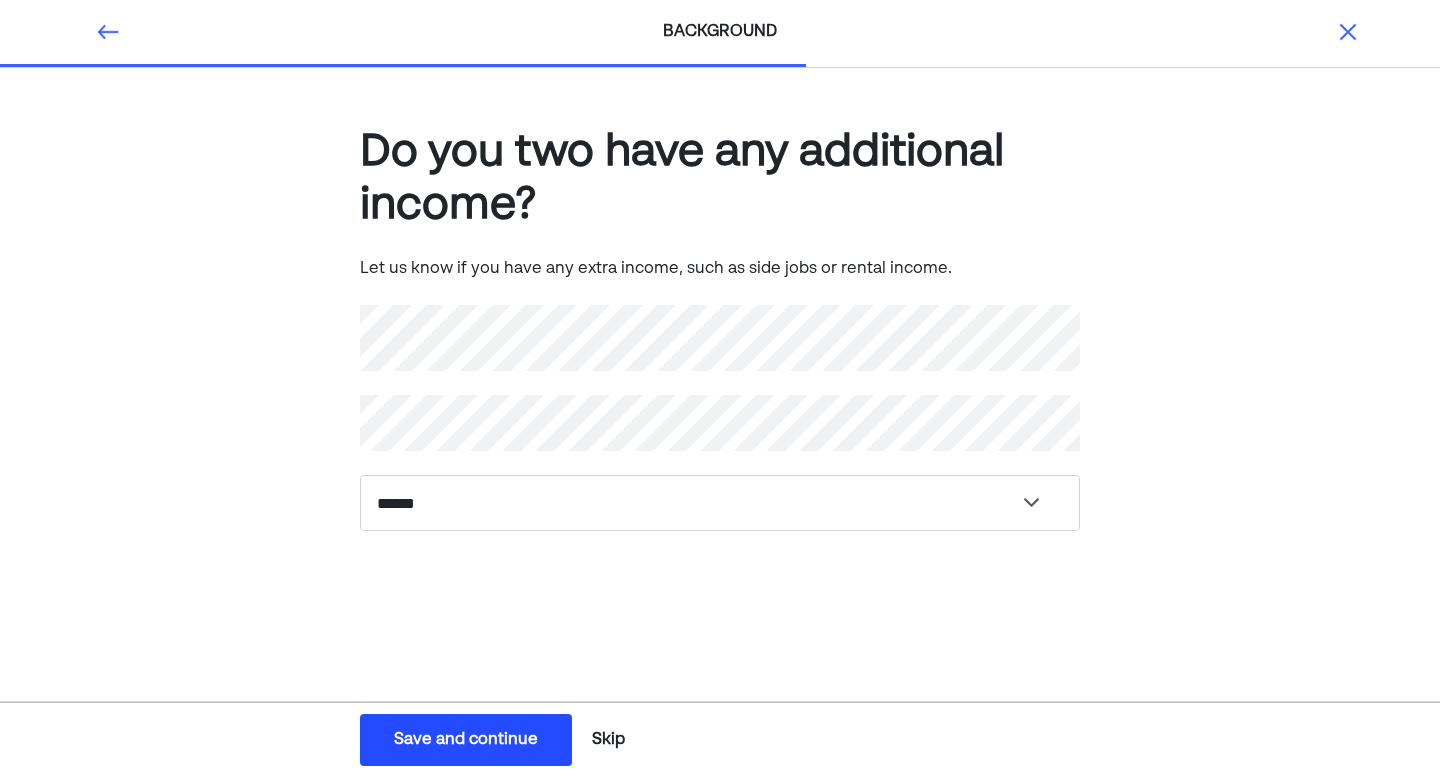 click on "**********" at bounding box center (720, 359) 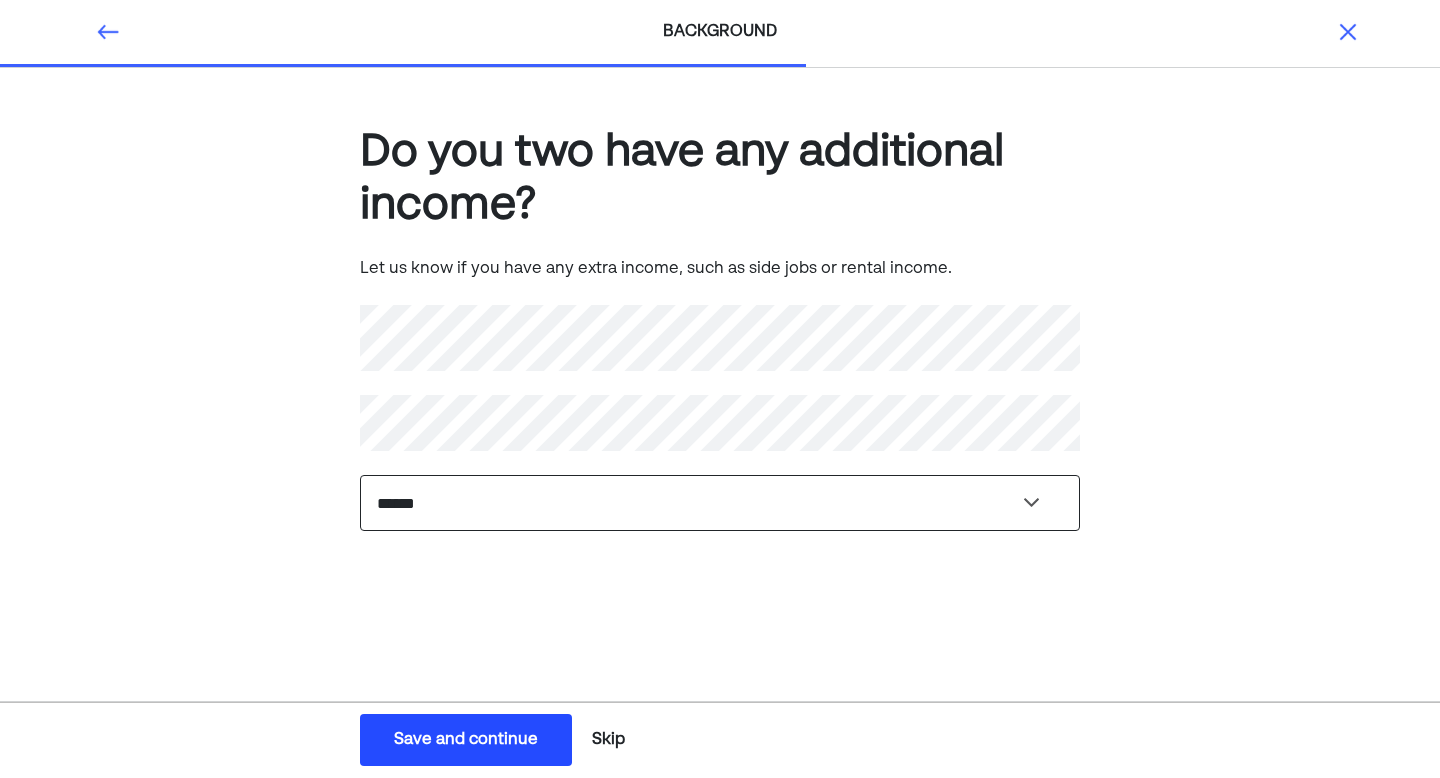 click on "**********" at bounding box center (720, 503) 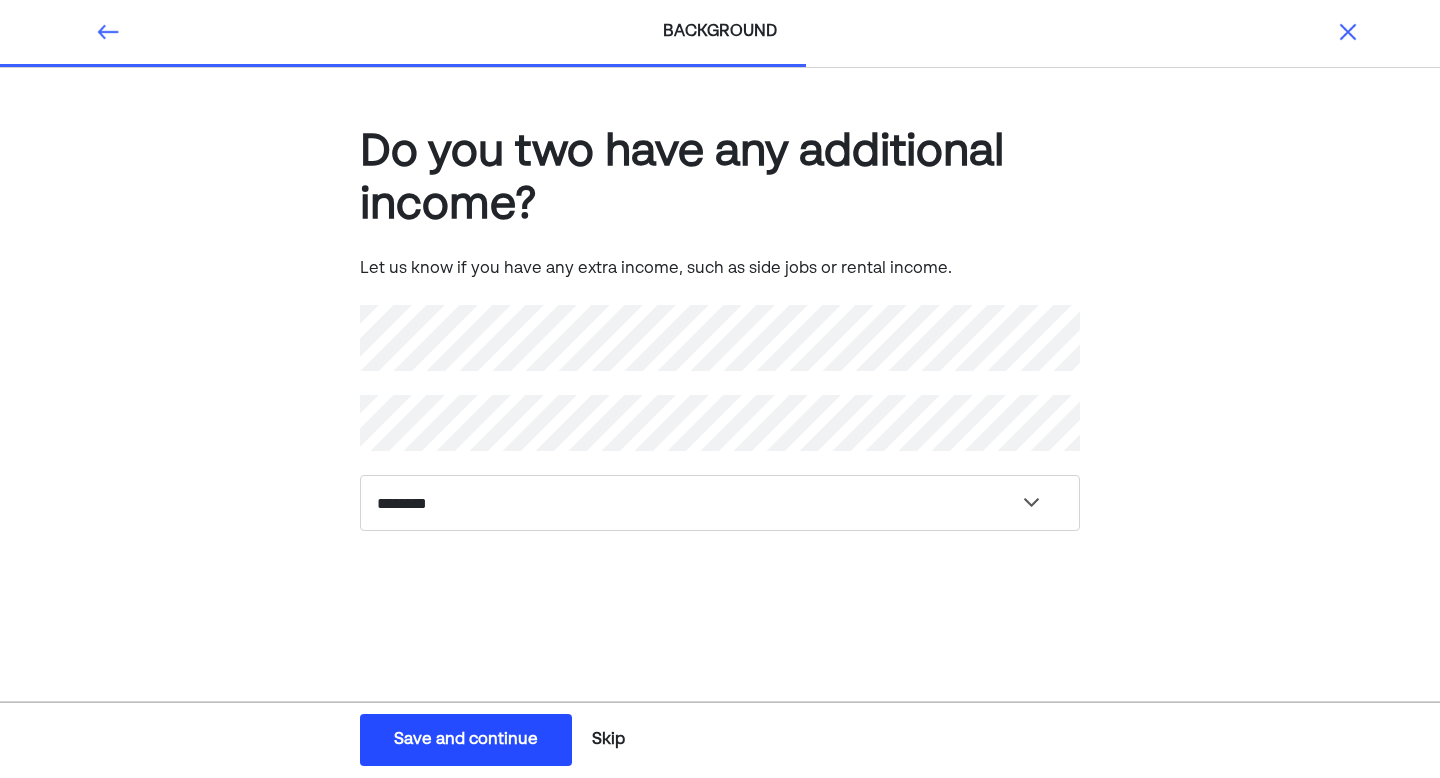 click on "Save and continue" at bounding box center [466, 740] 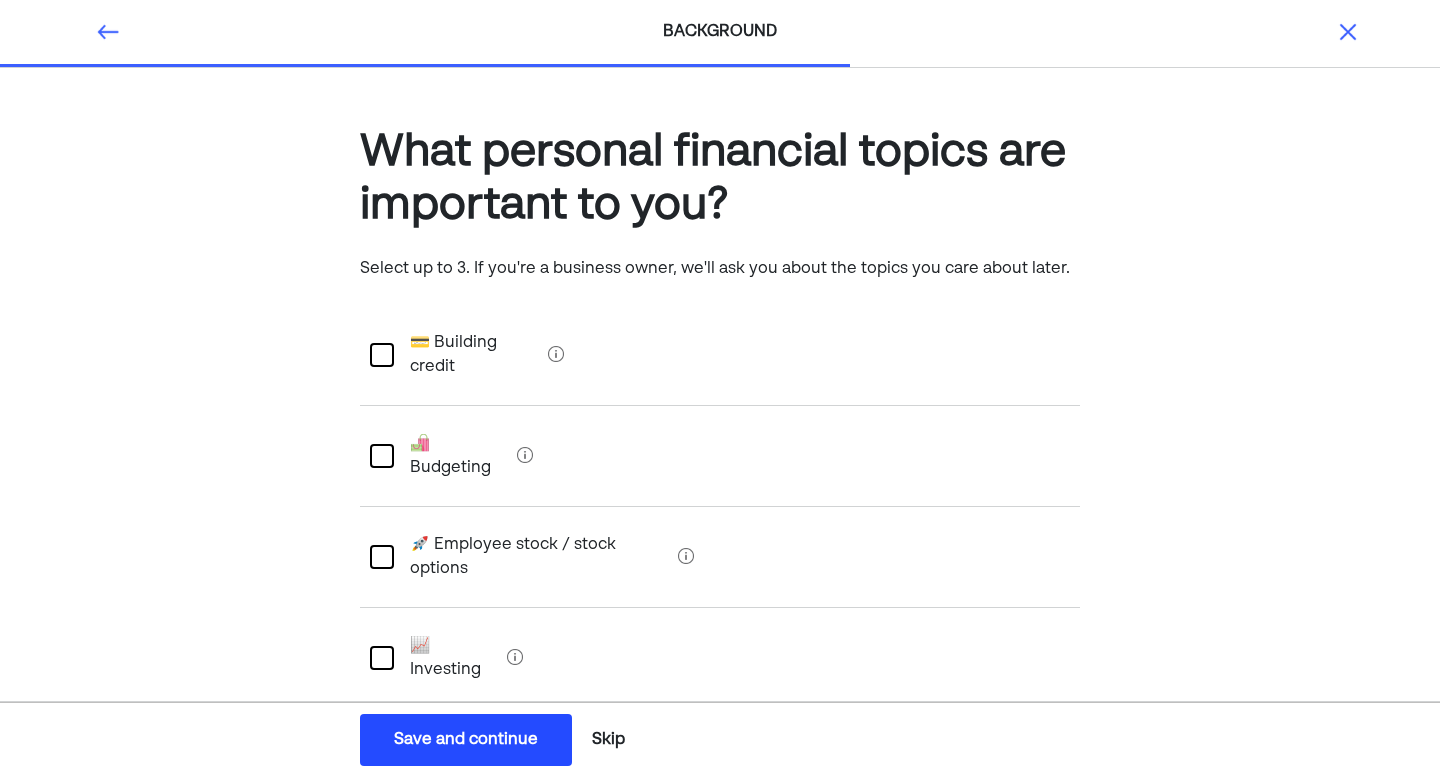 click at bounding box center (382, 355) 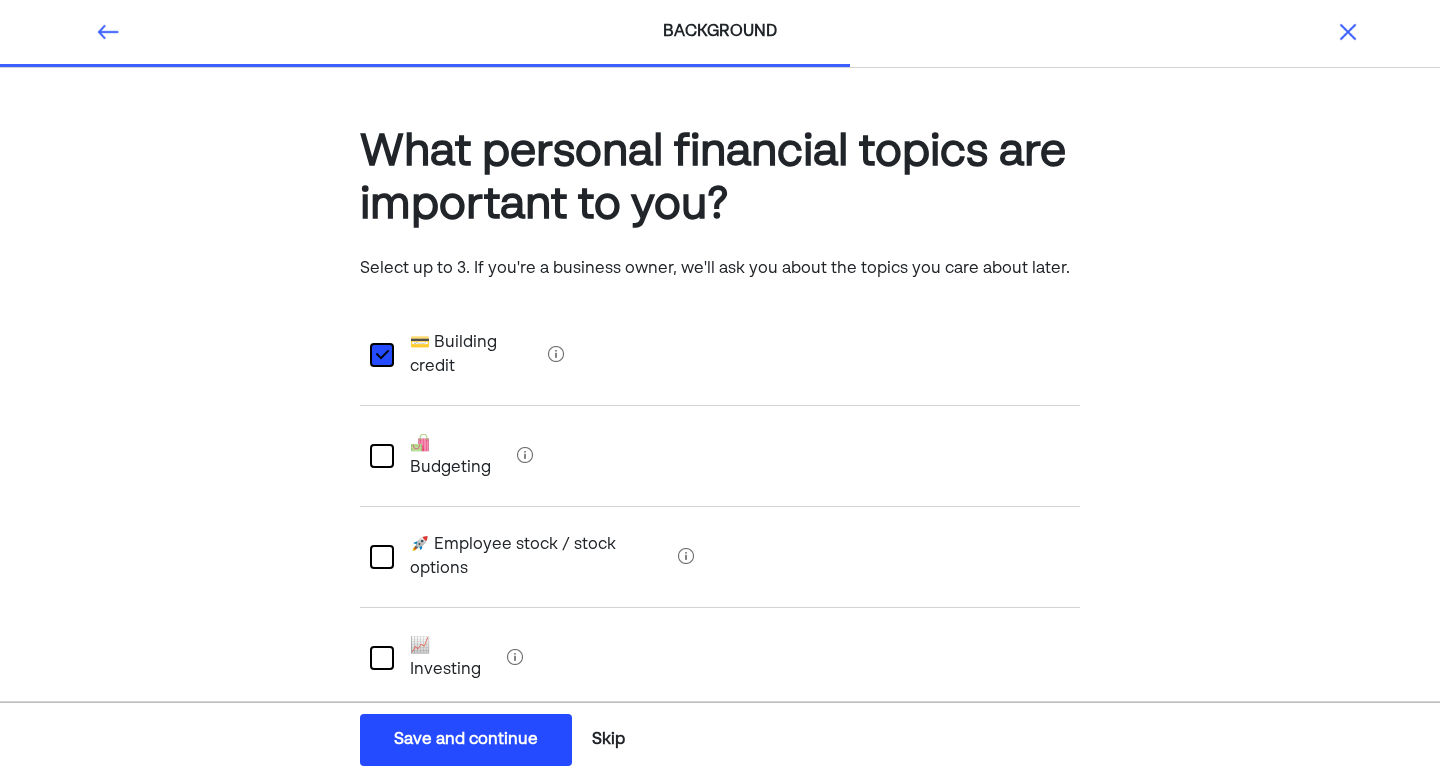 click at bounding box center (382, 456) 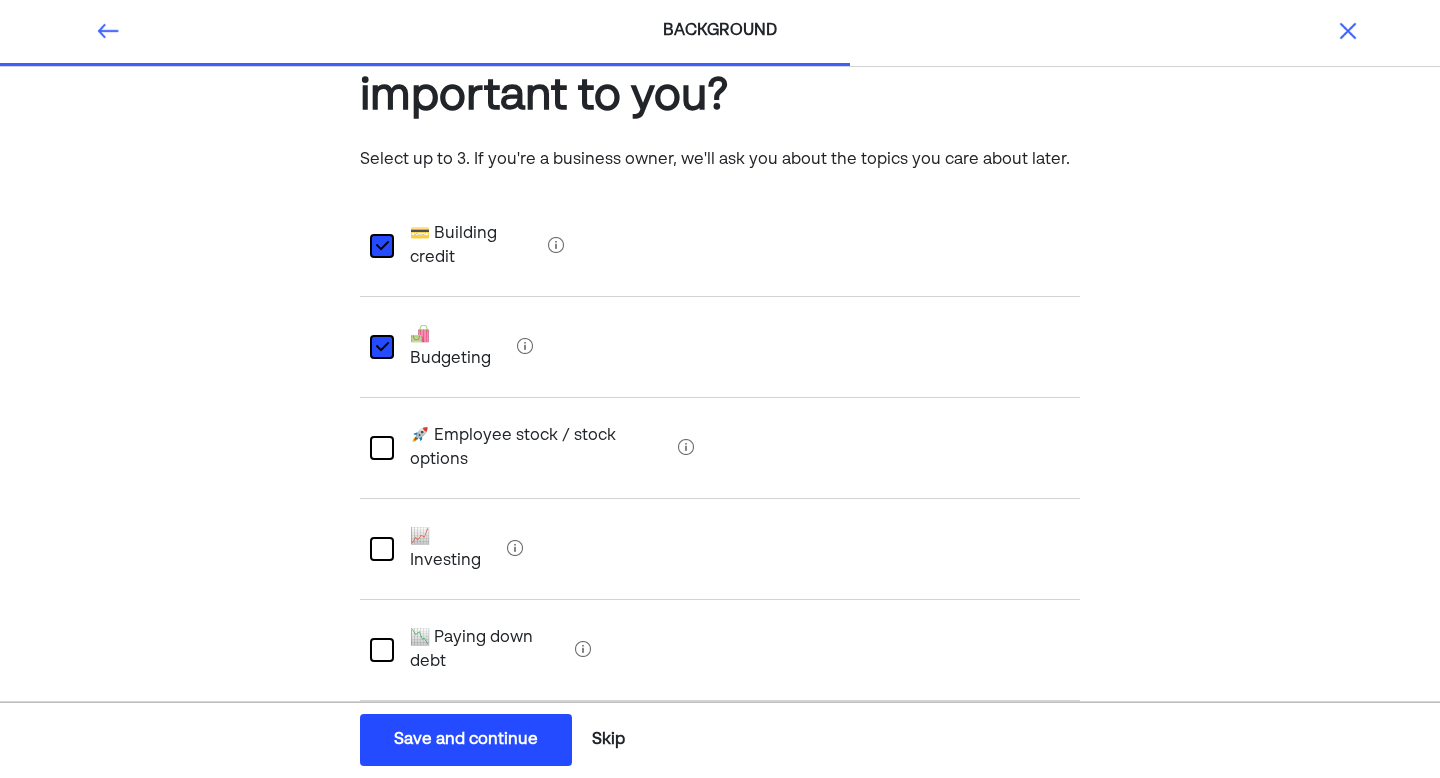 scroll, scrollTop: 115, scrollLeft: 0, axis: vertical 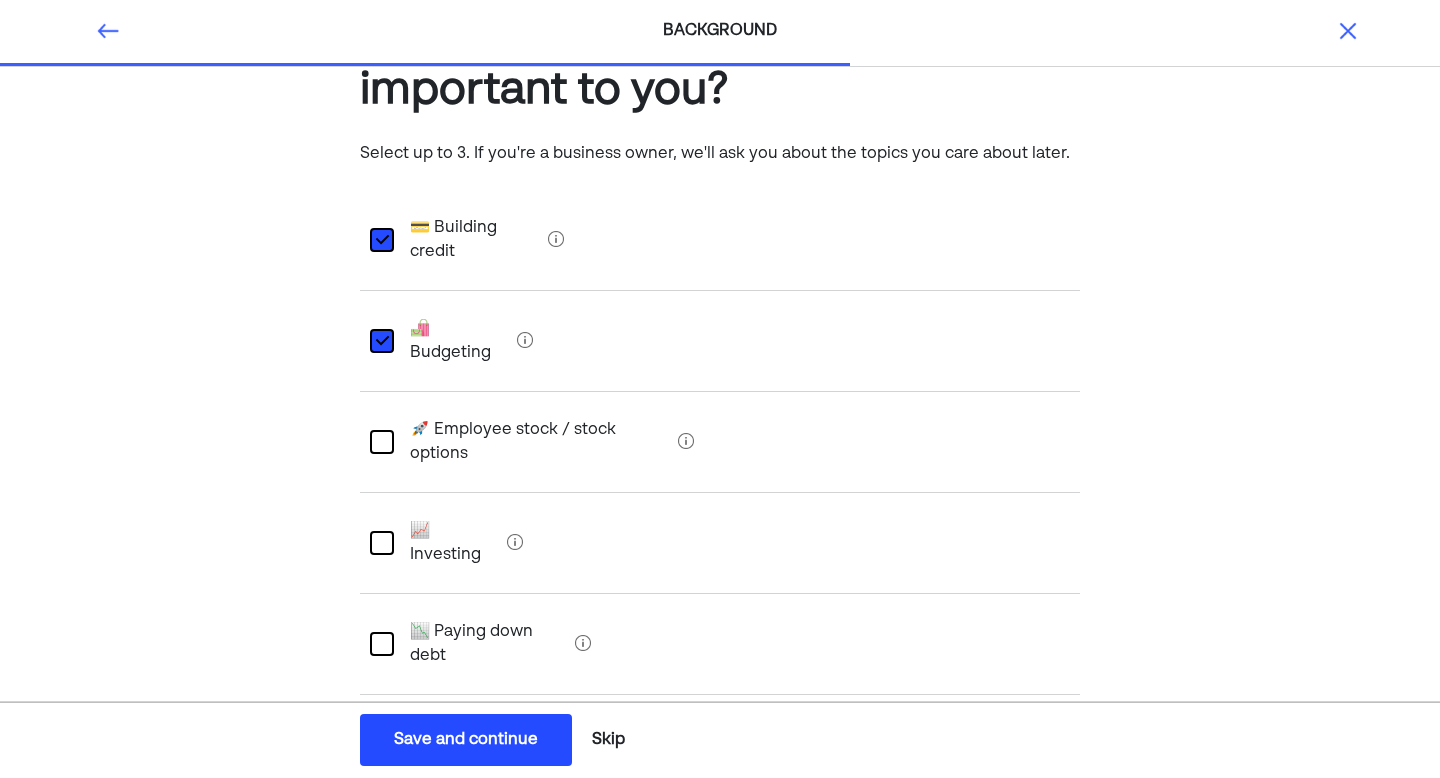 click on "📈 Investing" at bounding box center [720, 543] 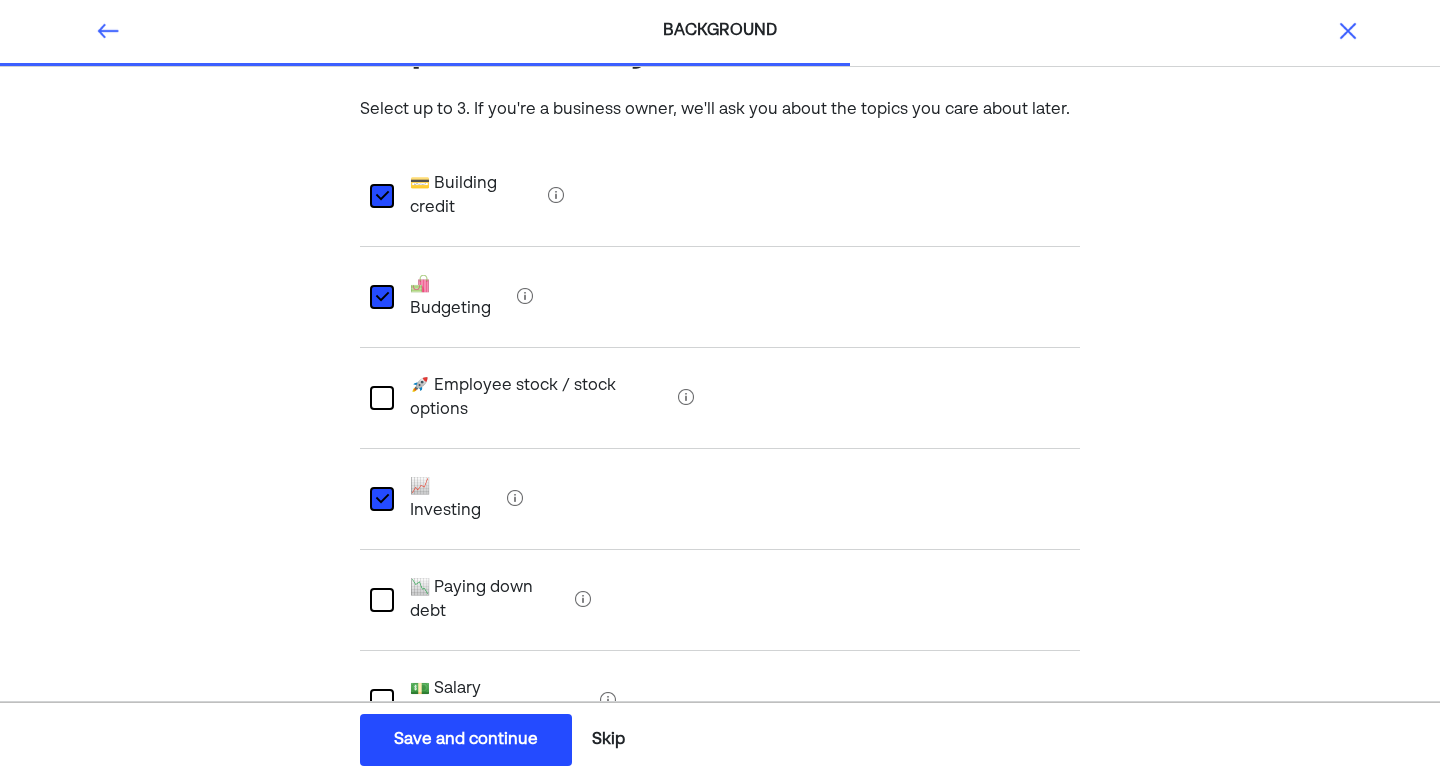 scroll, scrollTop: 184, scrollLeft: 0, axis: vertical 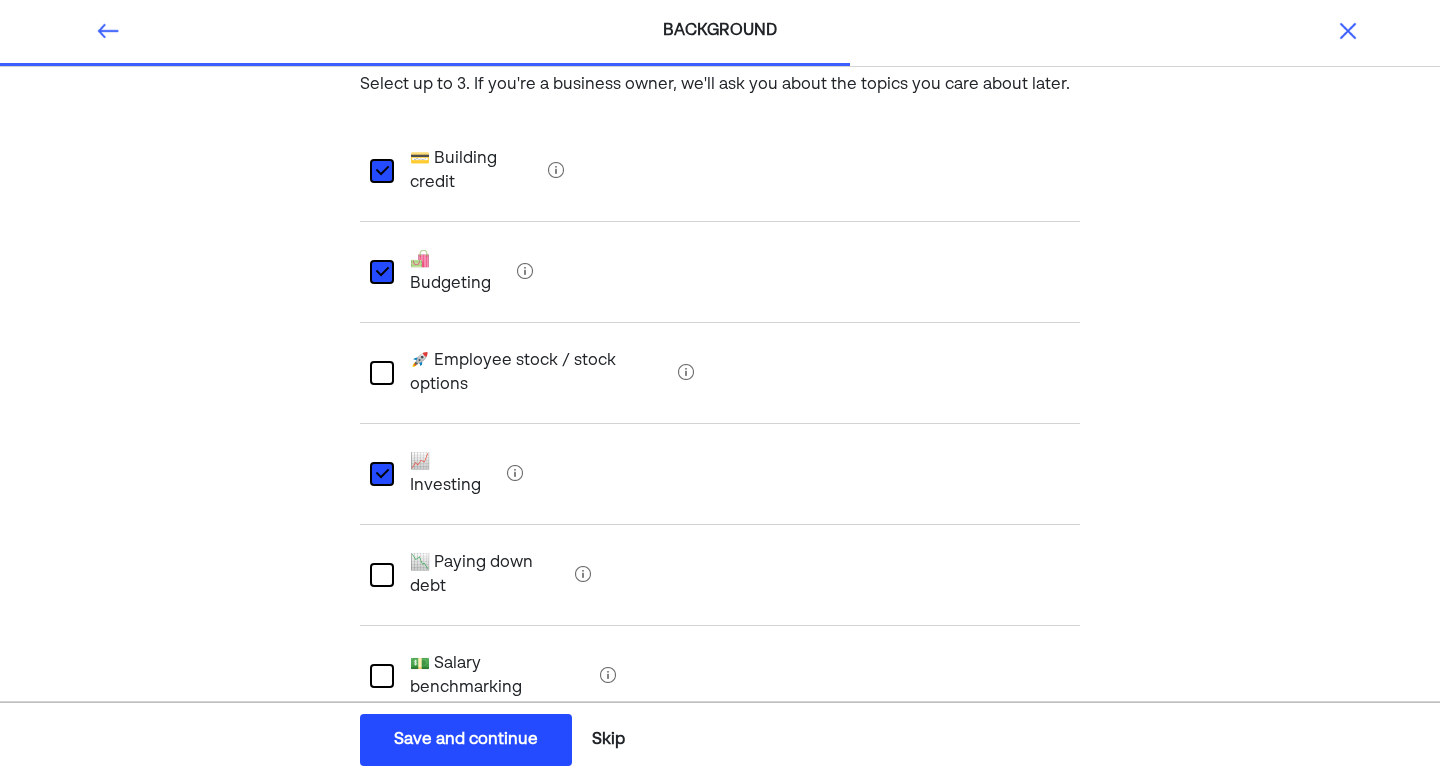 click at bounding box center [382, 575] 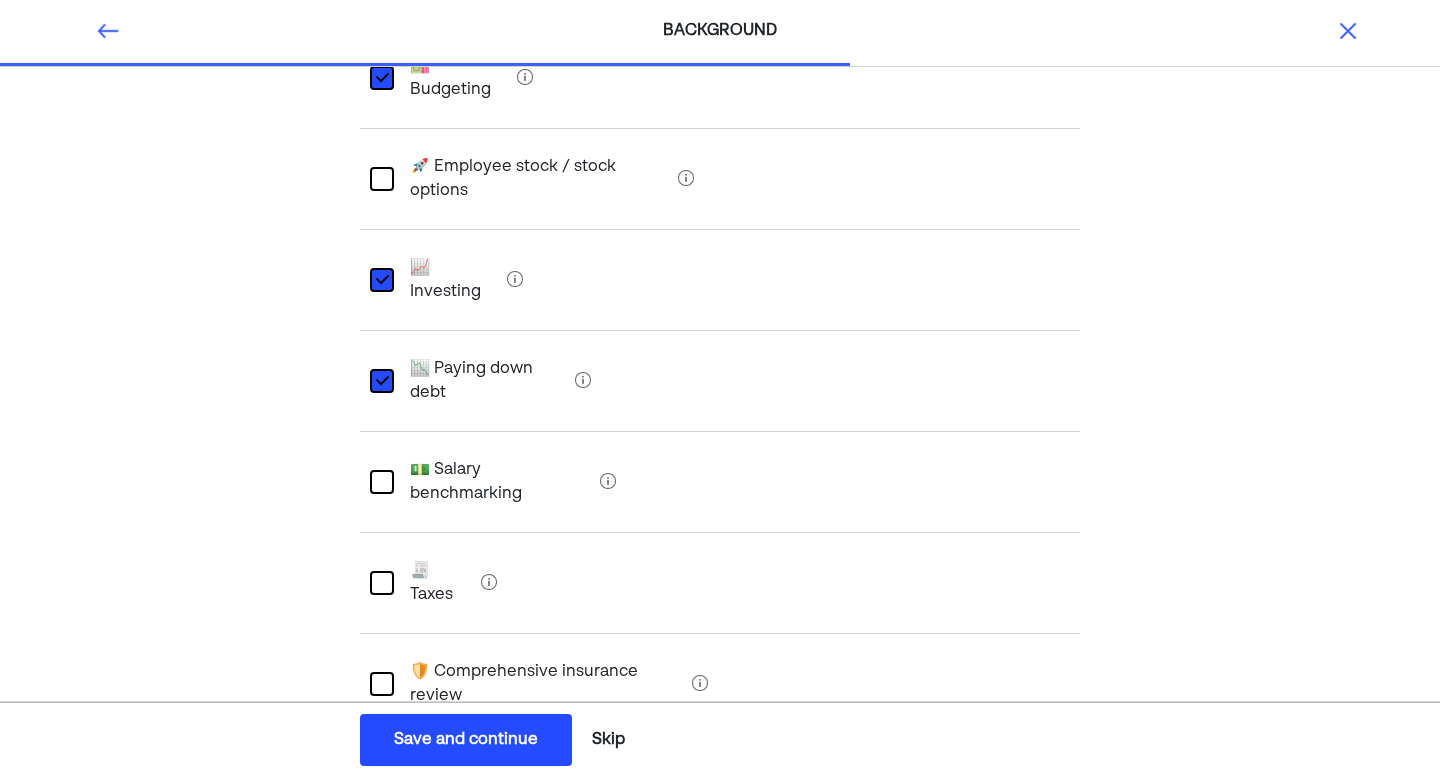 scroll, scrollTop: 477, scrollLeft: 0, axis: vertical 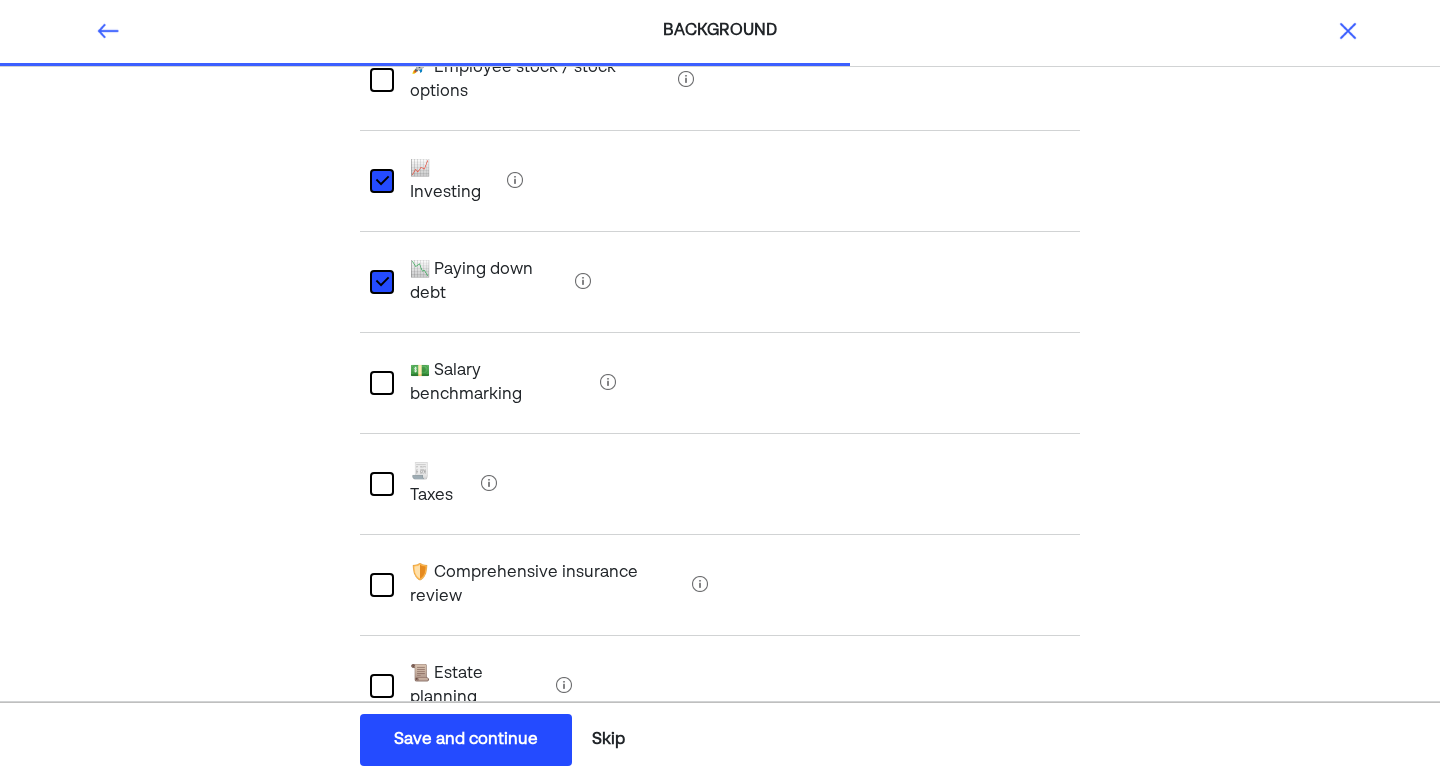 click at bounding box center (382, 686) 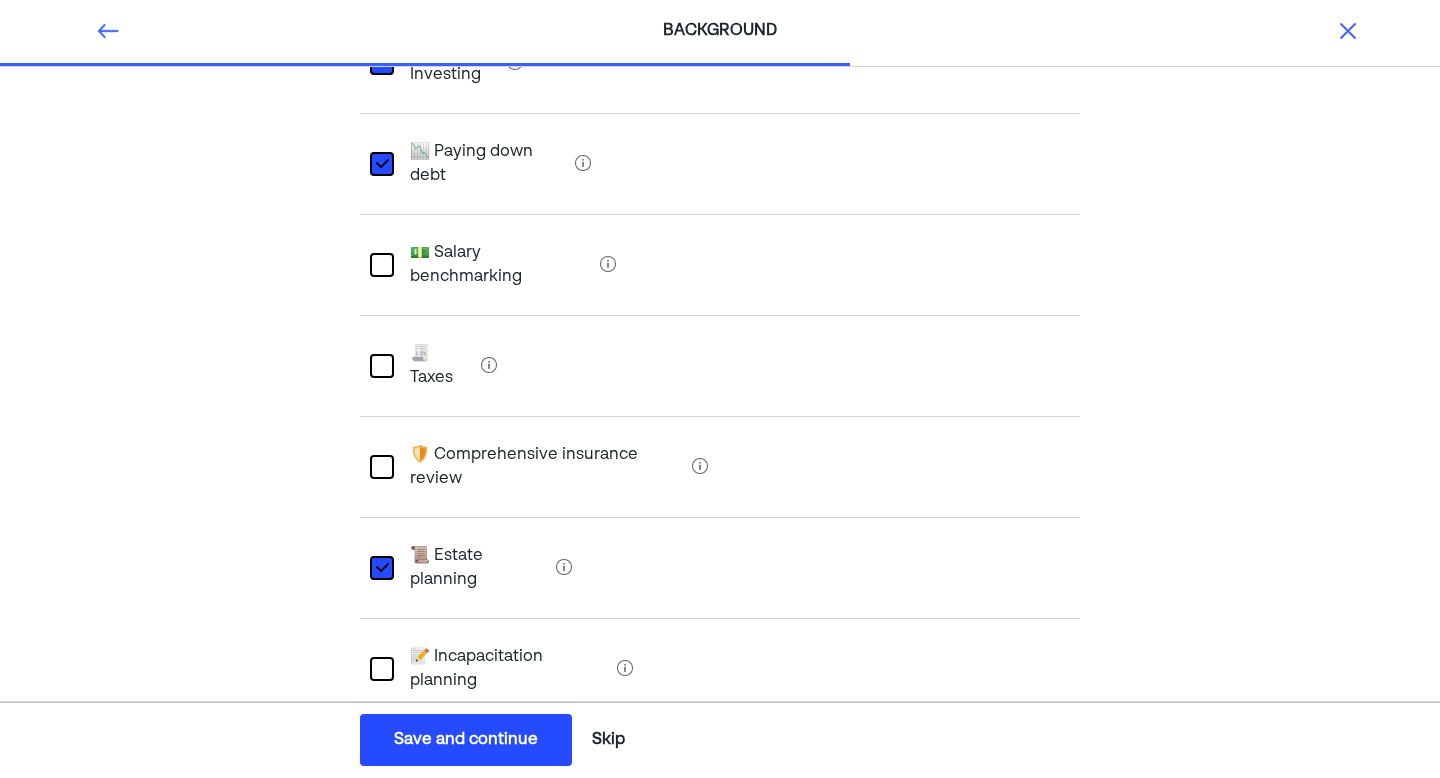 scroll, scrollTop: 597, scrollLeft: 0, axis: vertical 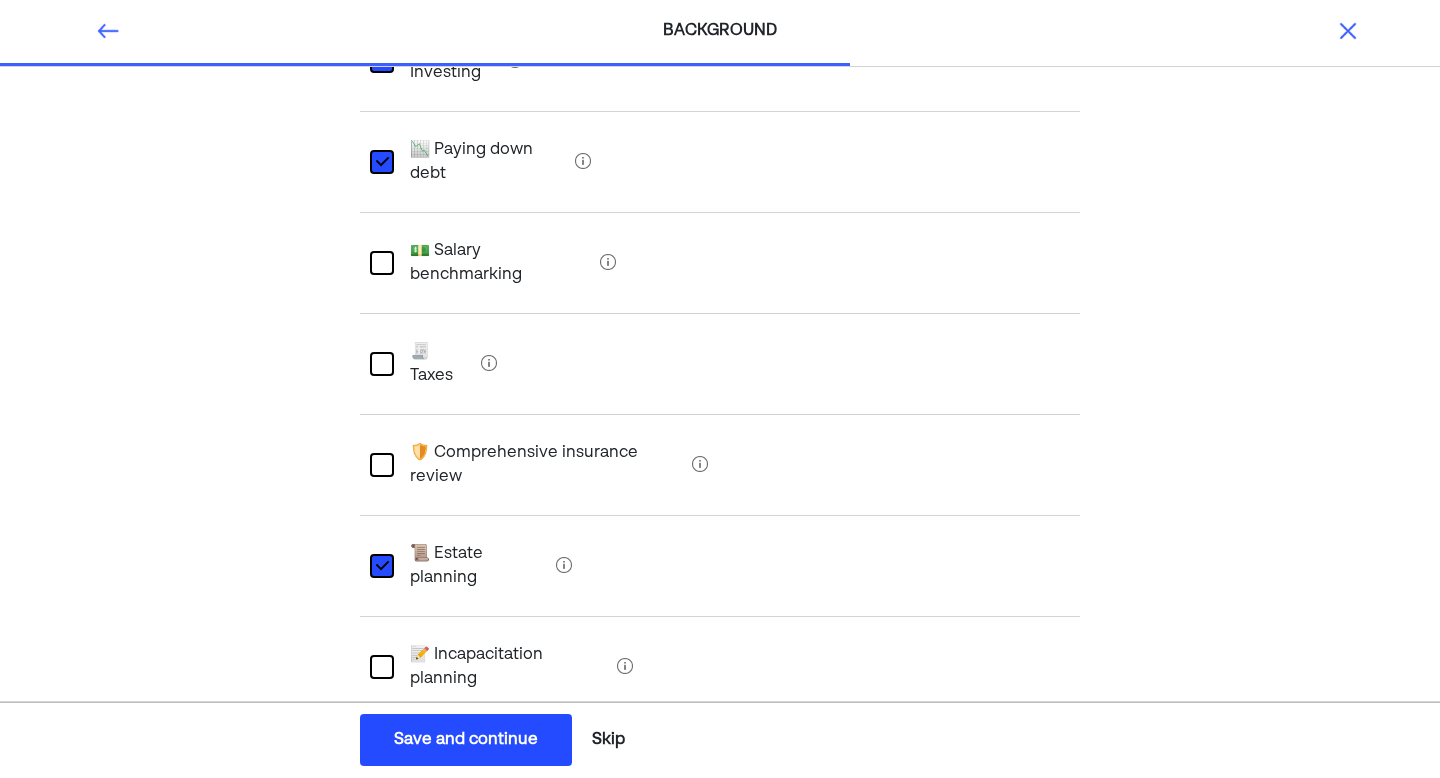 click at bounding box center [382, 667] 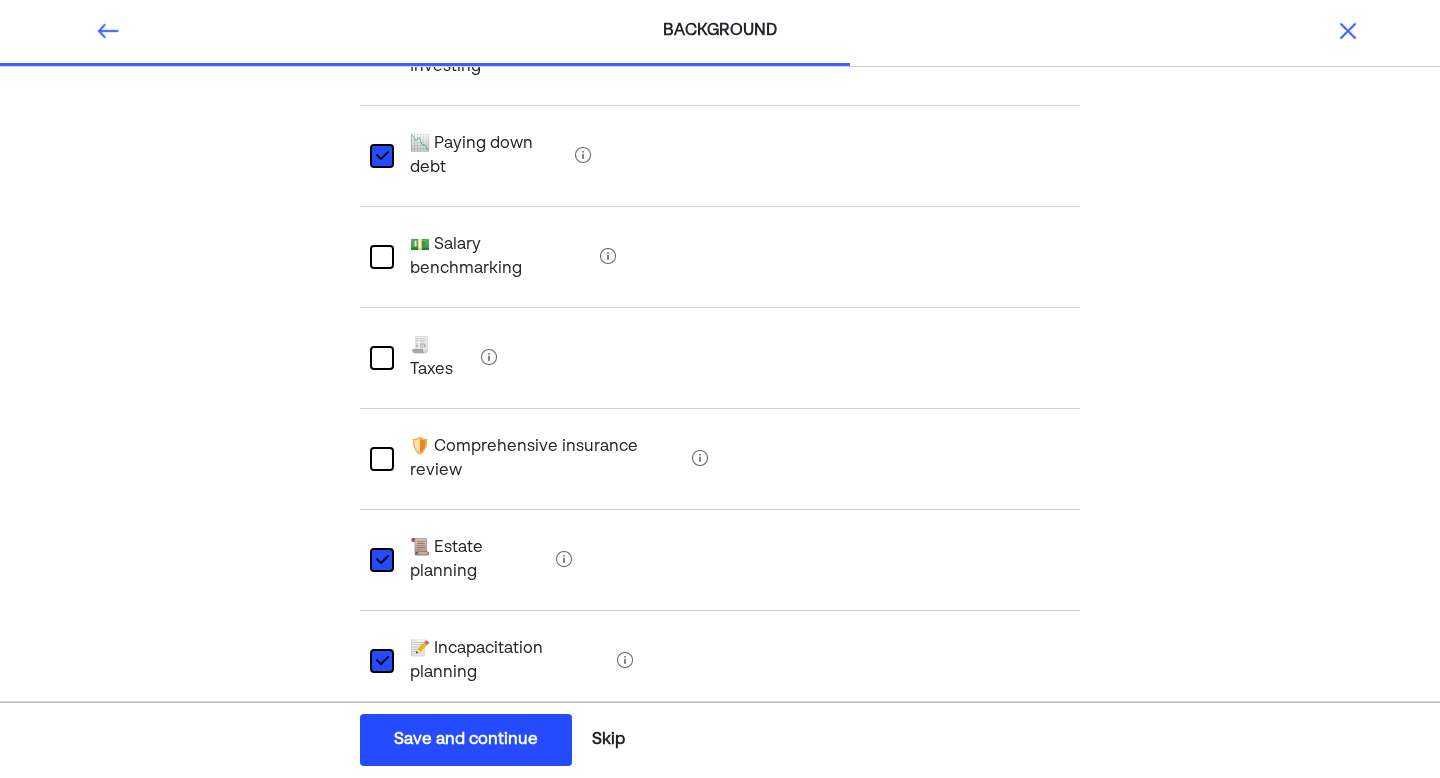 scroll, scrollTop: 609, scrollLeft: 0, axis: vertical 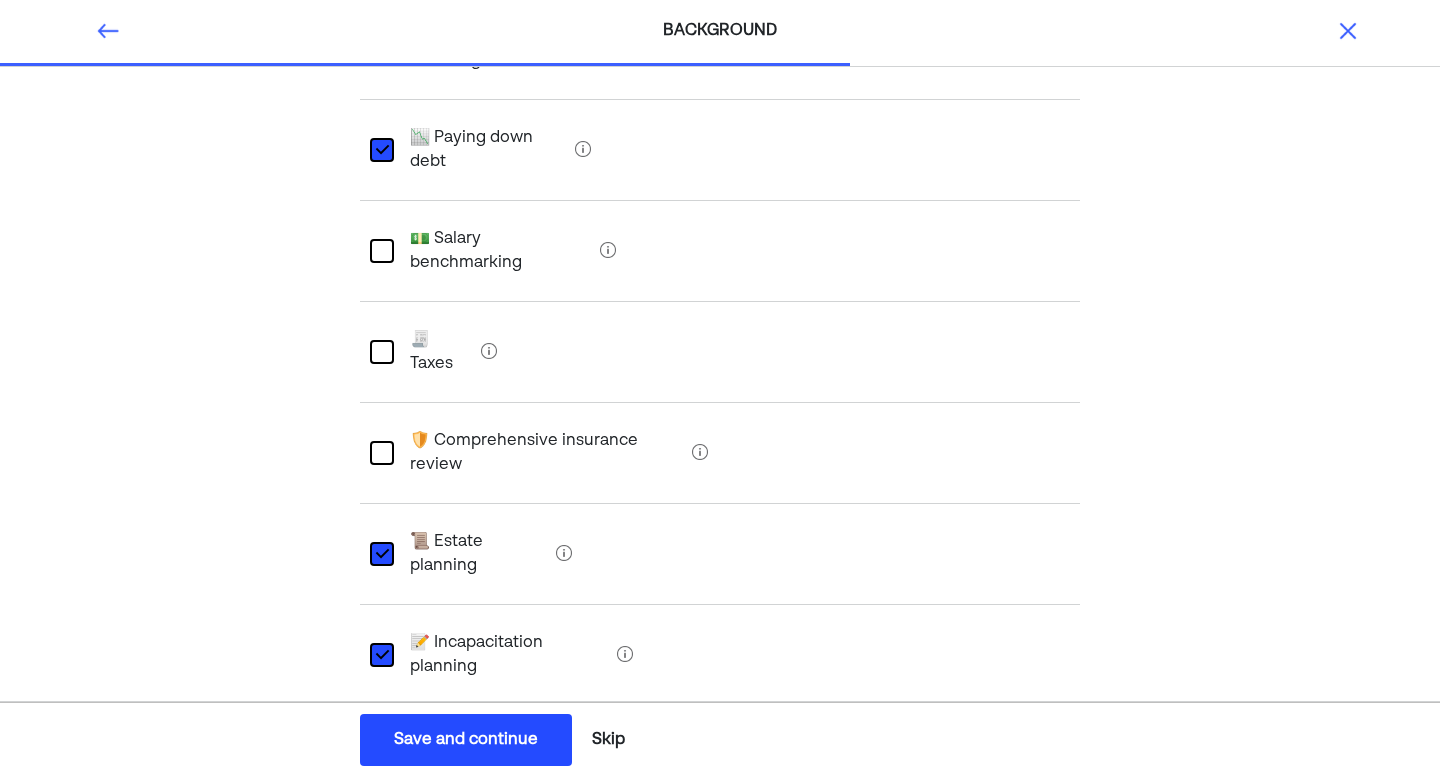 click on "Save and continue" at bounding box center (466, 740) 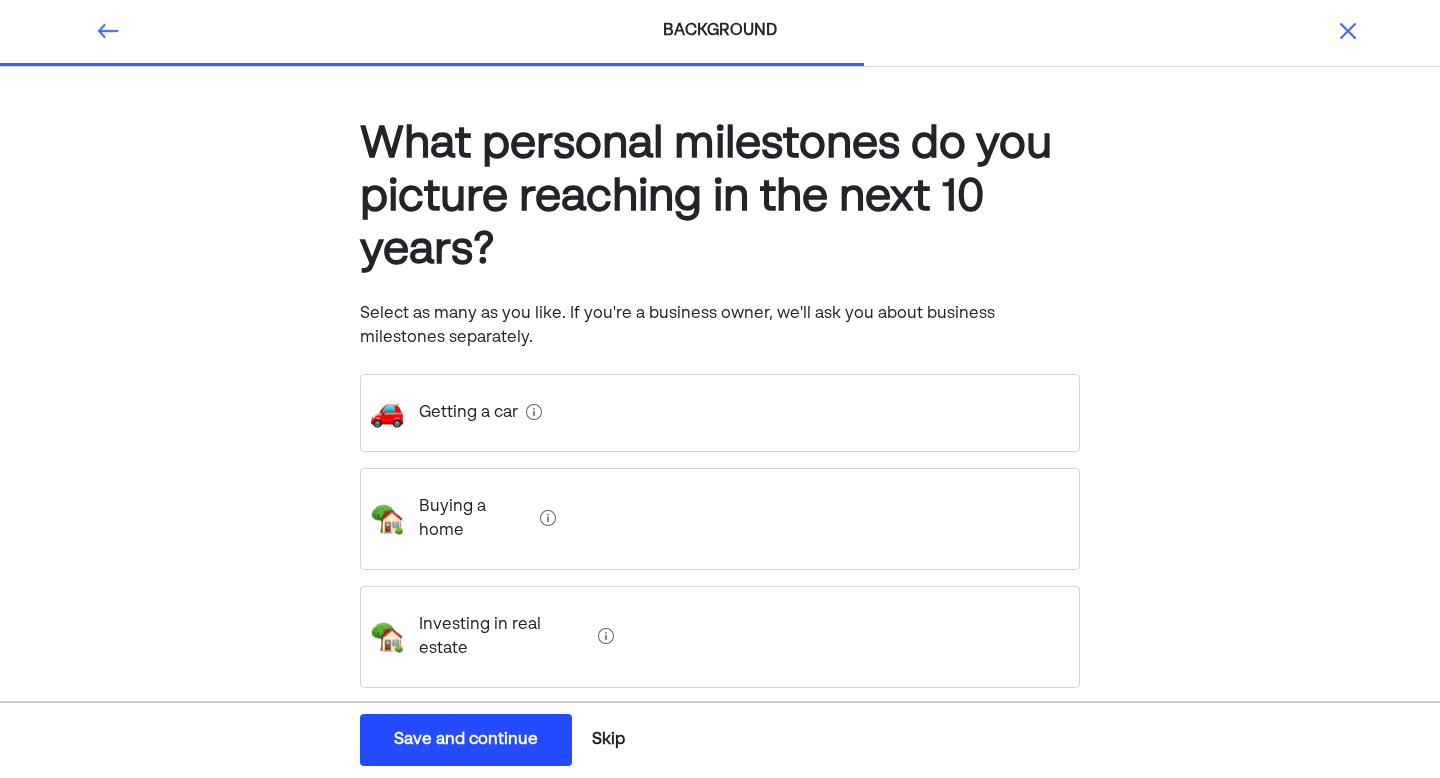 scroll, scrollTop: 0, scrollLeft: 0, axis: both 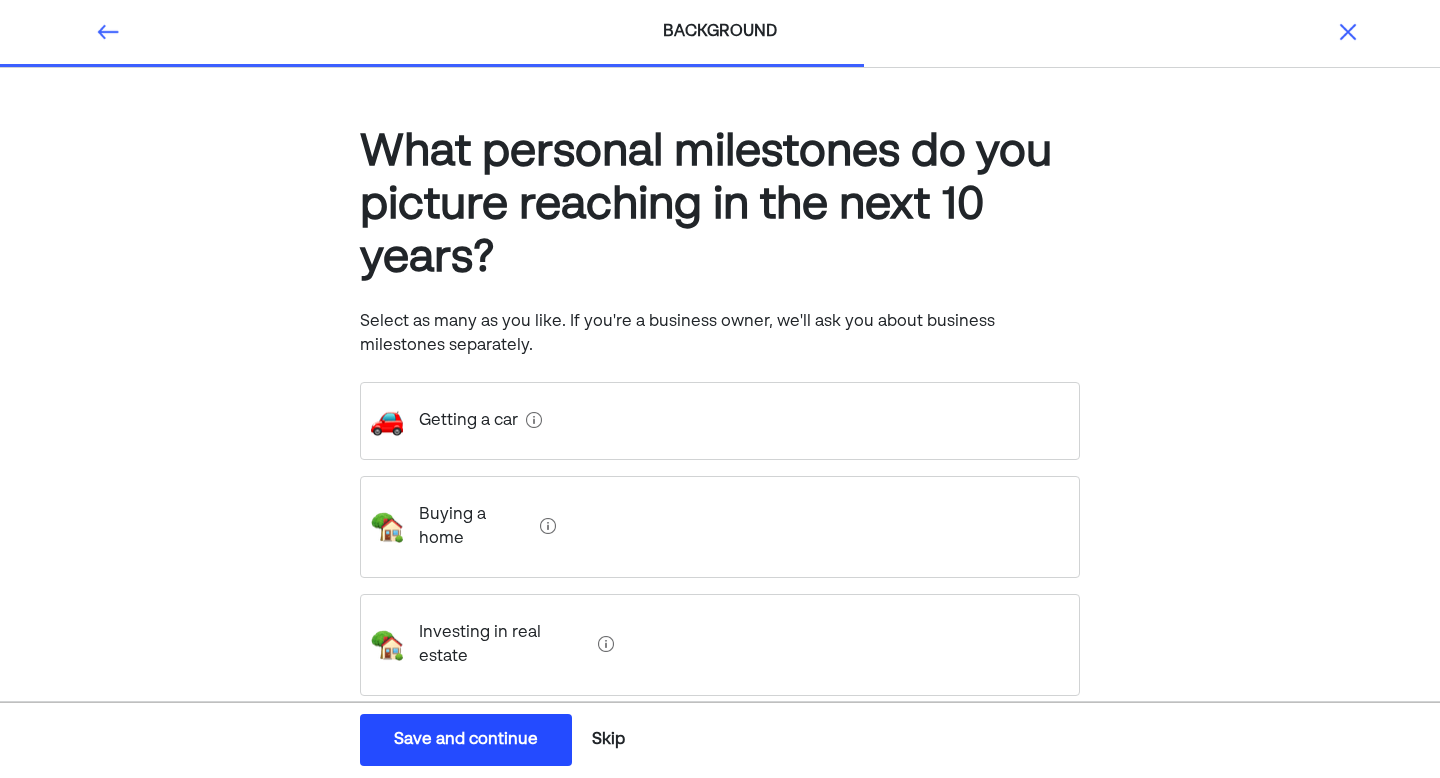 click on "Buying a home" at bounding box center [467, 527] 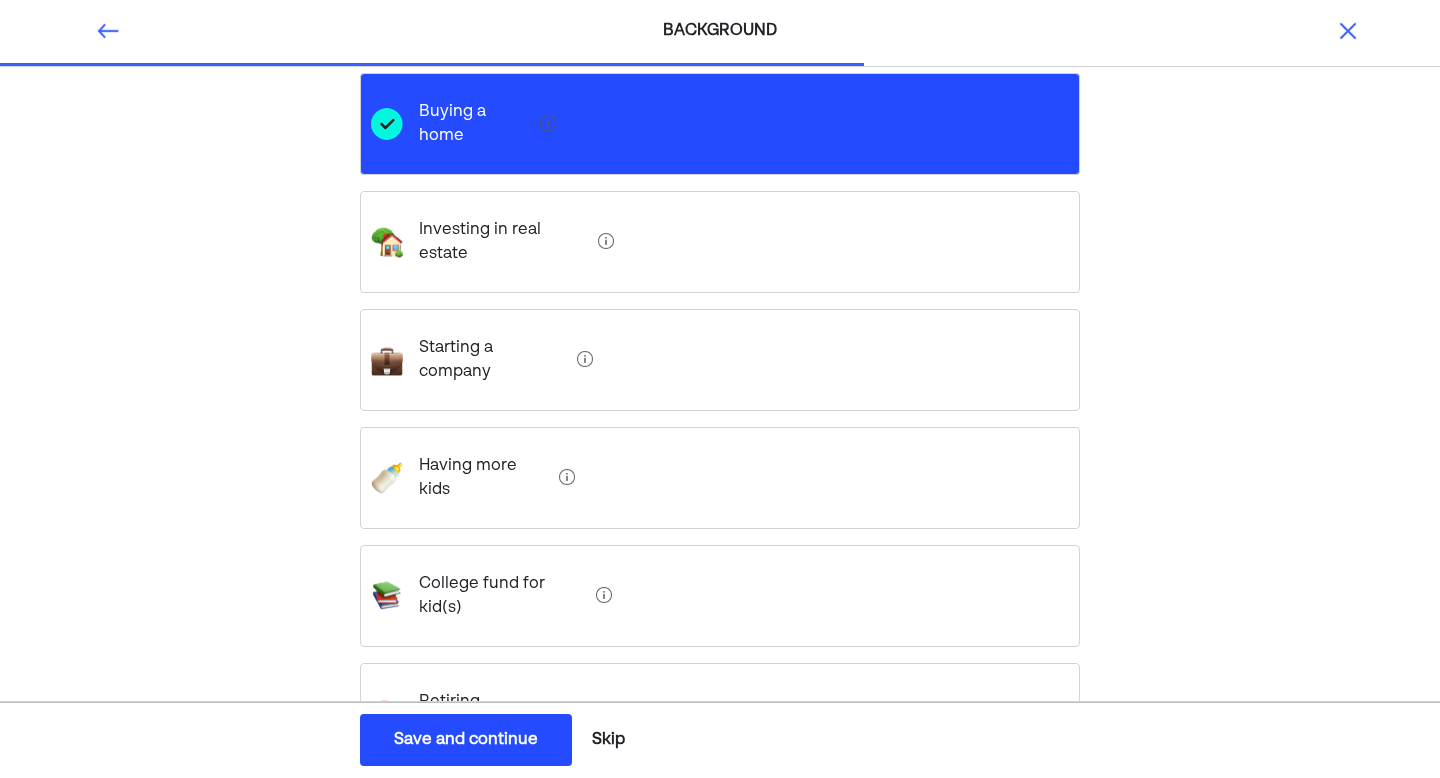scroll, scrollTop: 418, scrollLeft: 0, axis: vertical 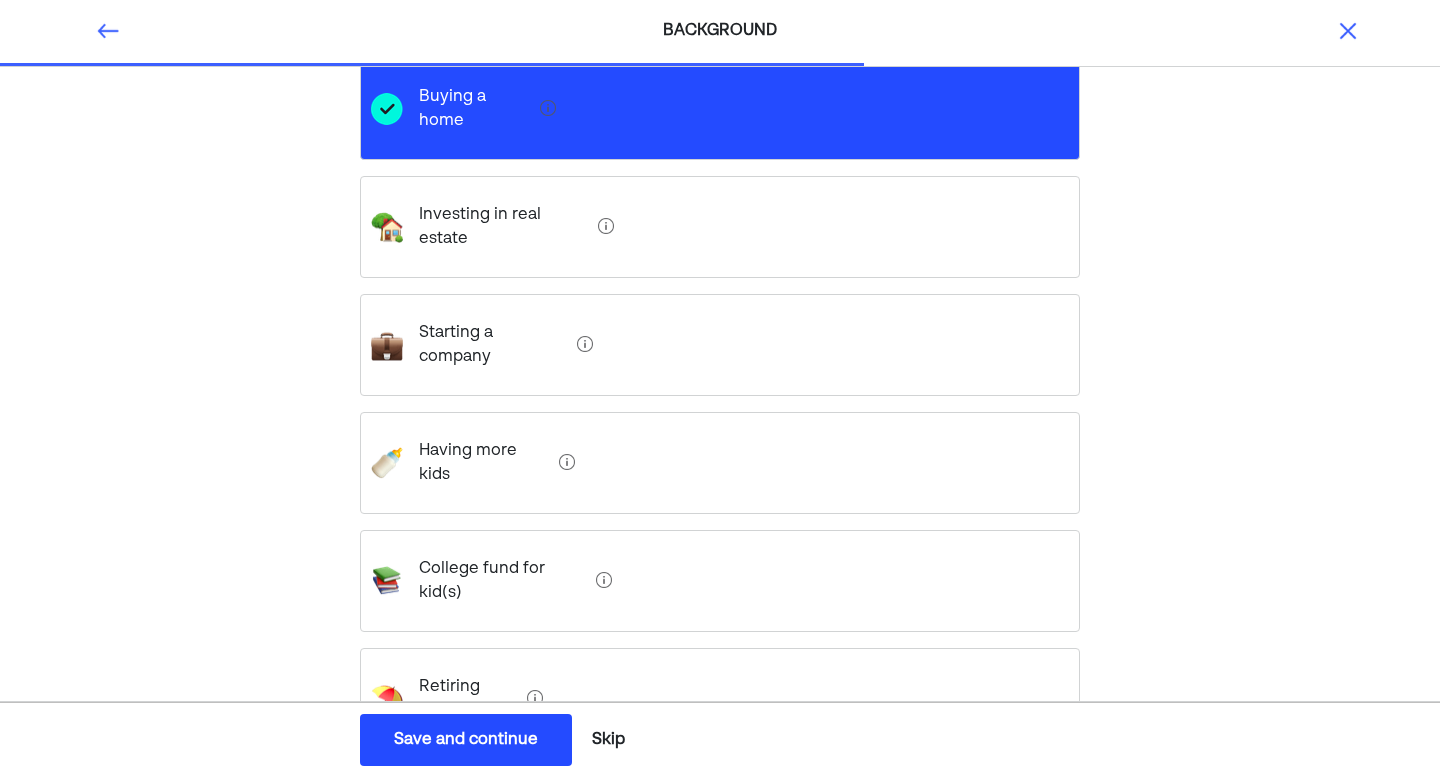 click on "College fund for kid(s)" at bounding box center [495, 581] 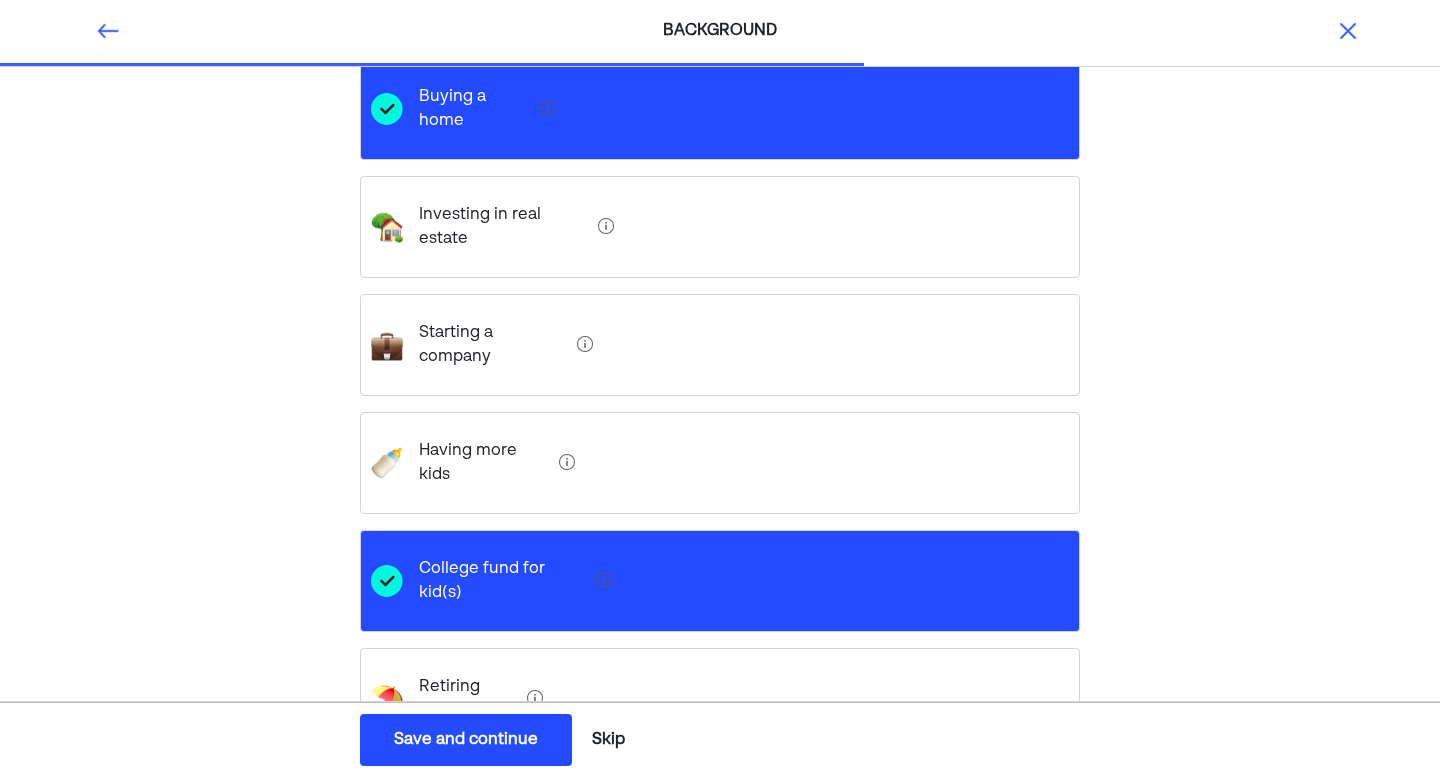 scroll, scrollTop: 454, scrollLeft: 0, axis: vertical 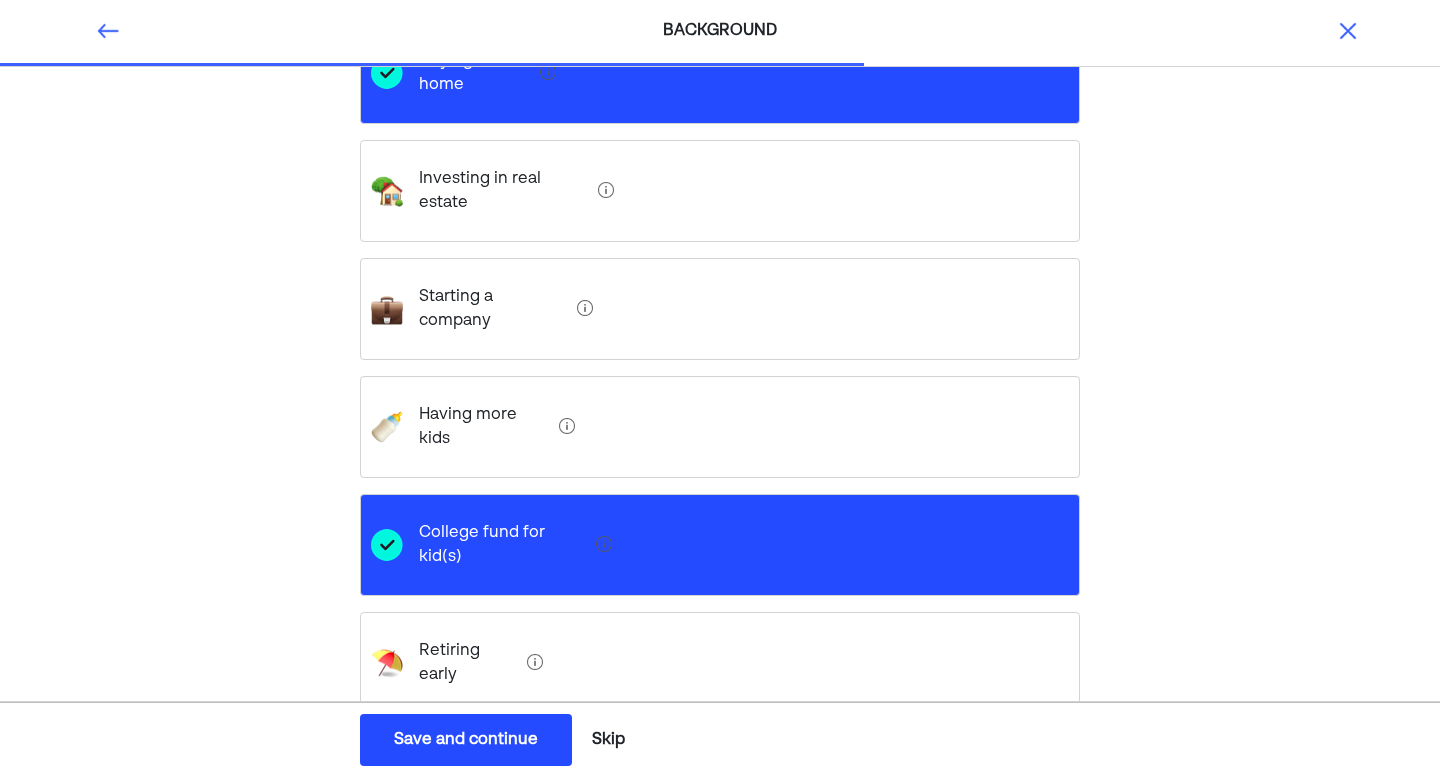click on "Retiring early" at bounding box center [461, 663] 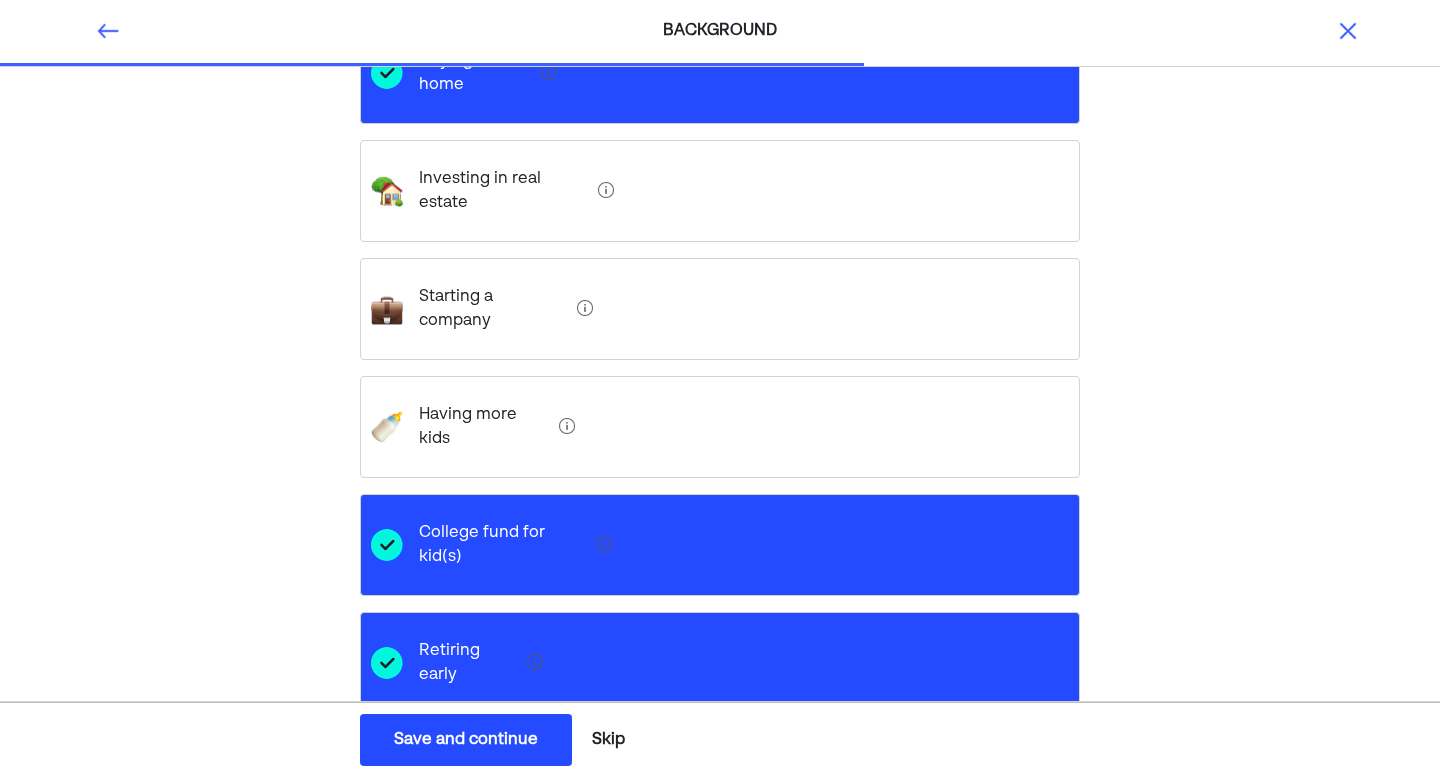 scroll, scrollTop: 539, scrollLeft: 0, axis: vertical 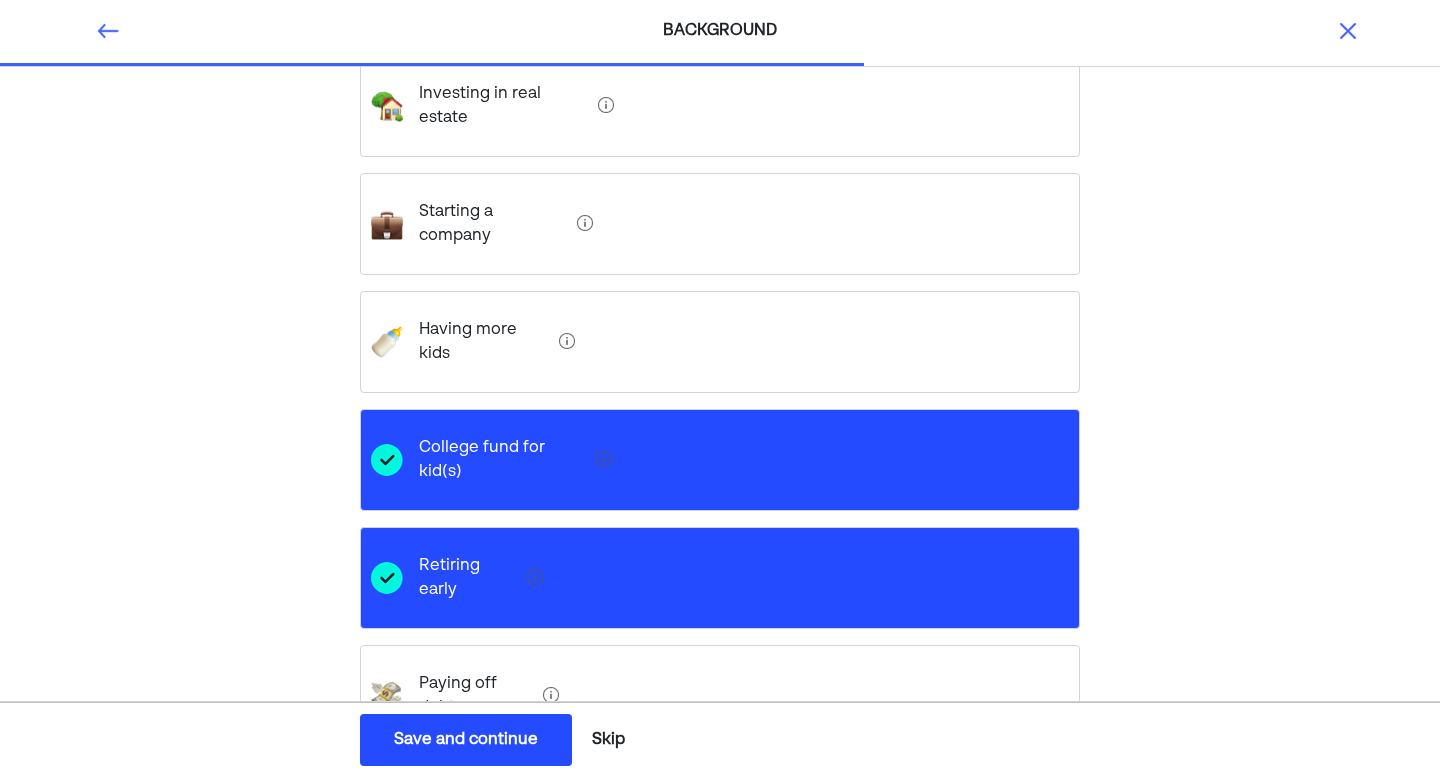 click on "Paying off debt" at bounding box center (469, 696) 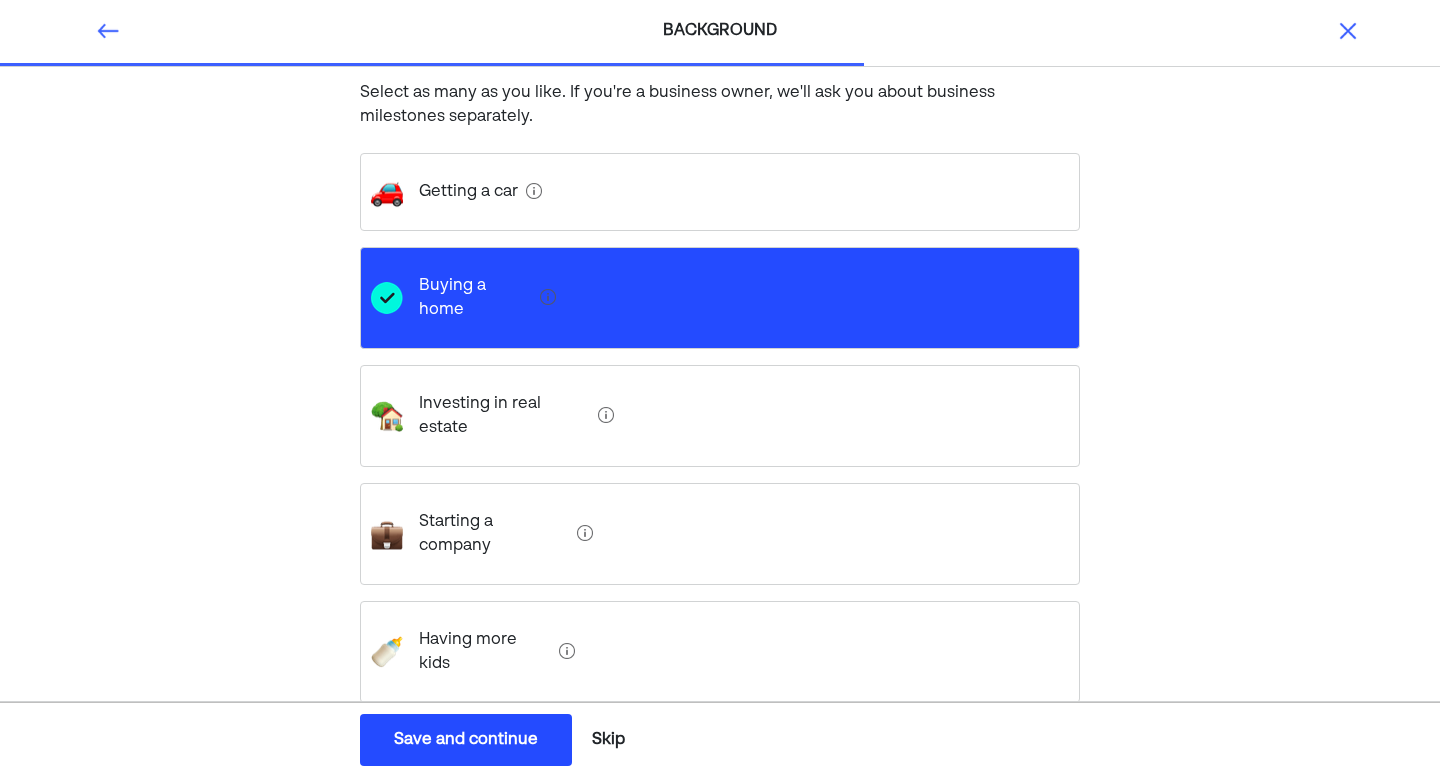 scroll, scrollTop: 215, scrollLeft: 0, axis: vertical 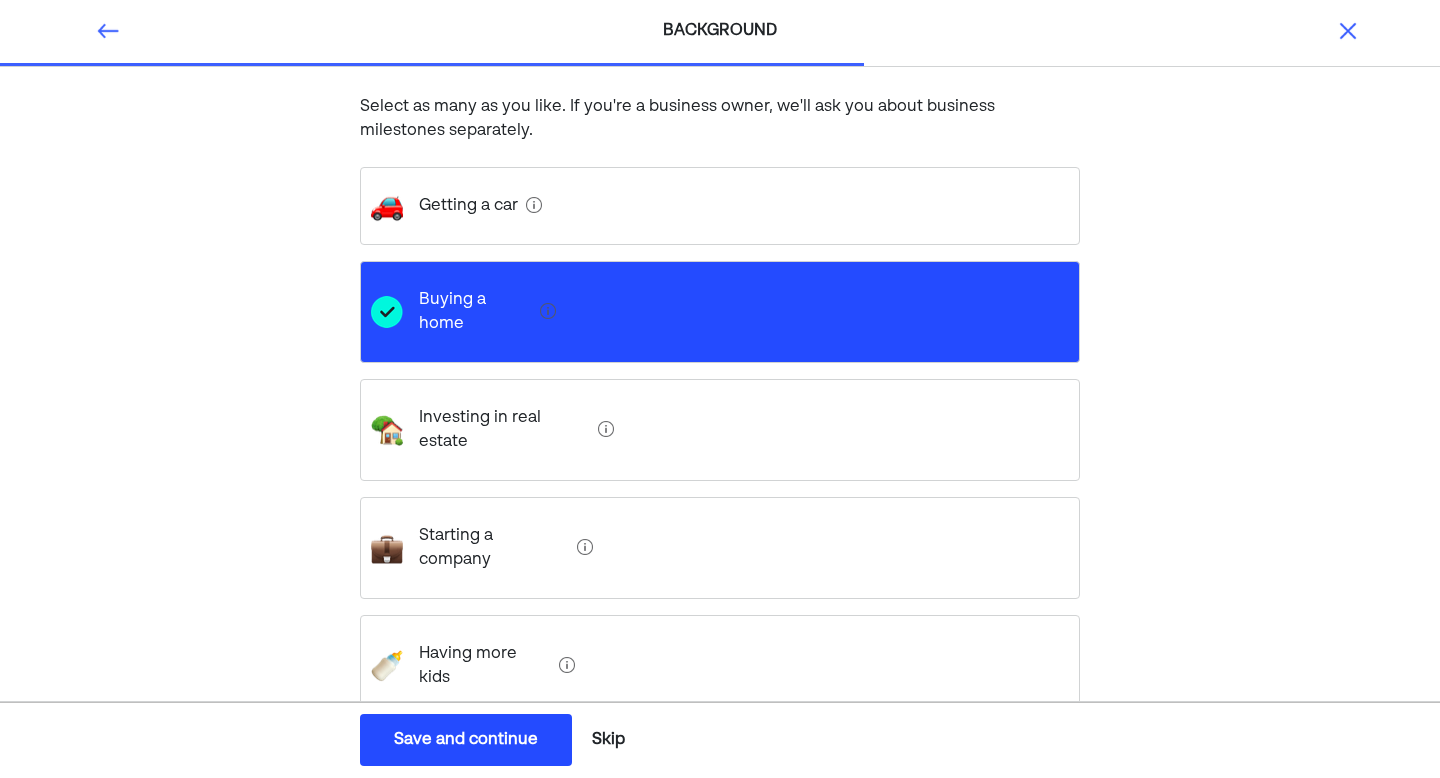 click on "Investing in real estate" at bounding box center [496, 430] 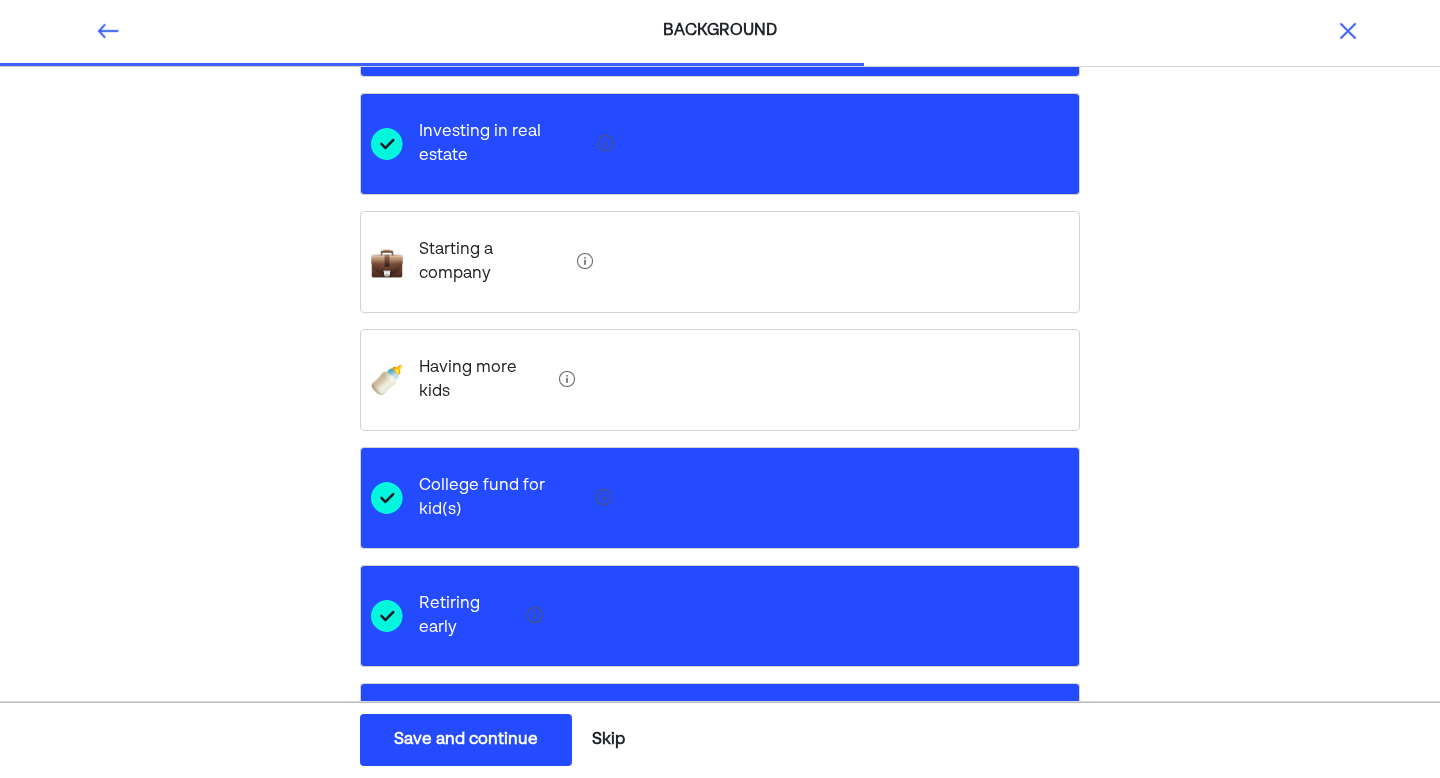 scroll, scrollTop: 539, scrollLeft: 0, axis: vertical 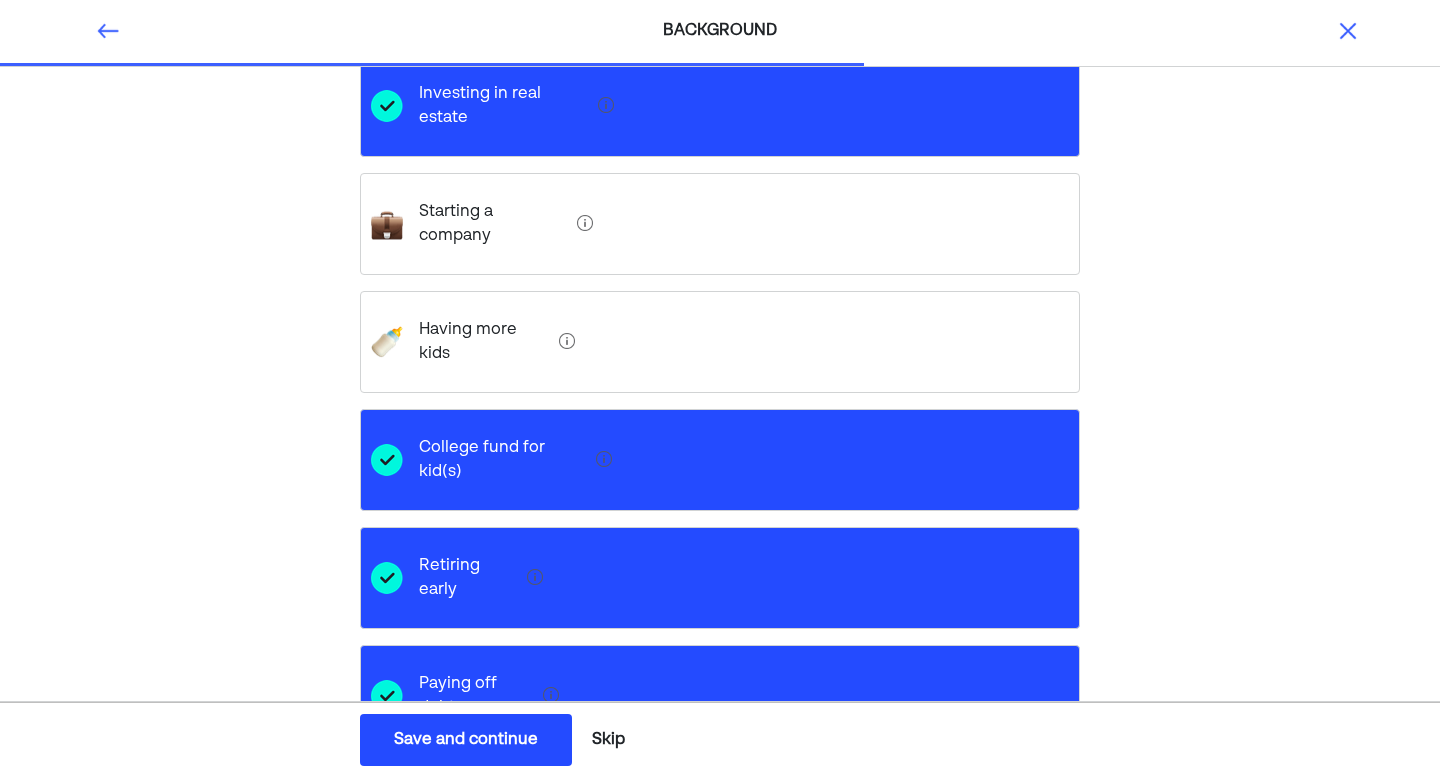 click on "Save and continue Save Save and continue" at bounding box center [466, 740] 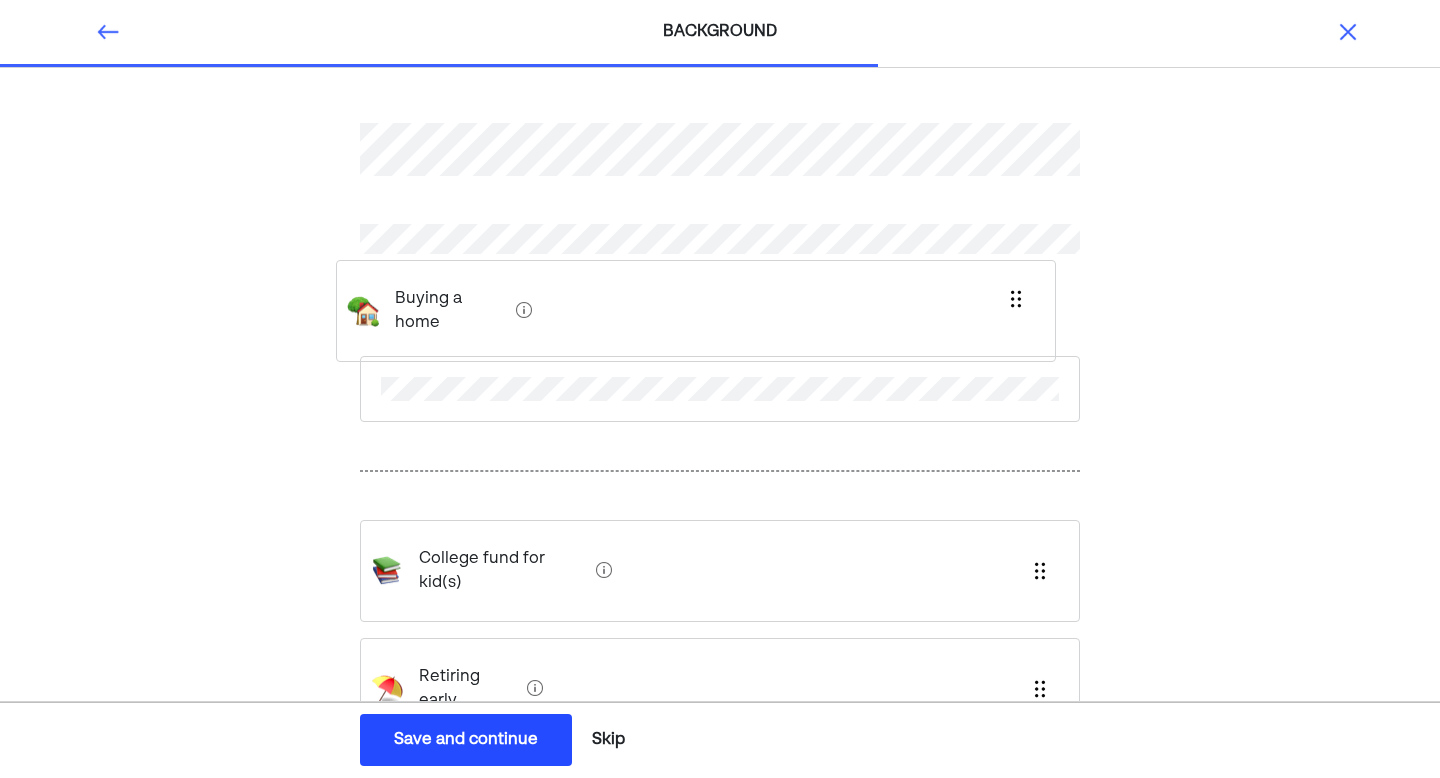 drag, startPoint x: 535, startPoint y: 499, endPoint x: 504, endPoint y: 294, distance: 207.33066 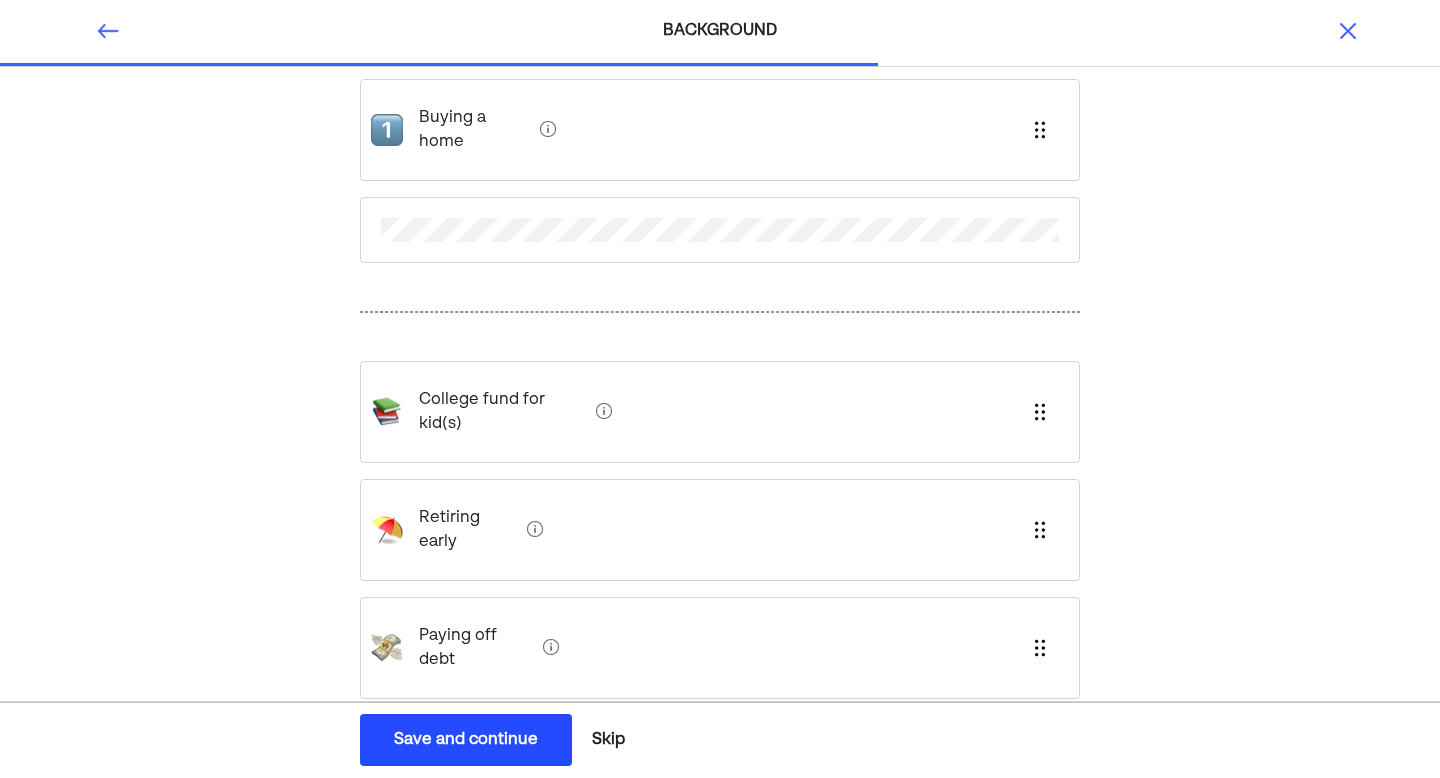 scroll, scrollTop: 160, scrollLeft: 0, axis: vertical 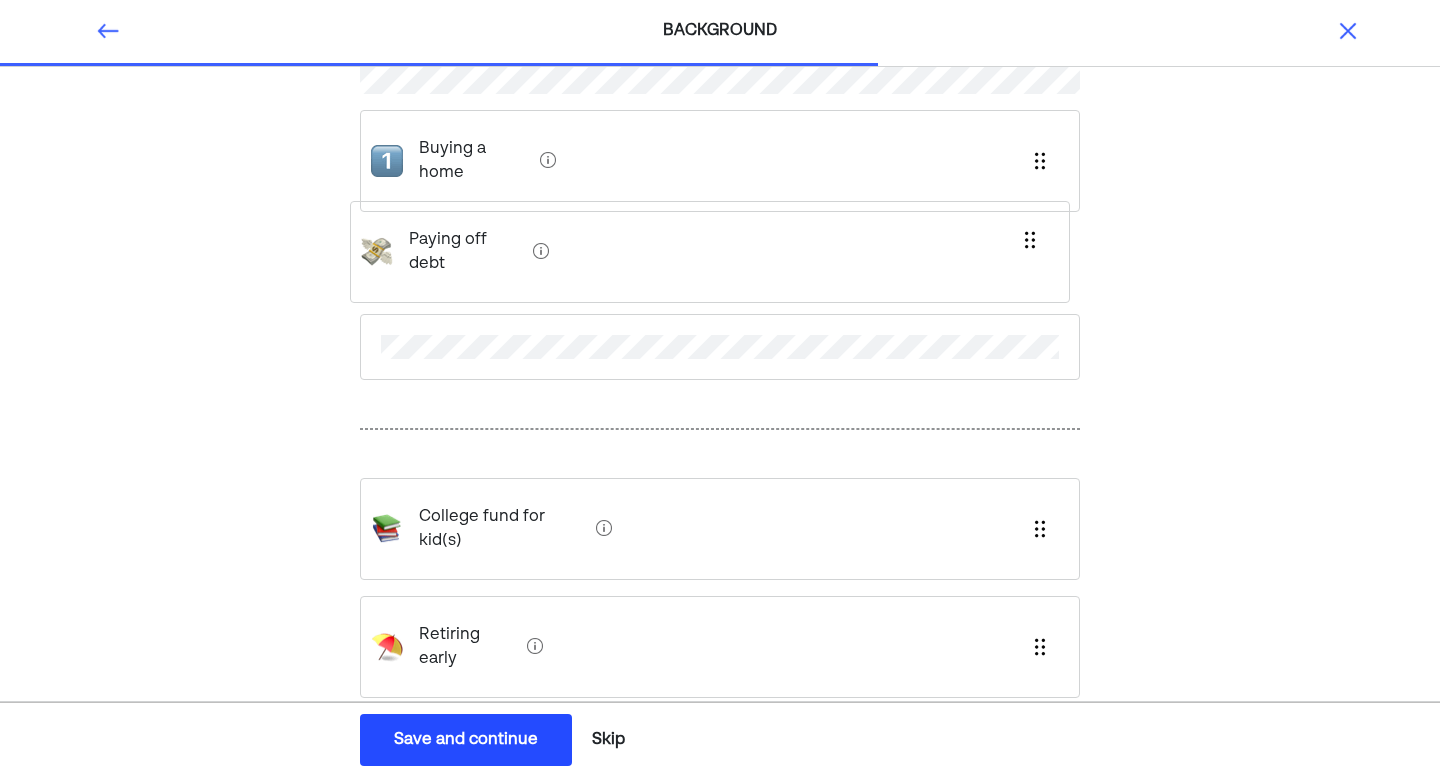 drag, startPoint x: 598, startPoint y: 595, endPoint x: 592, endPoint y: 225, distance: 370.04865 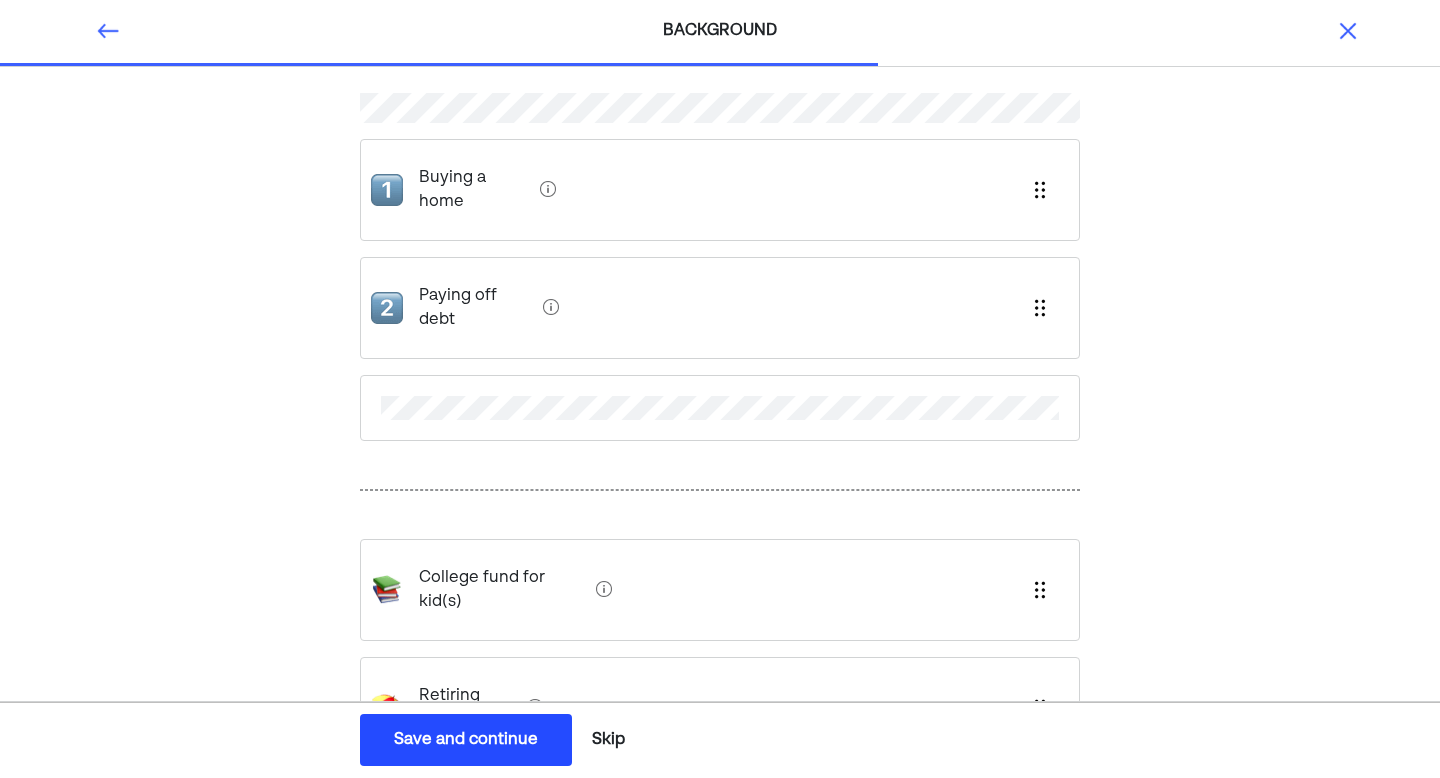 scroll, scrollTop: 121, scrollLeft: 0, axis: vertical 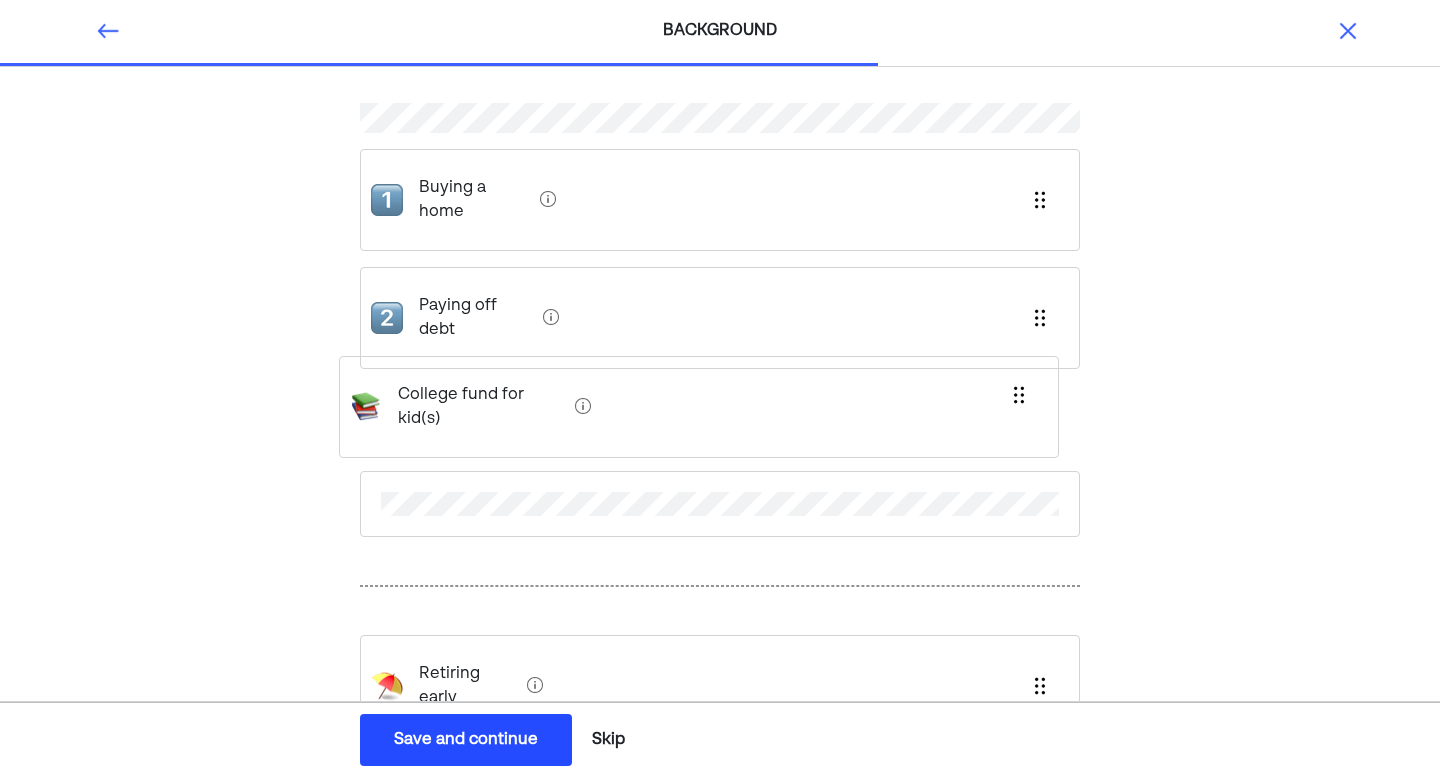 drag, startPoint x: 637, startPoint y: 541, endPoint x: 612, endPoint y: 377, distance: 165.89455 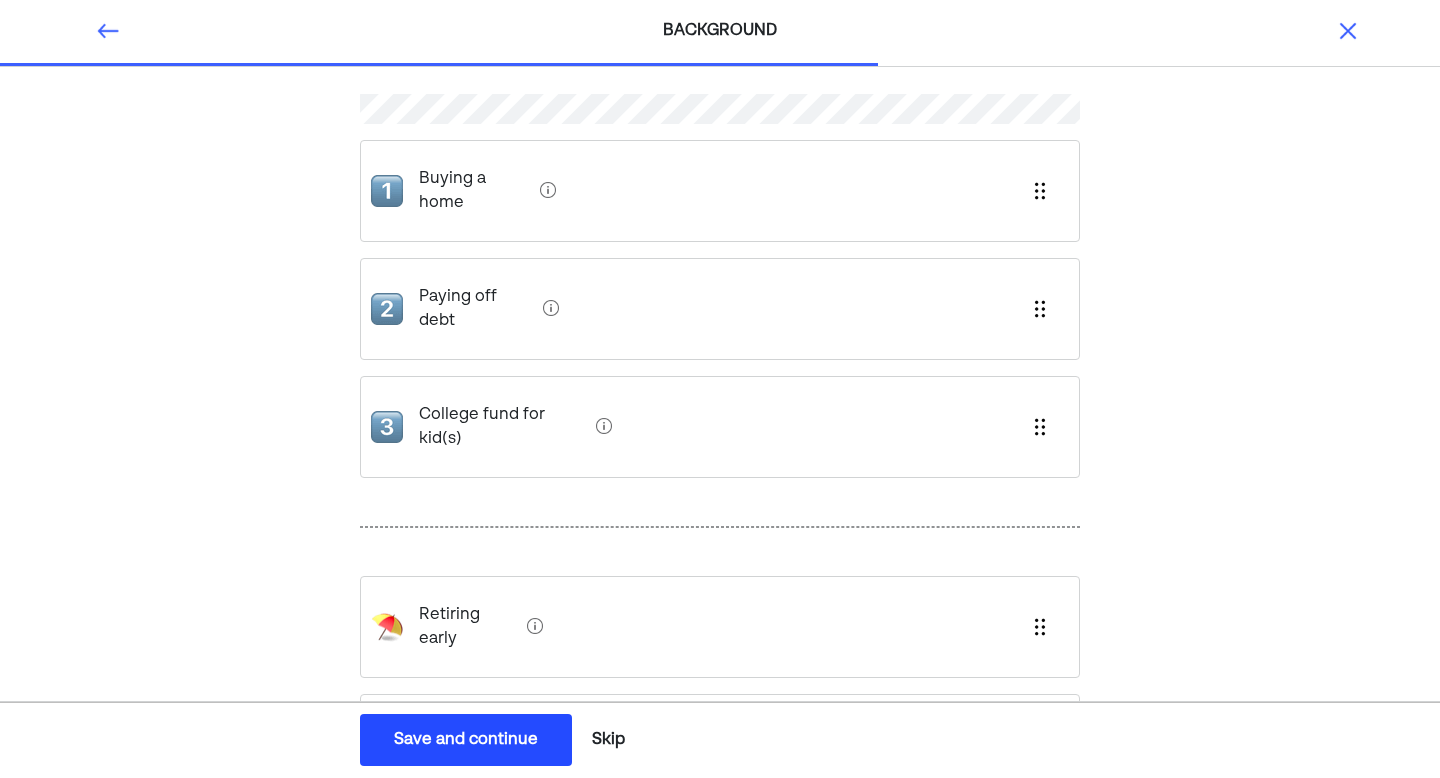 scroll, scrollTop: 145, scrollLeft: 0, axis: vertical 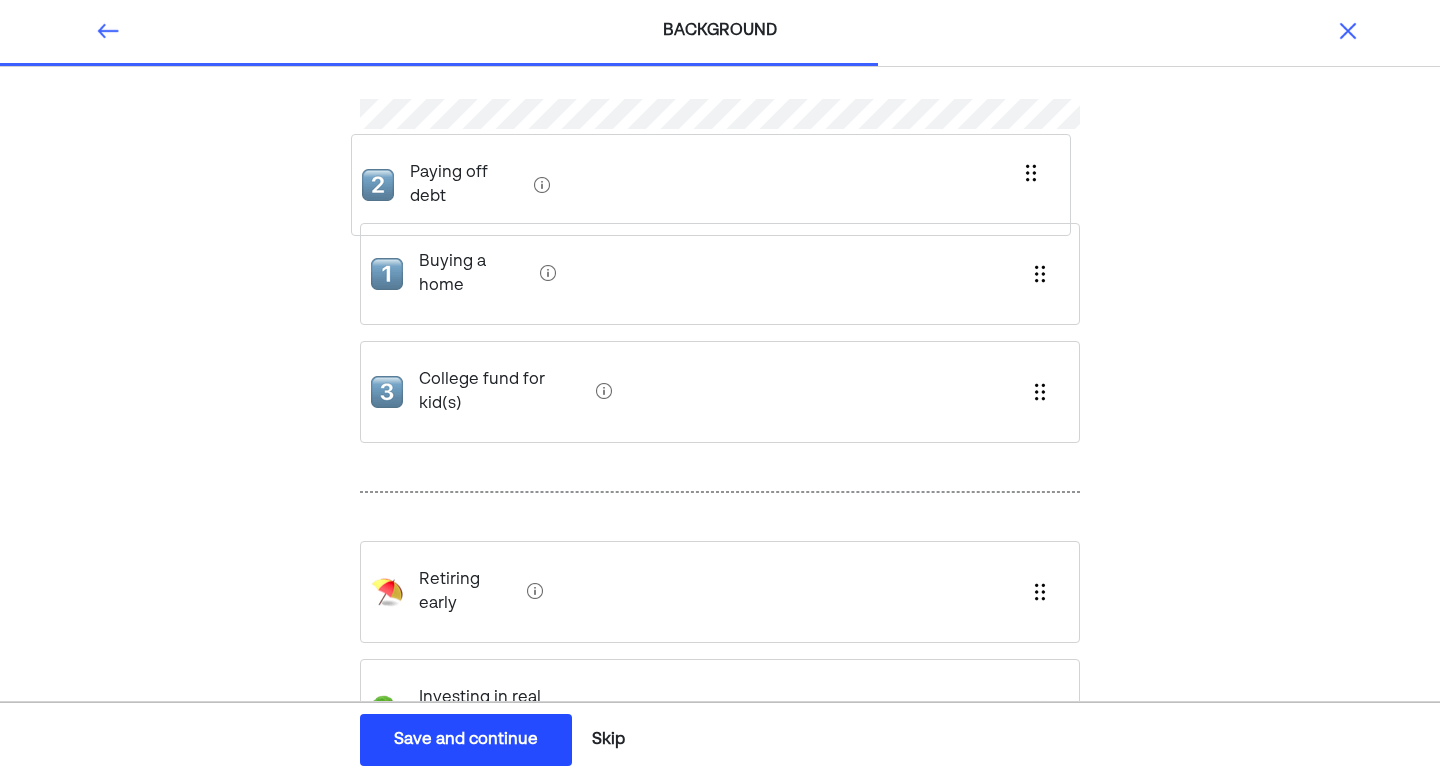 drag, startPoint x: 483, startPoint y: 263, endPoint x: 474, endPoint y: 173, distance: 90.44888 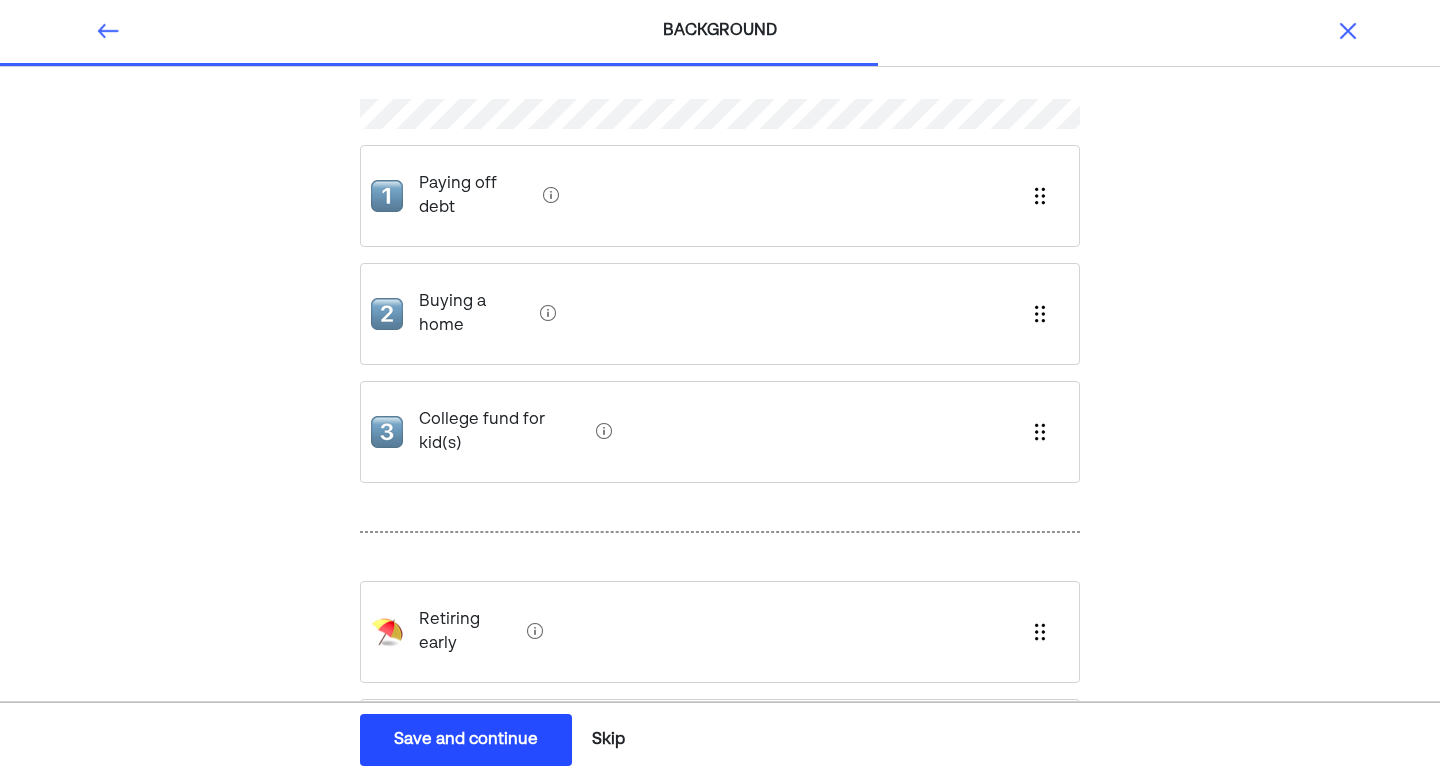 scroll, scrollTop: 164, scrollLeft: 0, axis: vertical 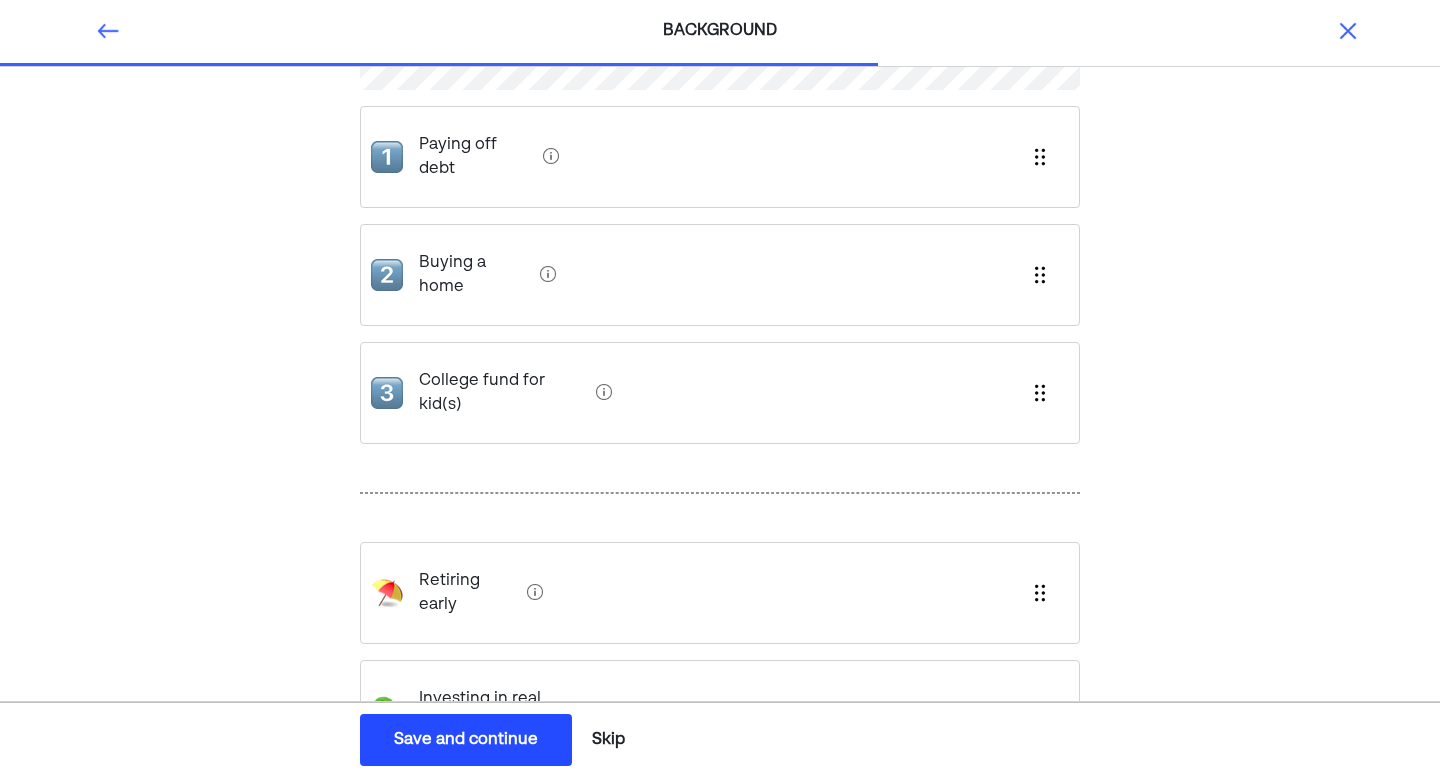 click on "Save and continue" at bounding box center (466, 740) 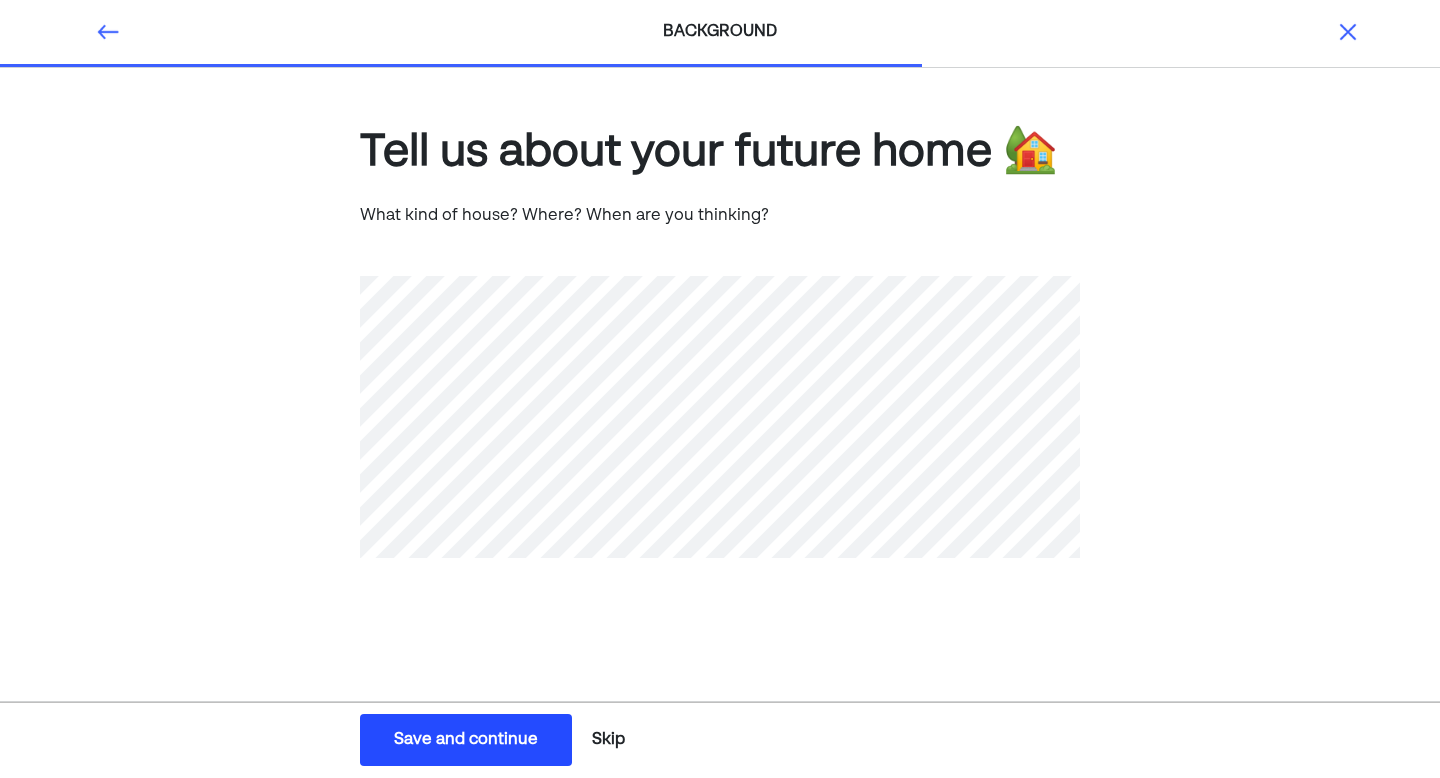 click on "Save and continue" at bounding box center [466, 740] 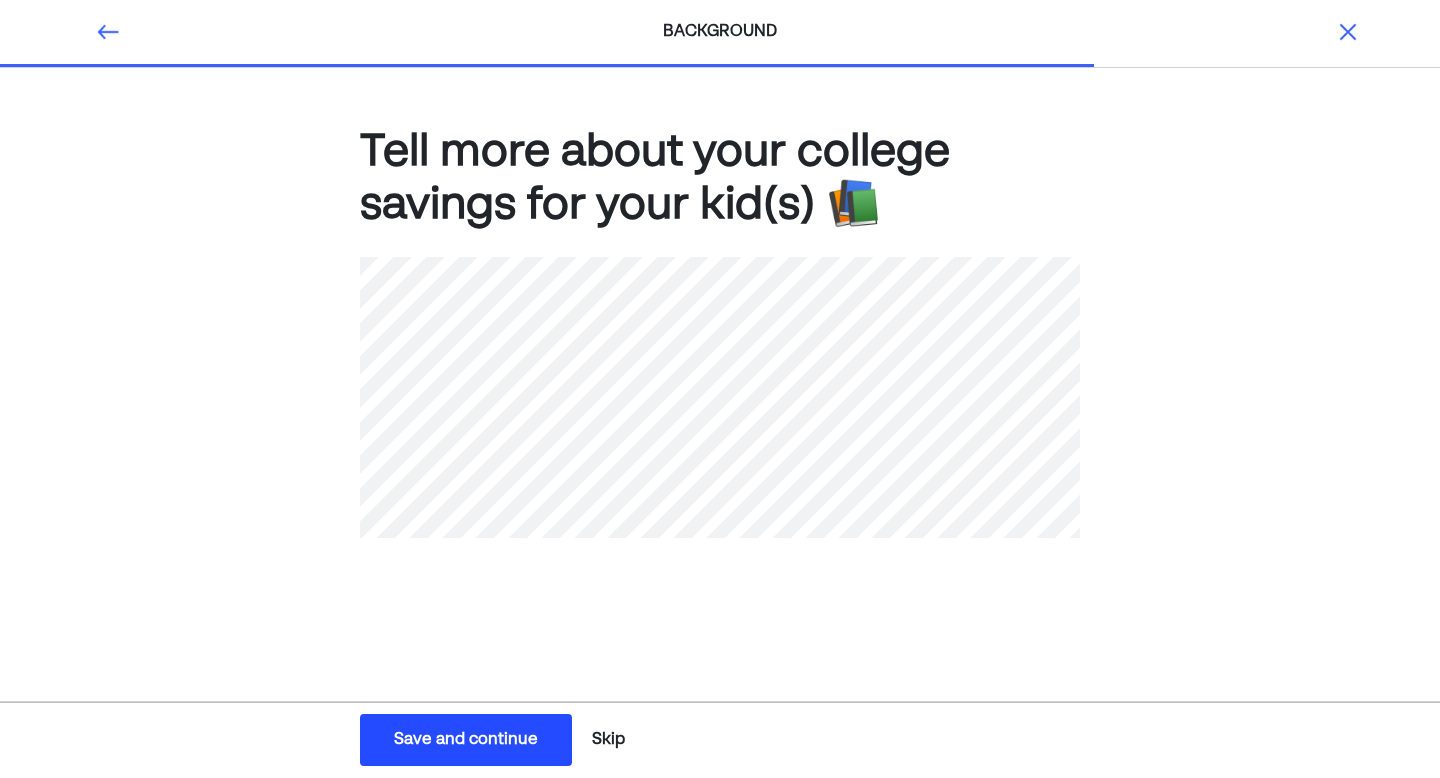 click on "Save and continue" at bounding box center [466, 740] 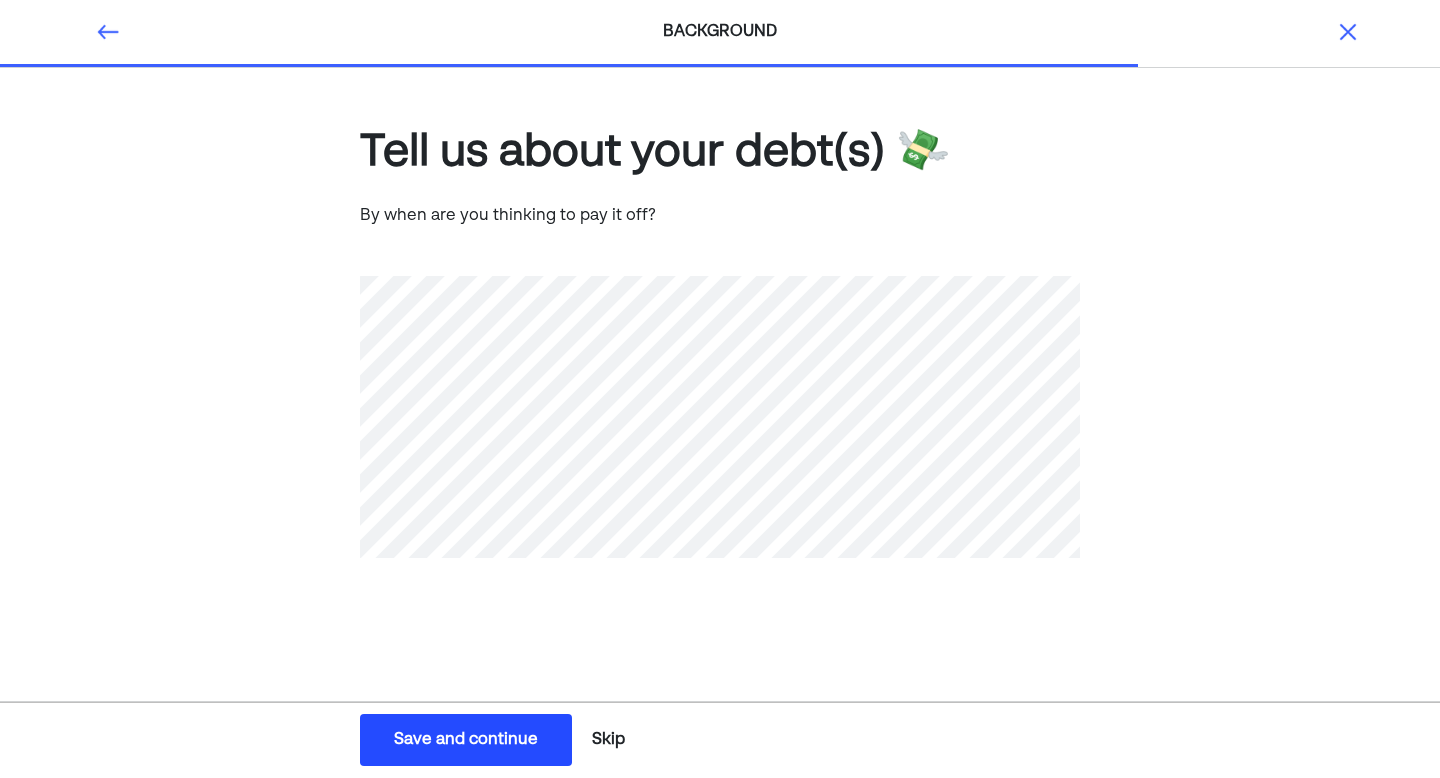 click on "Save and continue" at bounding box center (466, 740) 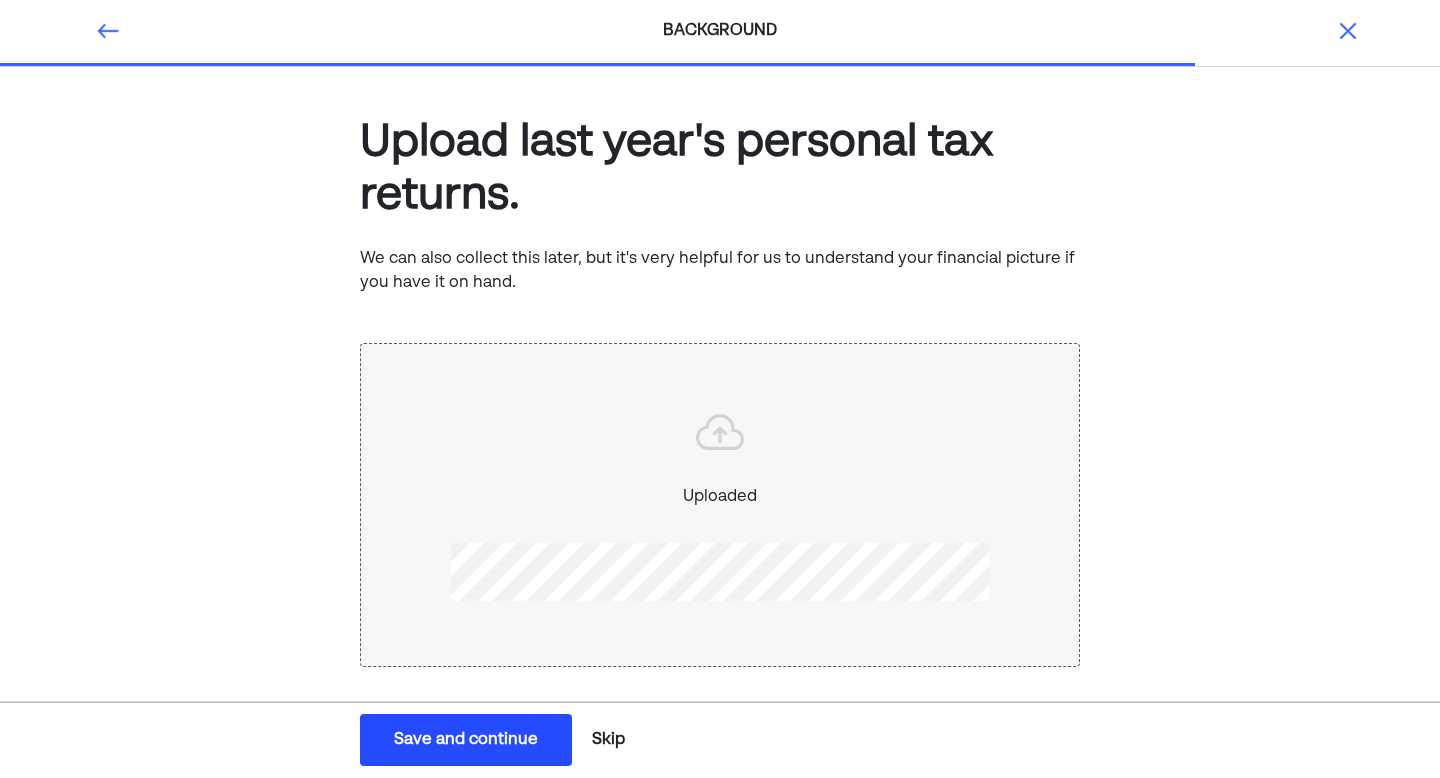 scroll, scrollTop: 19, scrollLeft: 0, axis: vertical 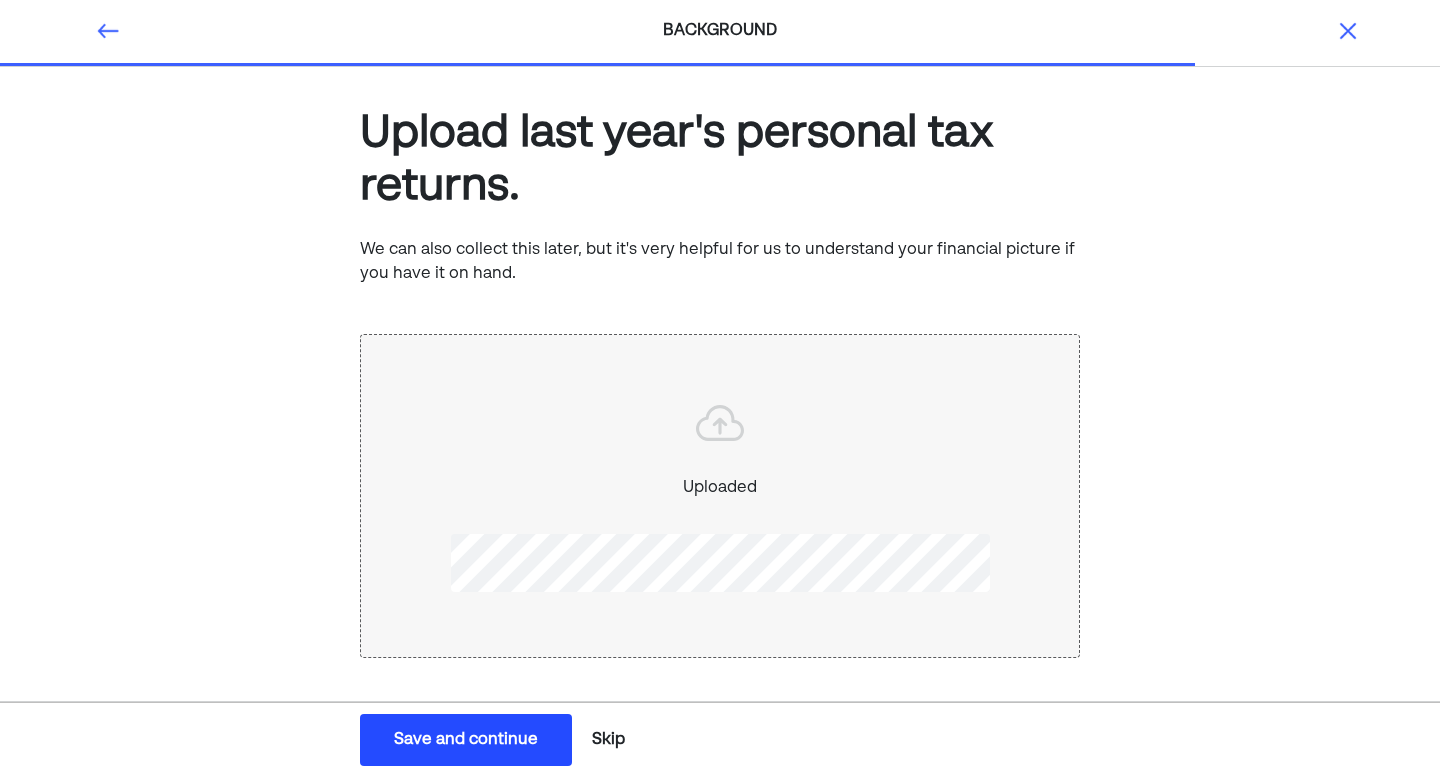 click on "Save and continue" at bounding box center [466, 740] 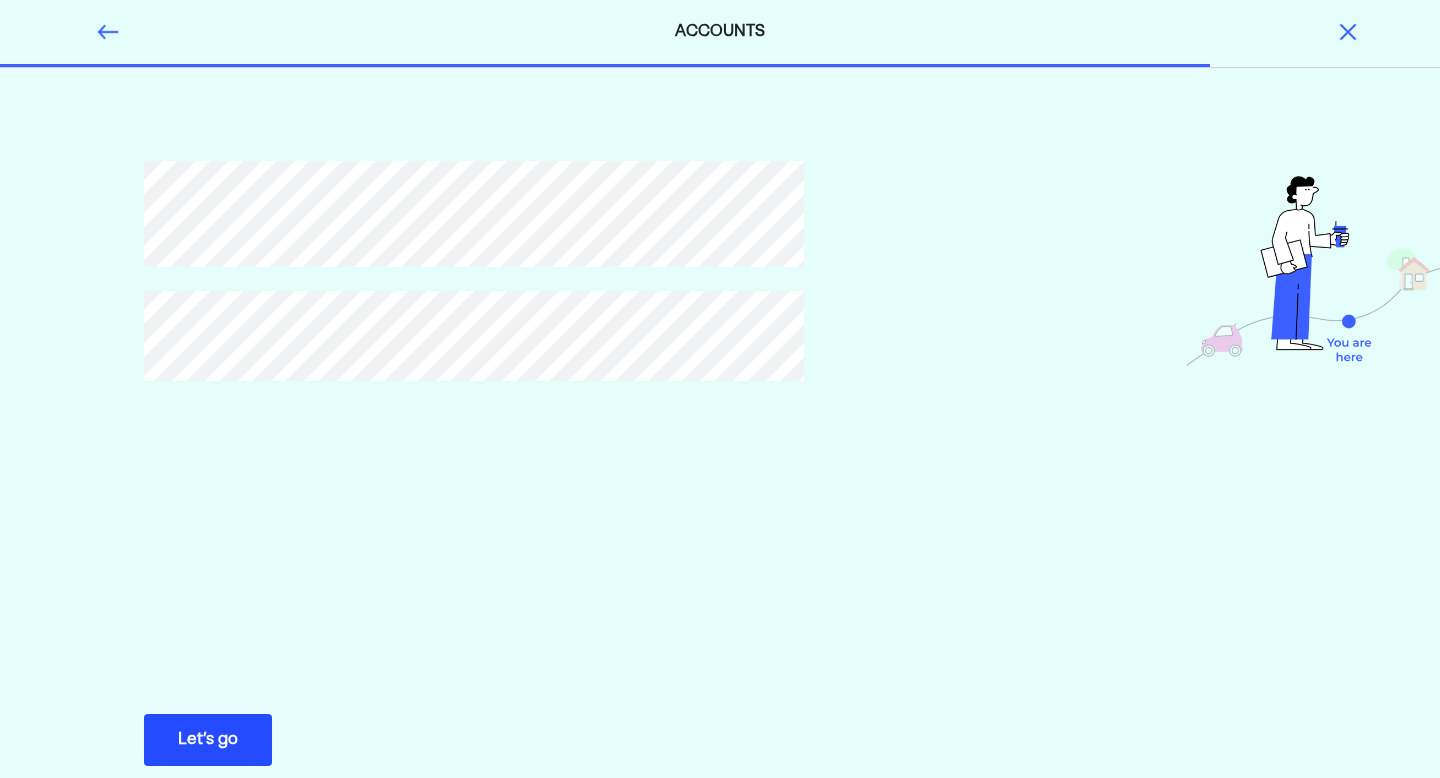 click on "Let’s go" at bounding box center (208, 740) 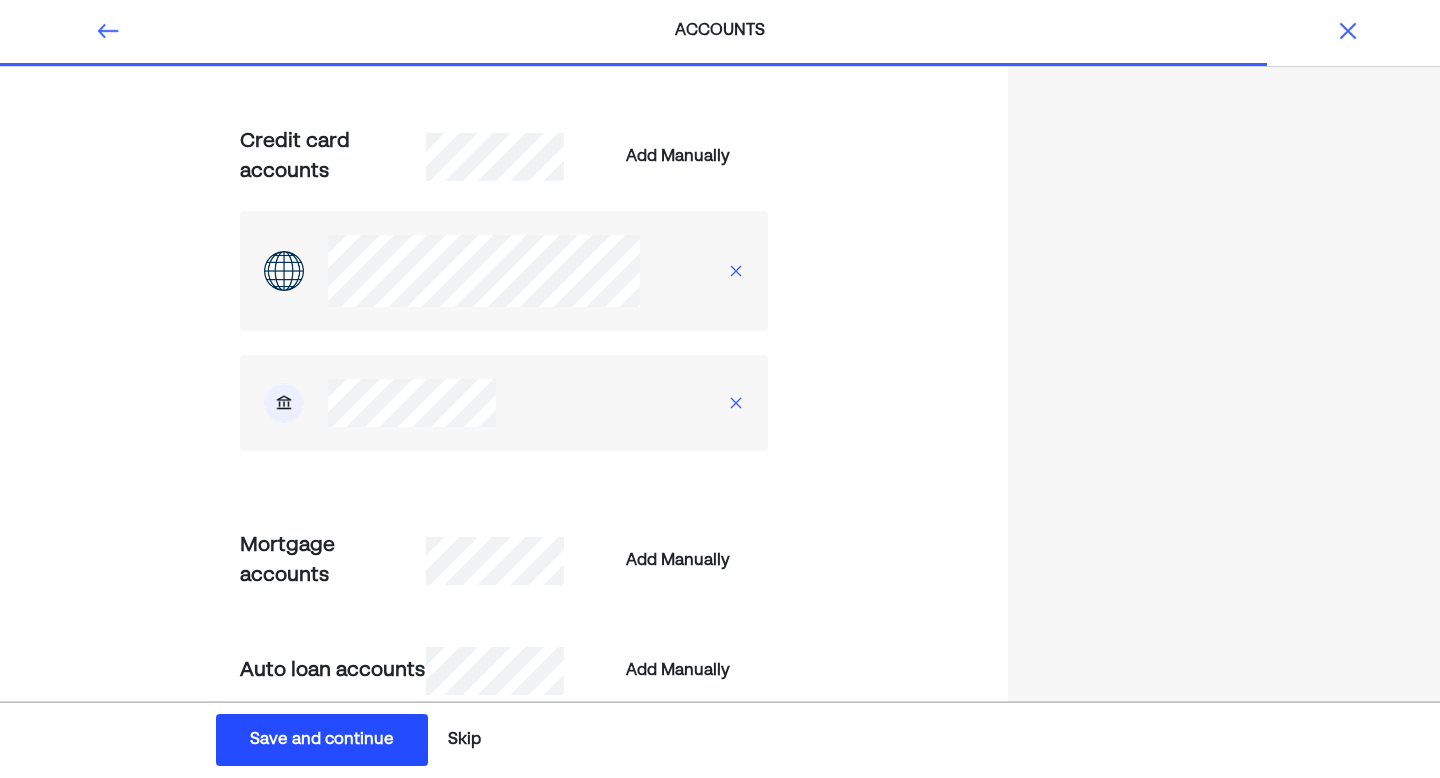 scroll, scrollTop: 0, scrollLeft: 0, axis: both 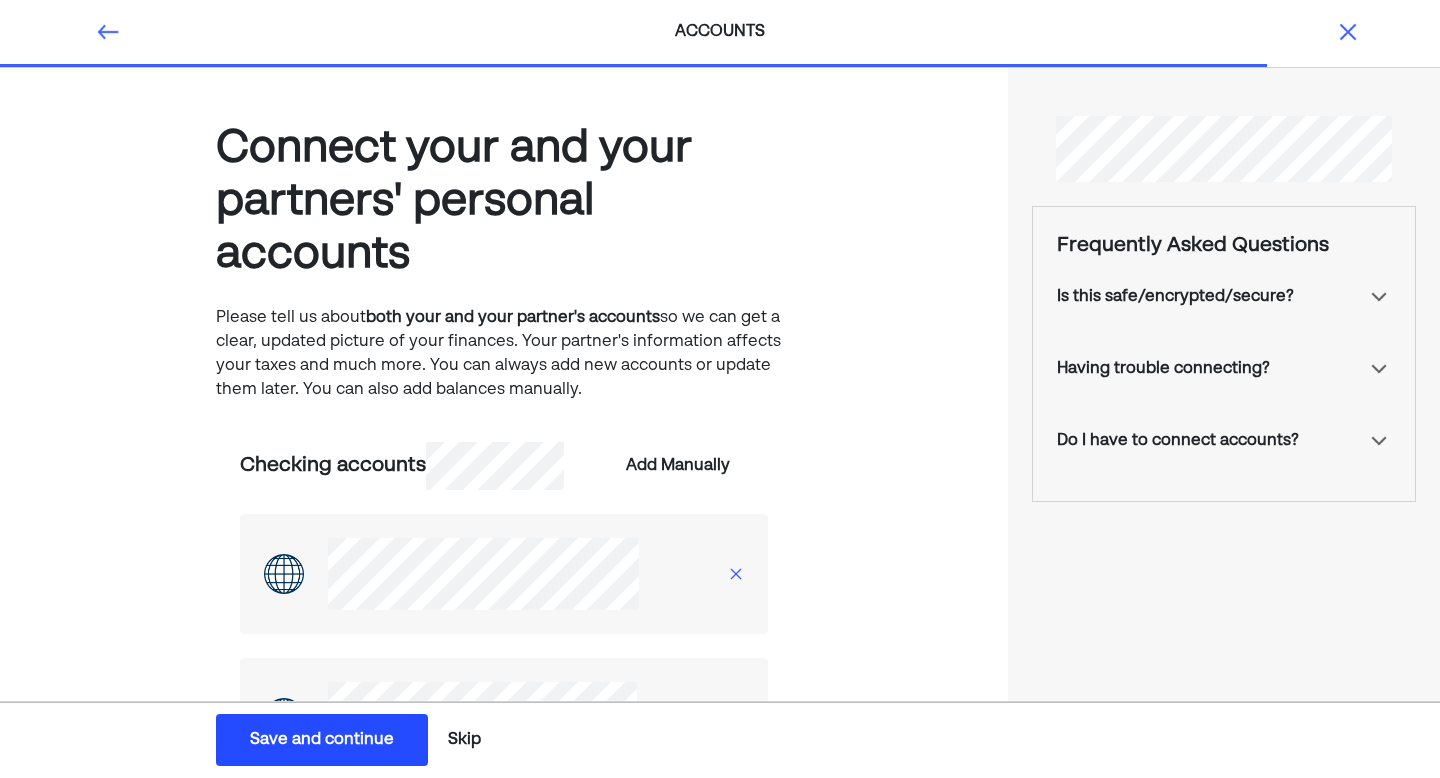 click on "Save and continue" at bounding box center (322, 740) 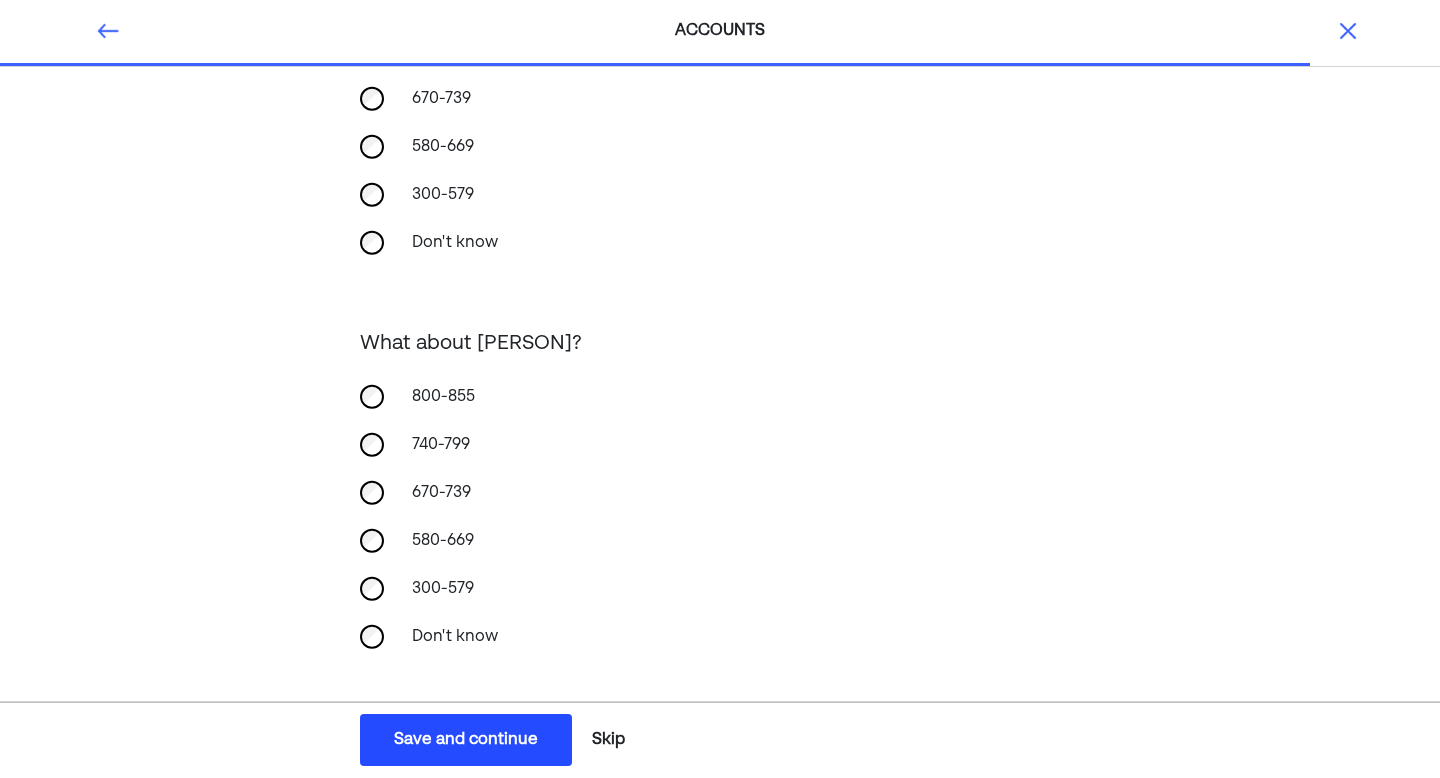 scroll, scrollTop: 300, scrollLeft: 0, axis: vertical 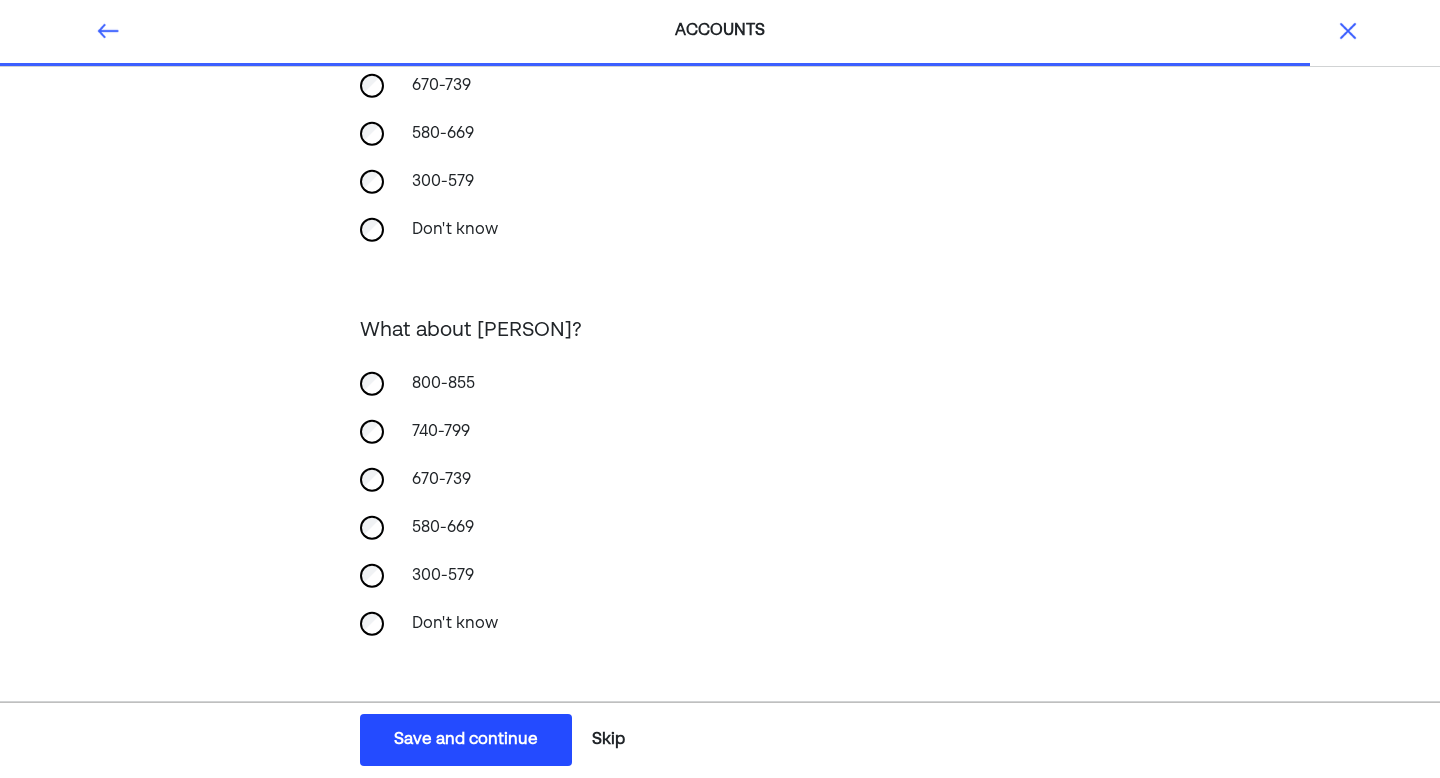 click on "Save and continue" at bounding box center [466, 740] 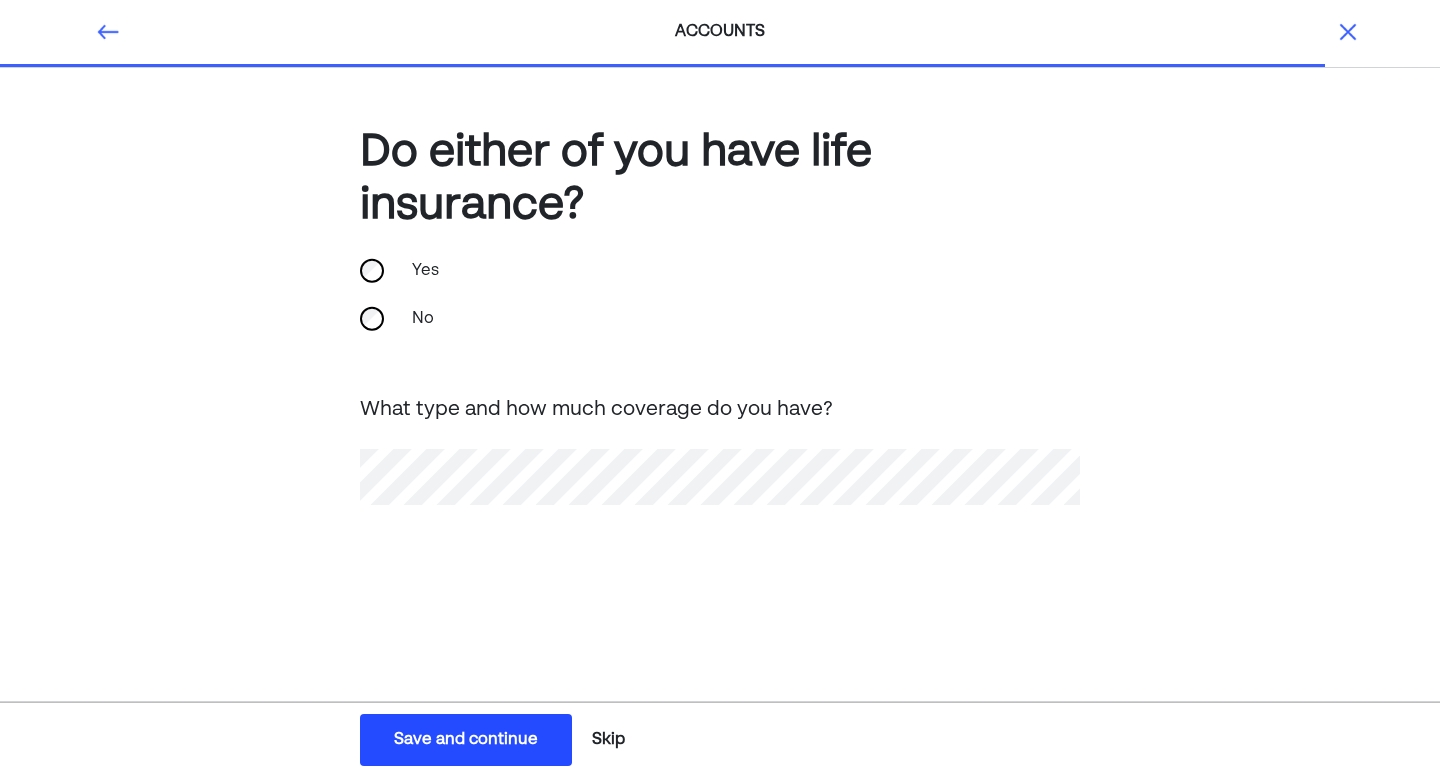 click on "Save and continue" at bounding box center [466, 740] 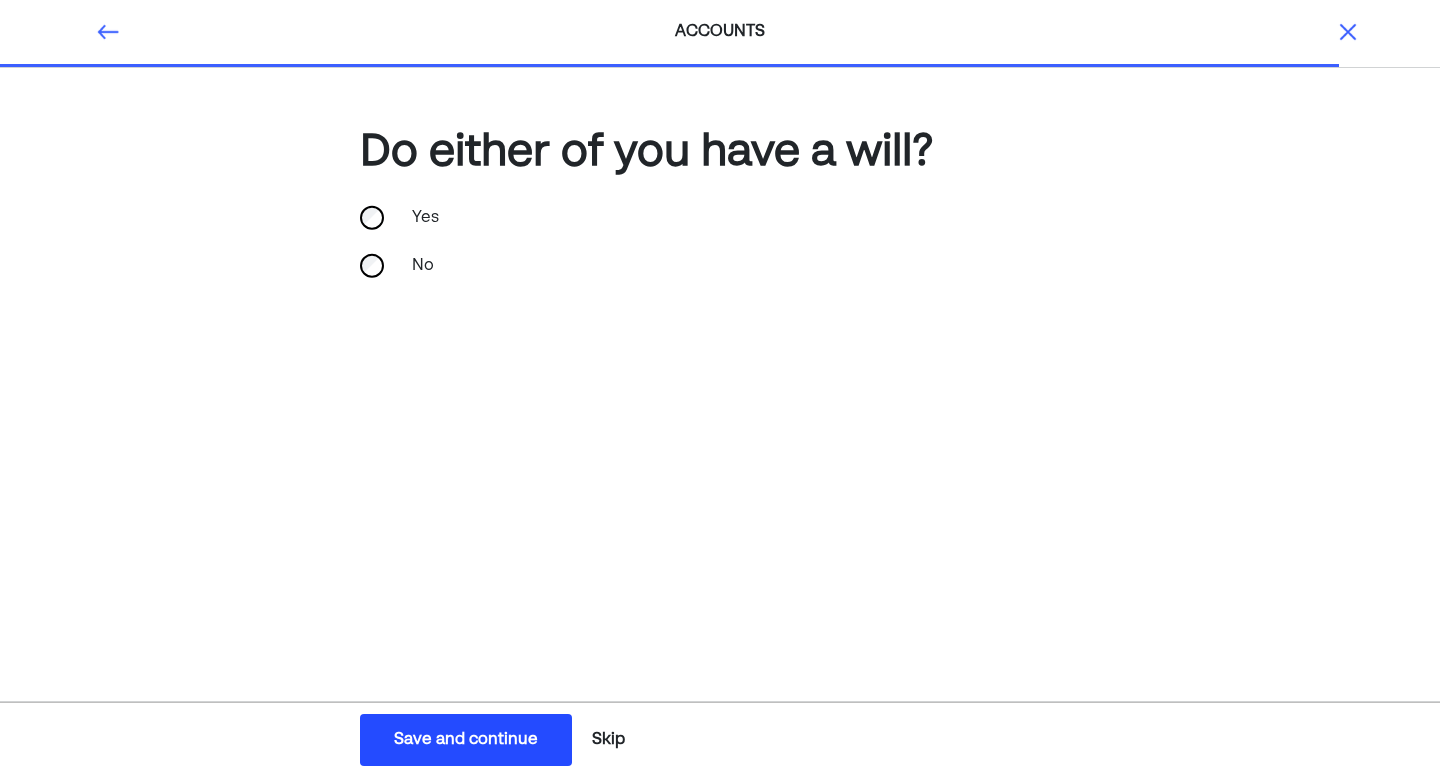 click on "Save and continue Save Save and continue" at bounding box center (466, 740) 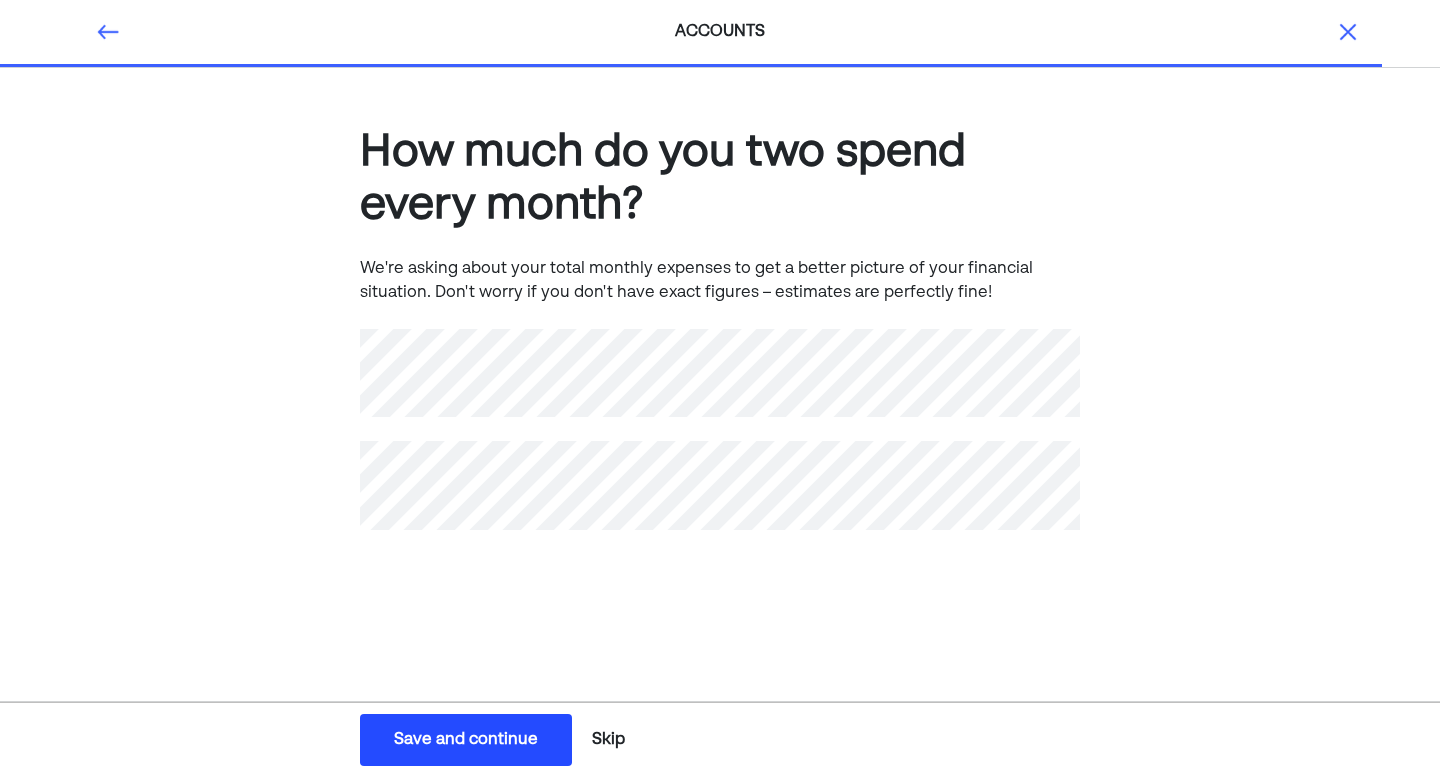 click on "How much do you two spend every month? We're asking about your total monthly expenses to get a better picture of your financial situation. Don't worry if you don't have exact figures – estimates are perfectly fine!" at bounding box center (720, 359) 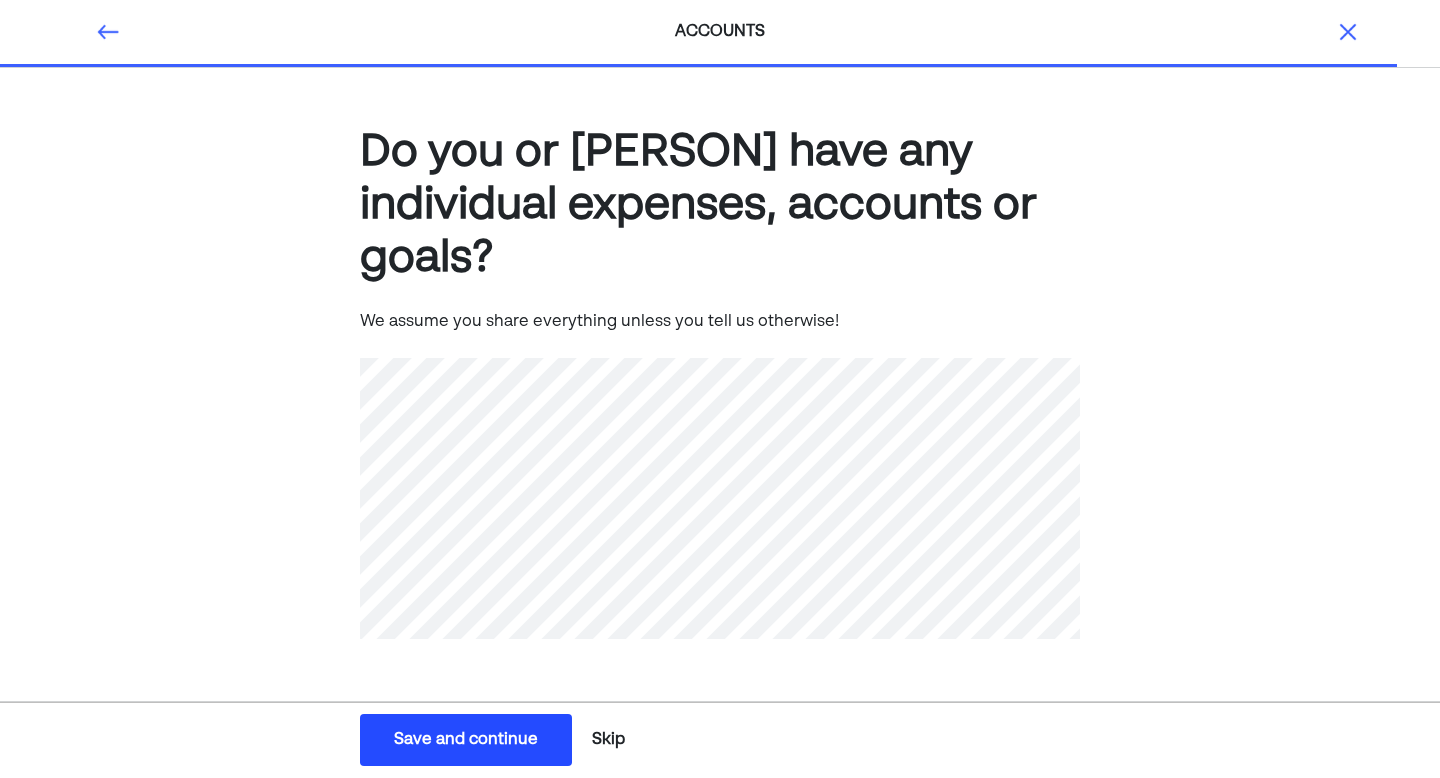 click on "Save and continue" at bounding box center [466, 740] 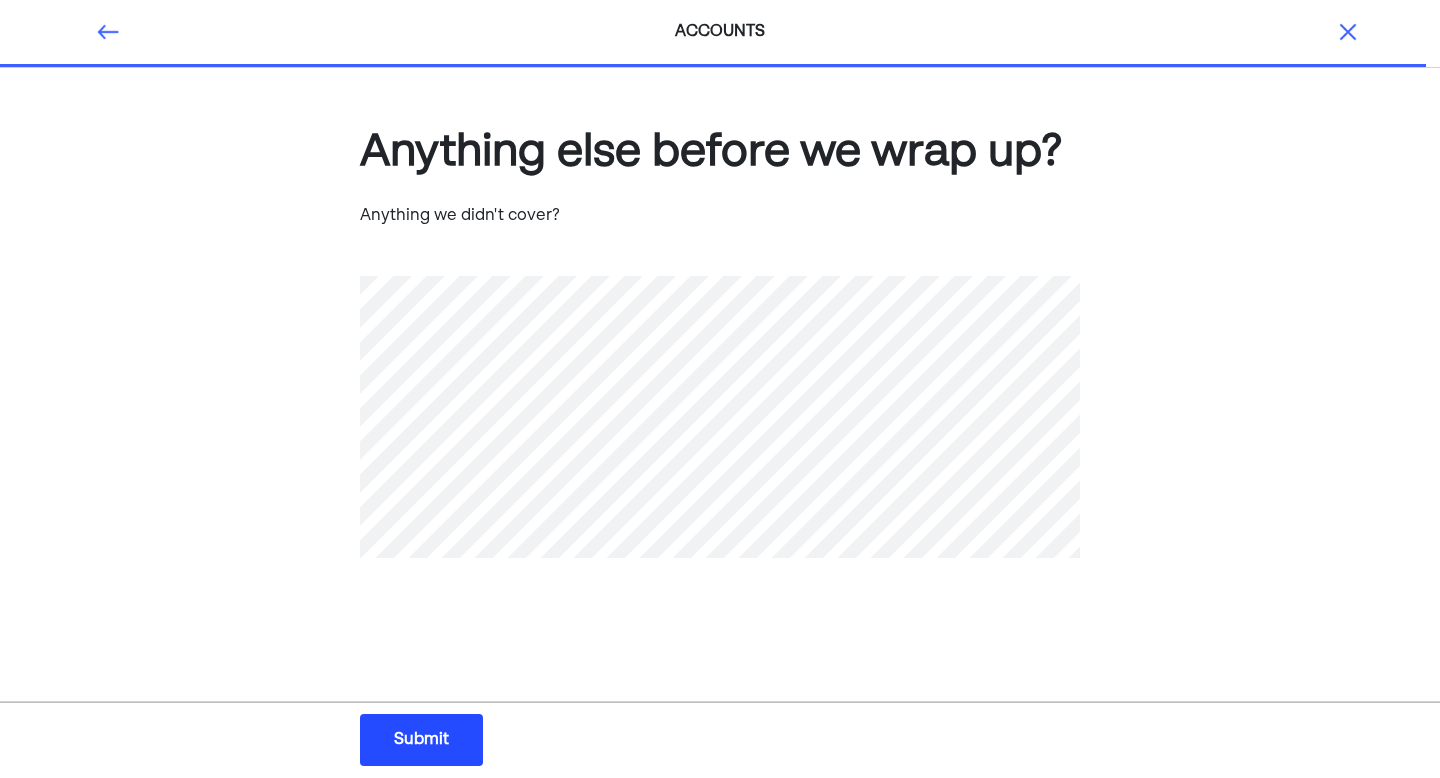 click on "Submit" at bounding box center [421, 740] 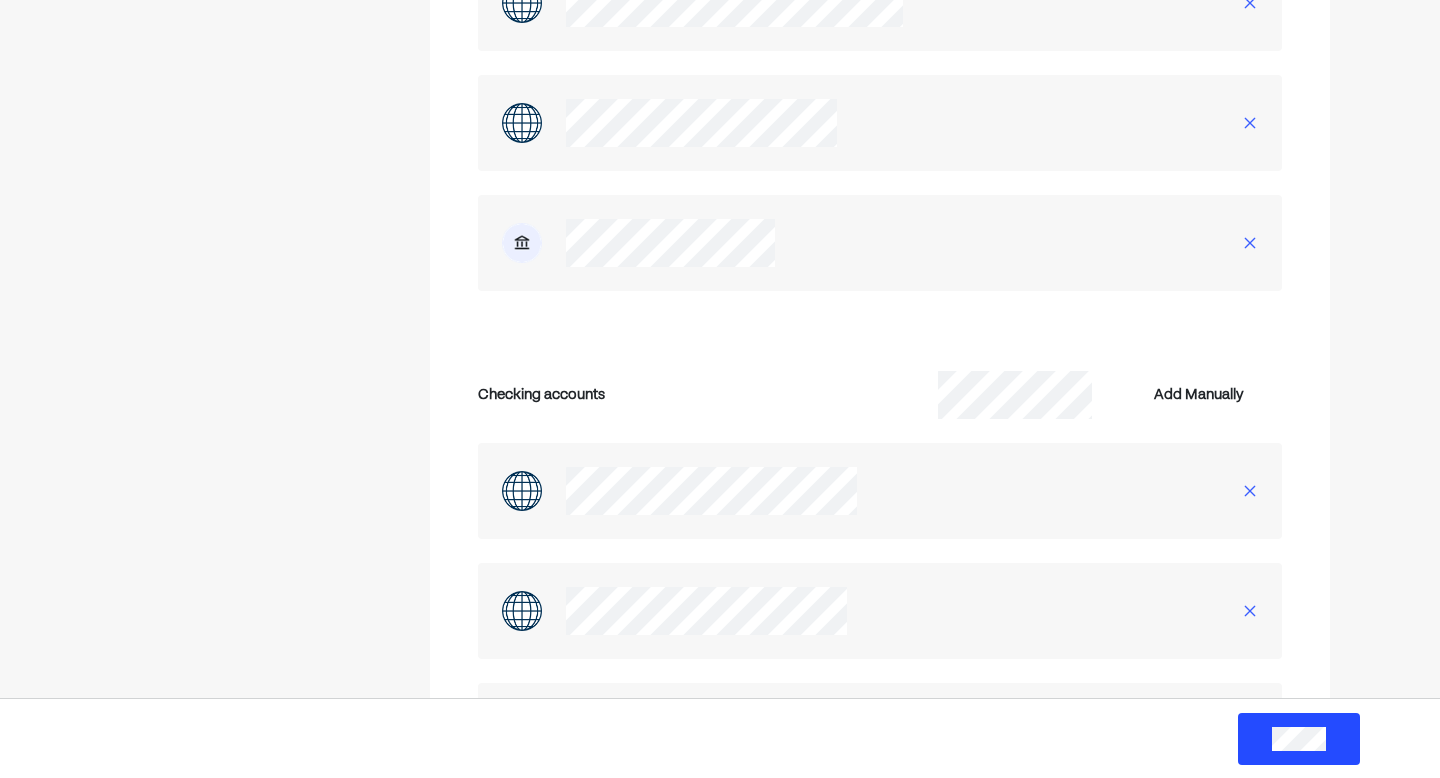scroll, scrollTop: 5101, scrollLeft: 0, axis: vertical 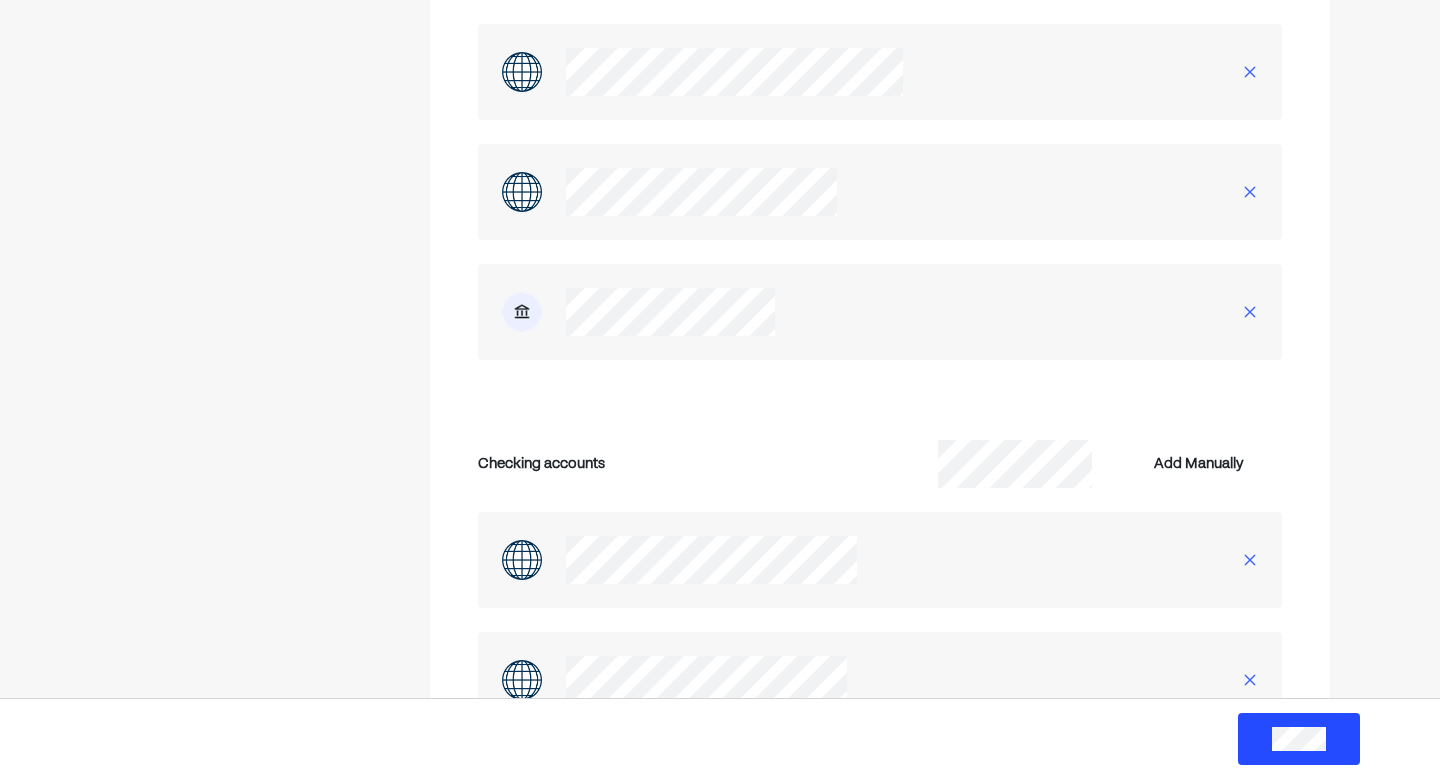 drag, startPoint x: 791, startPoint y: 288, endPoint x: 789, endPoint y: 313, distance: 25.079872 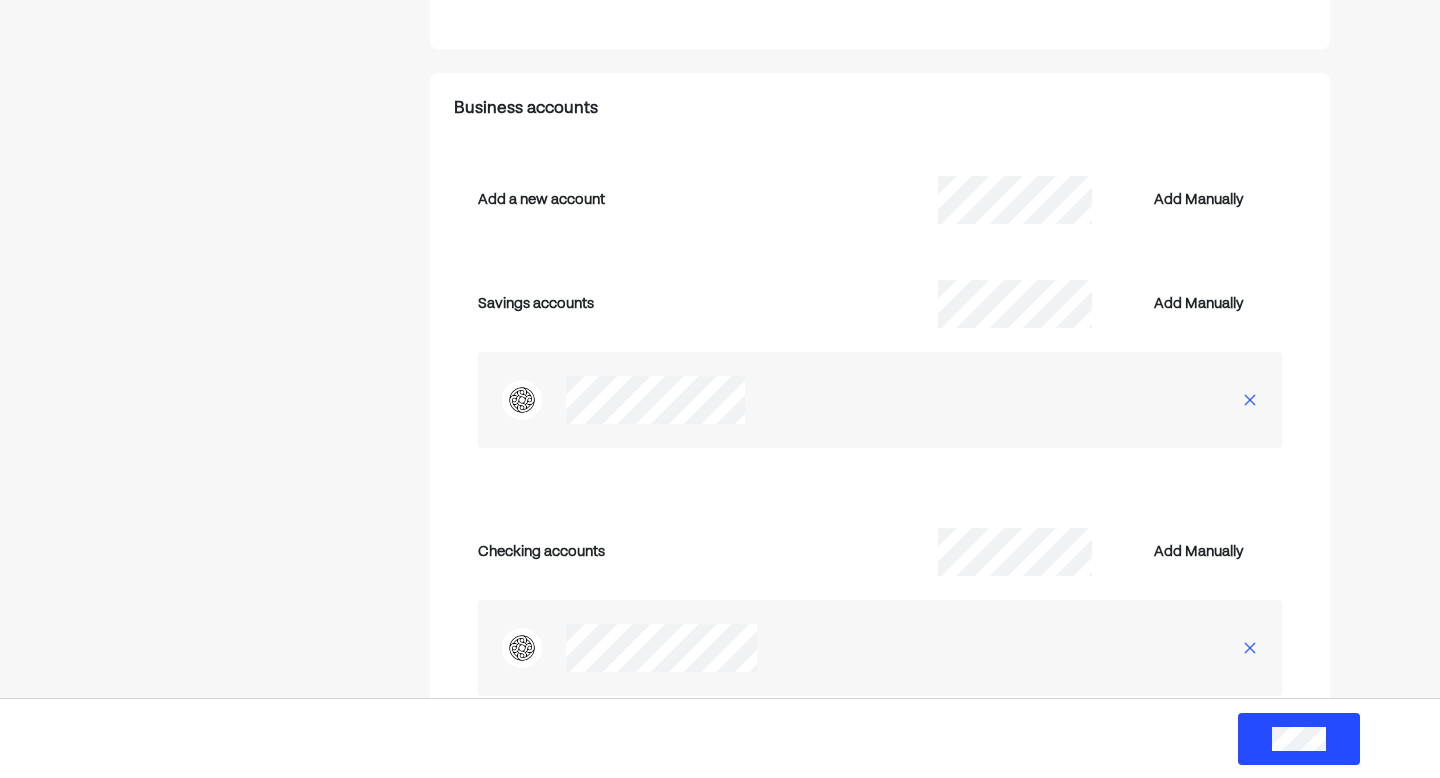 scroll, scrollTop: 6519, scrollLeft: 0, axis: vertical 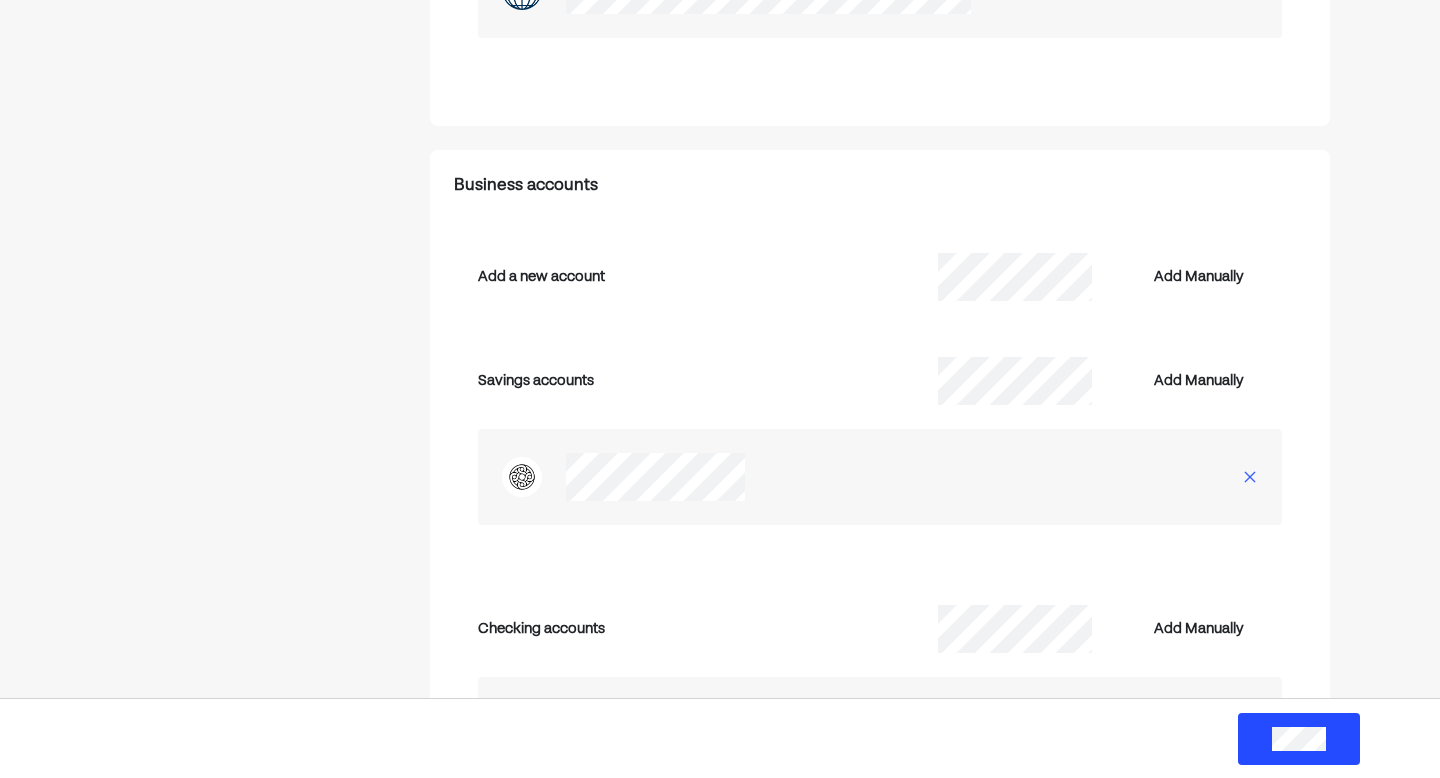 click at bounding box center (1299, 739) 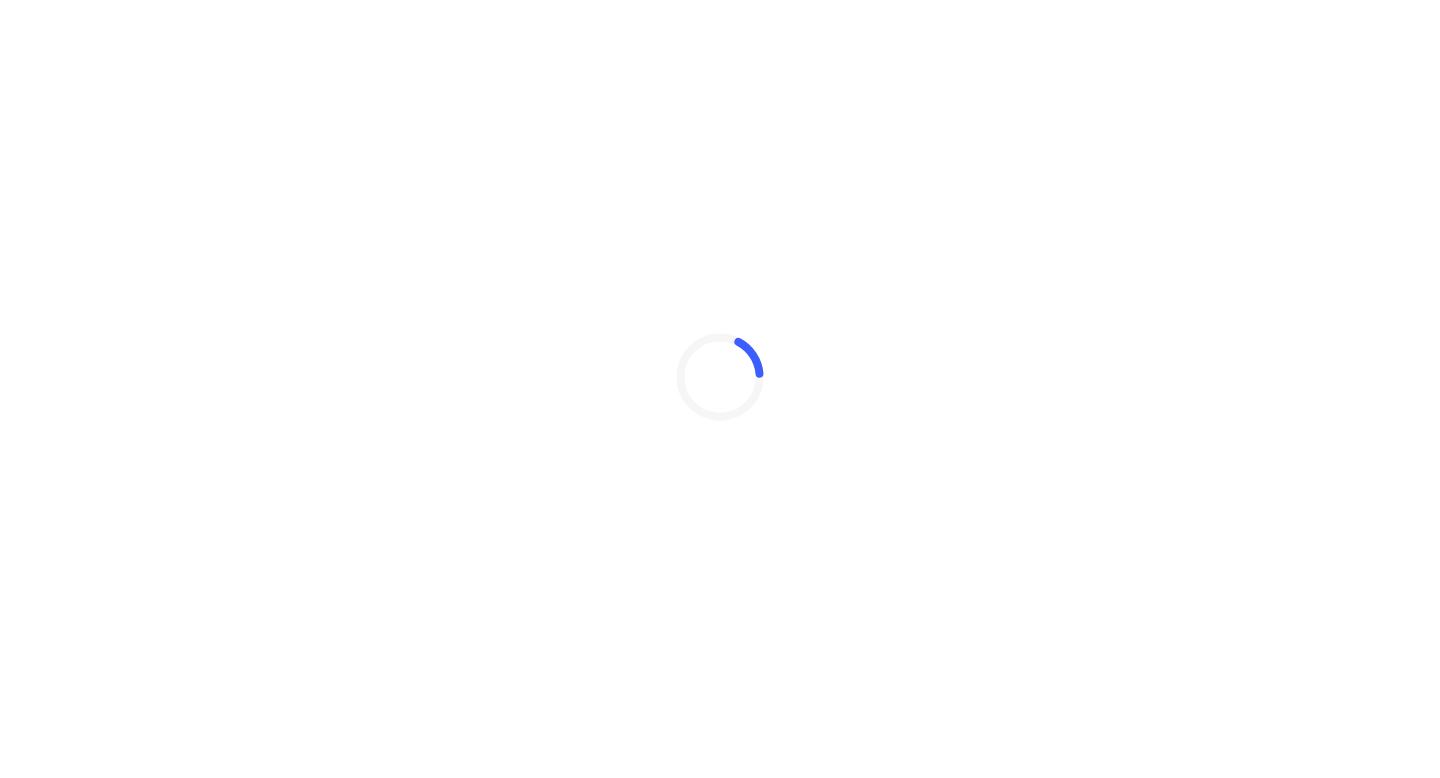 scroll, scrollTop: 0, scrollLeft: 0, axis: both 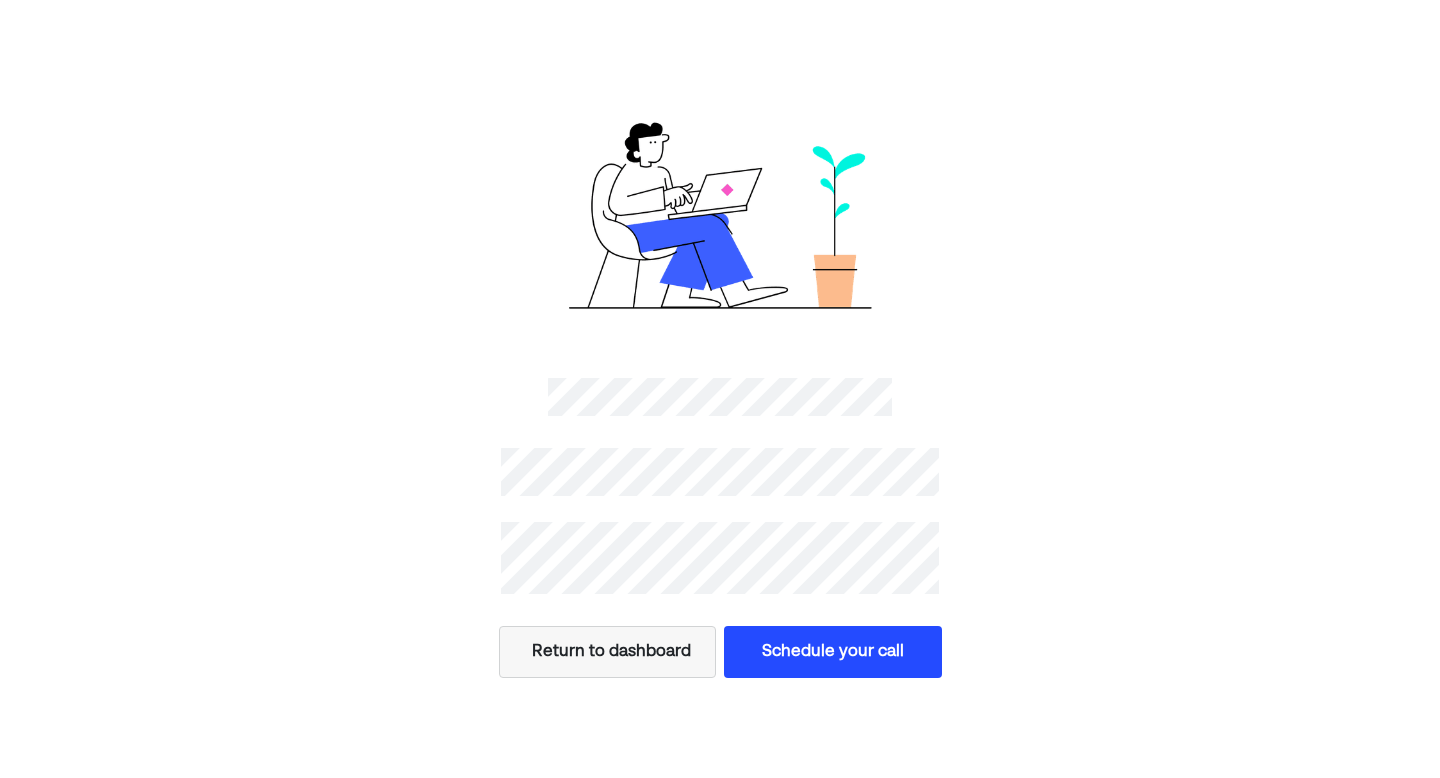 click on "Schedule your call" at bounding box center (833, 652) 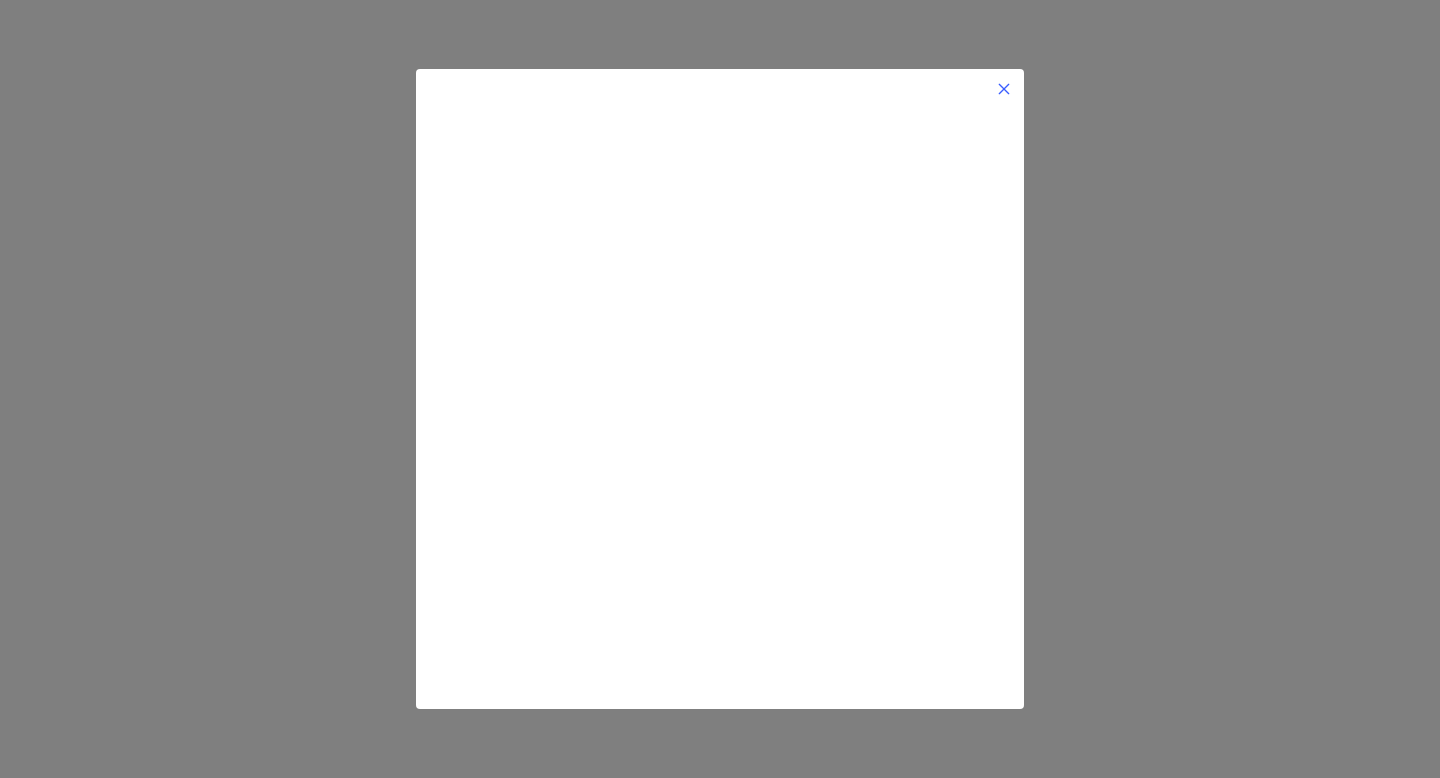 click at bounding box center (1004, 89) 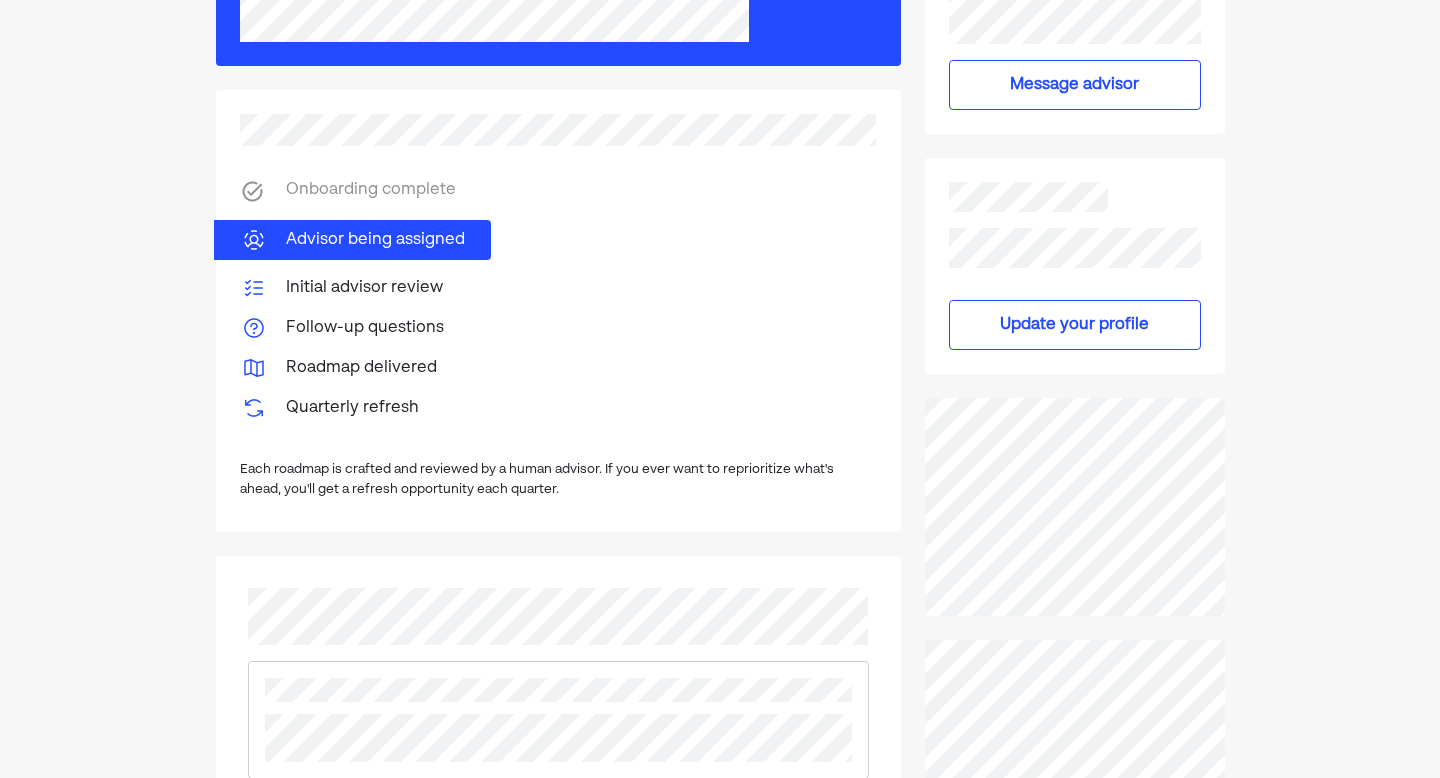 scroll, scrollTop: 0, scrollLeft: 0, axis: both 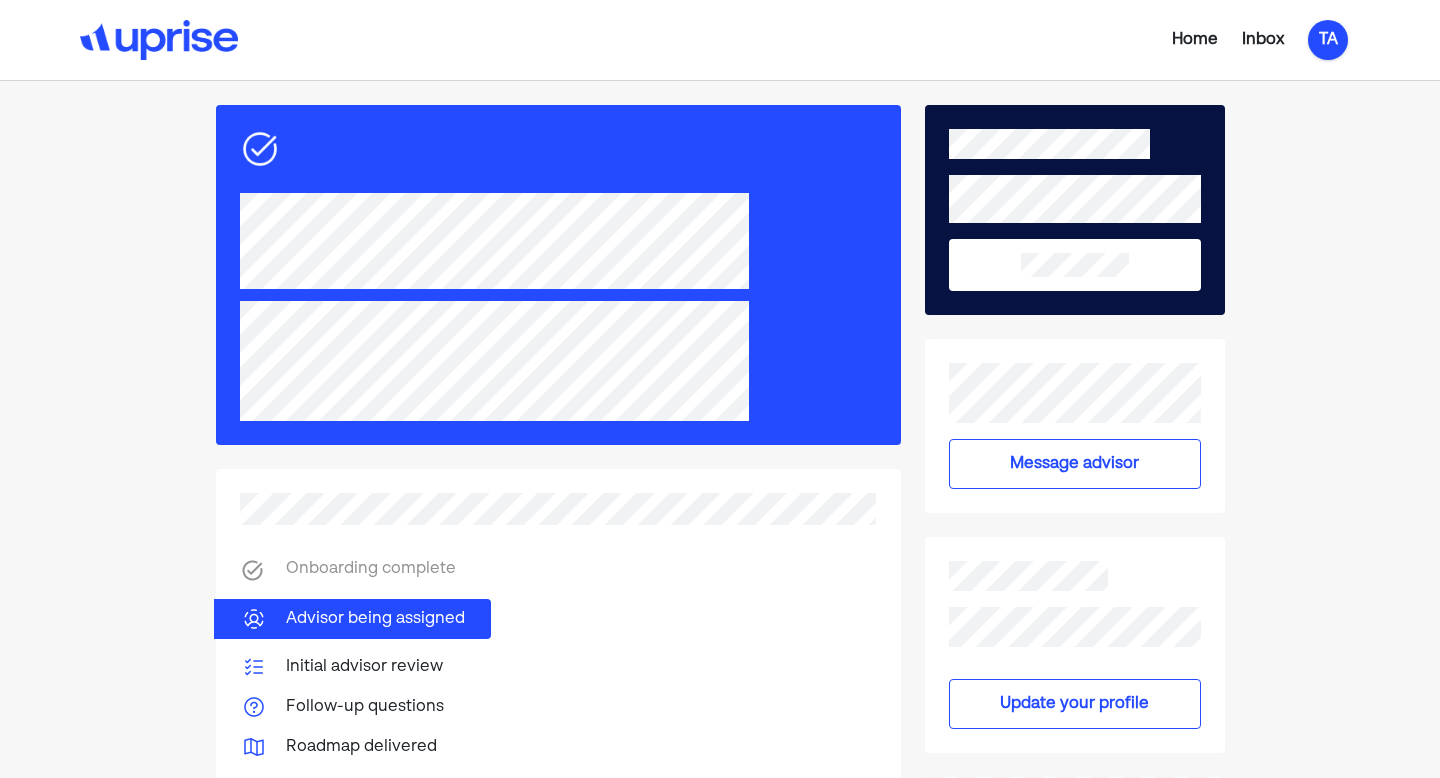 click on "TA" at bounding box center [1328, 40] 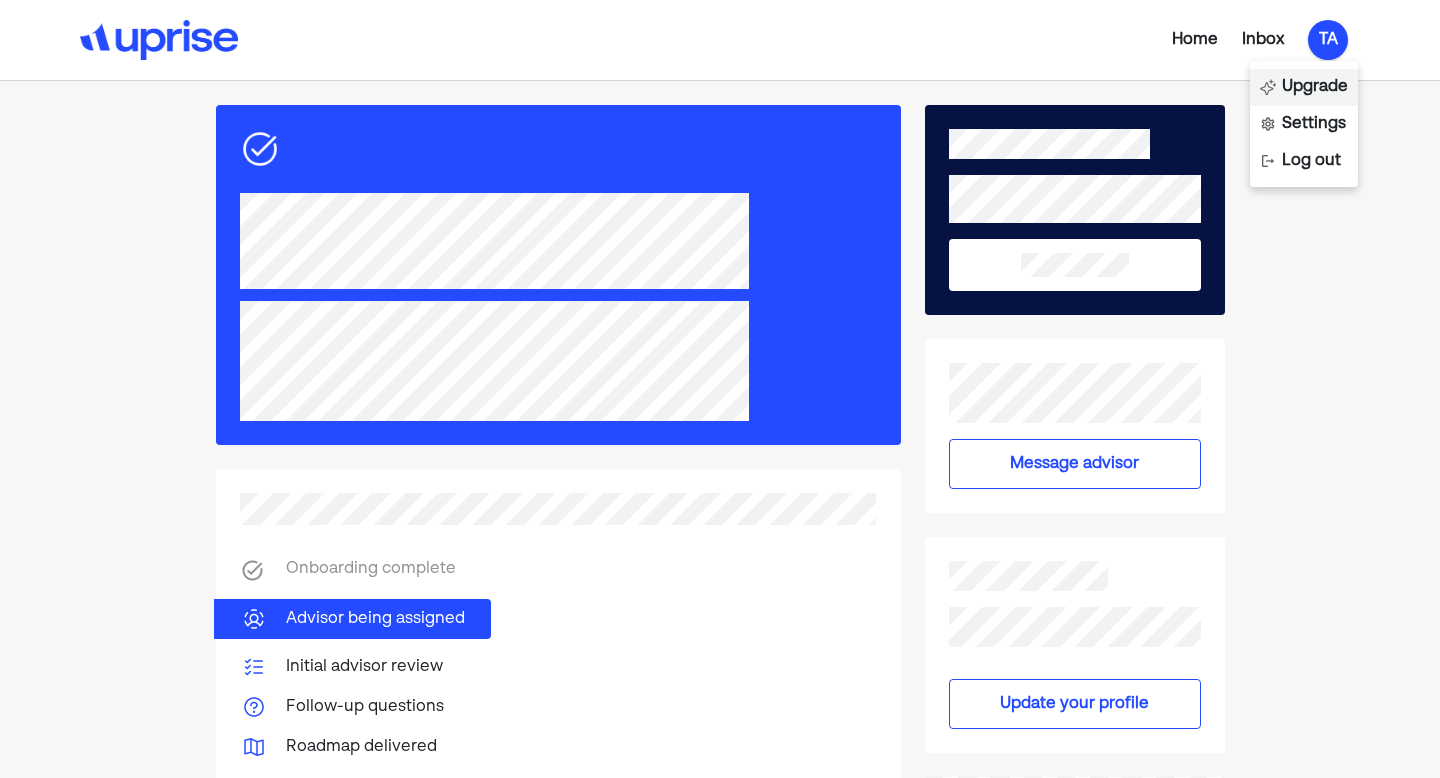click on "Upgrade" at bounding box center (1315, 87) 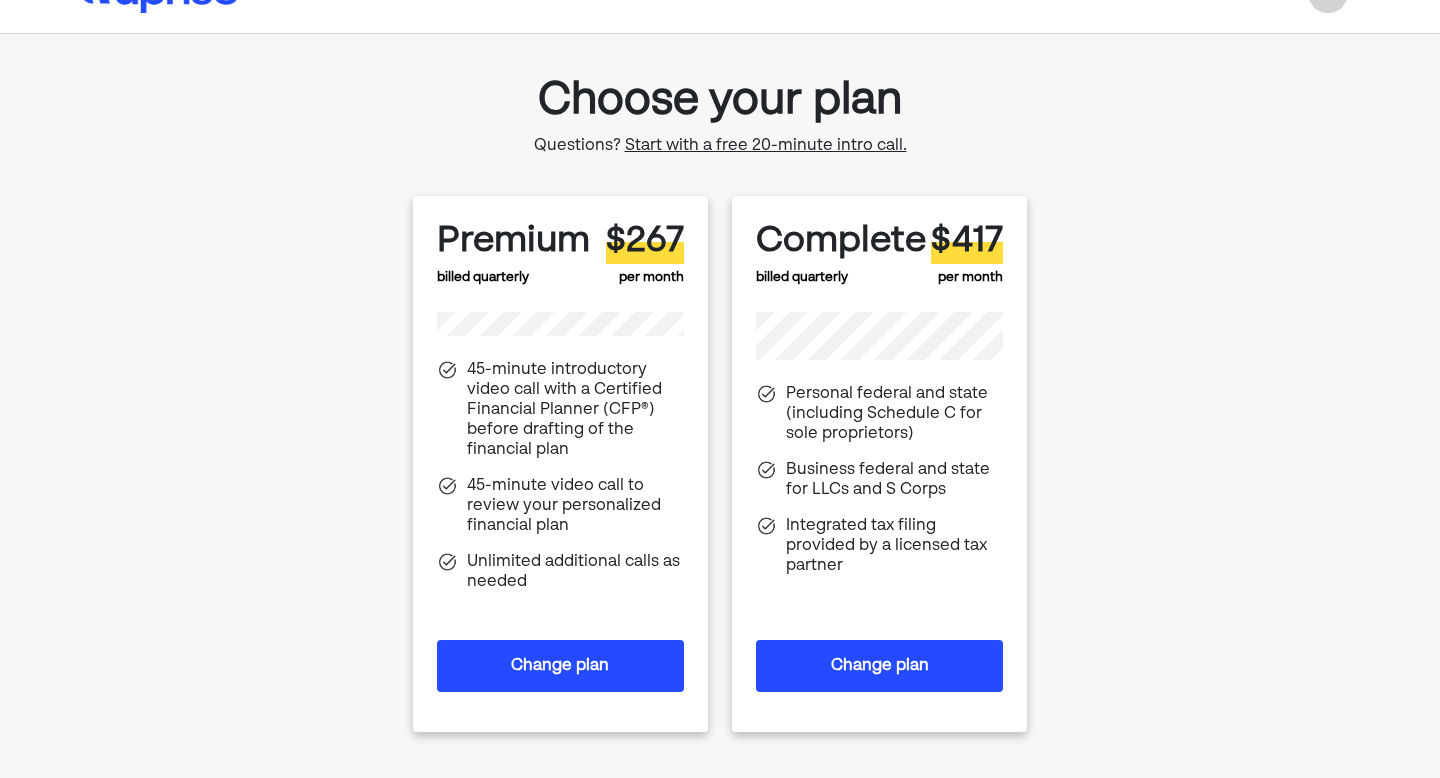 scroll, scrollTop: 164, scrollLeft: 0, axis: vertical 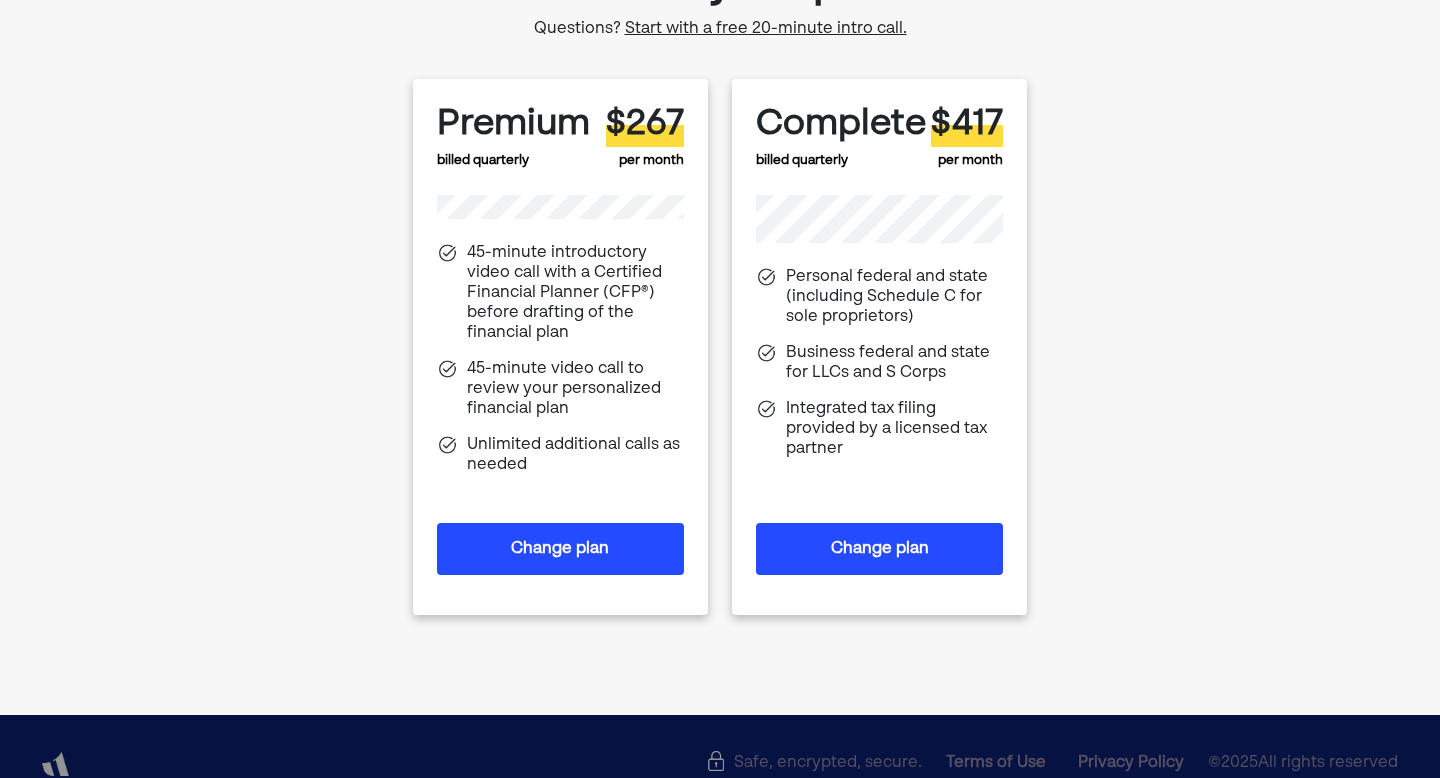 click on "Change plan" at bounding box center [879, 549] 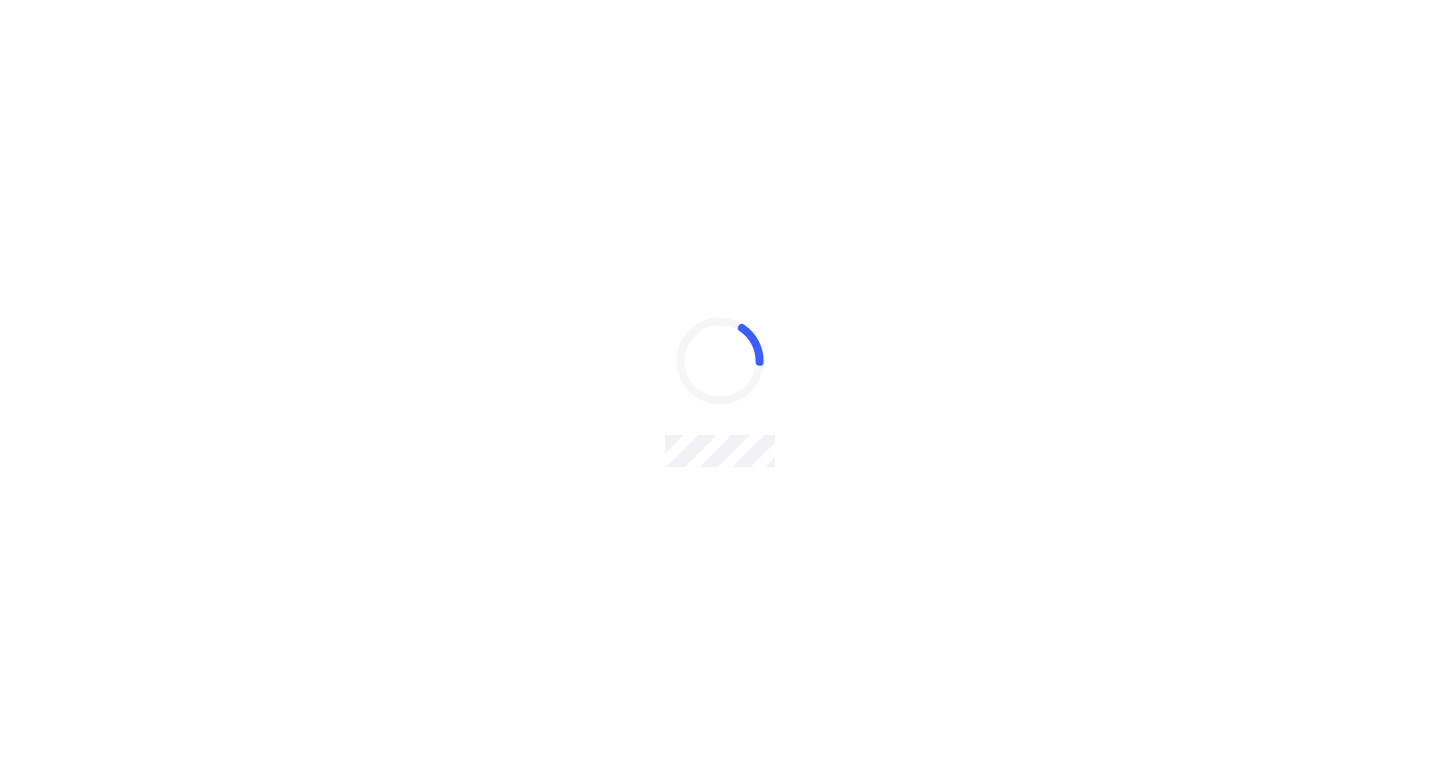 scroll, scrollTop: 0, scrollLeft: 0, axis: both 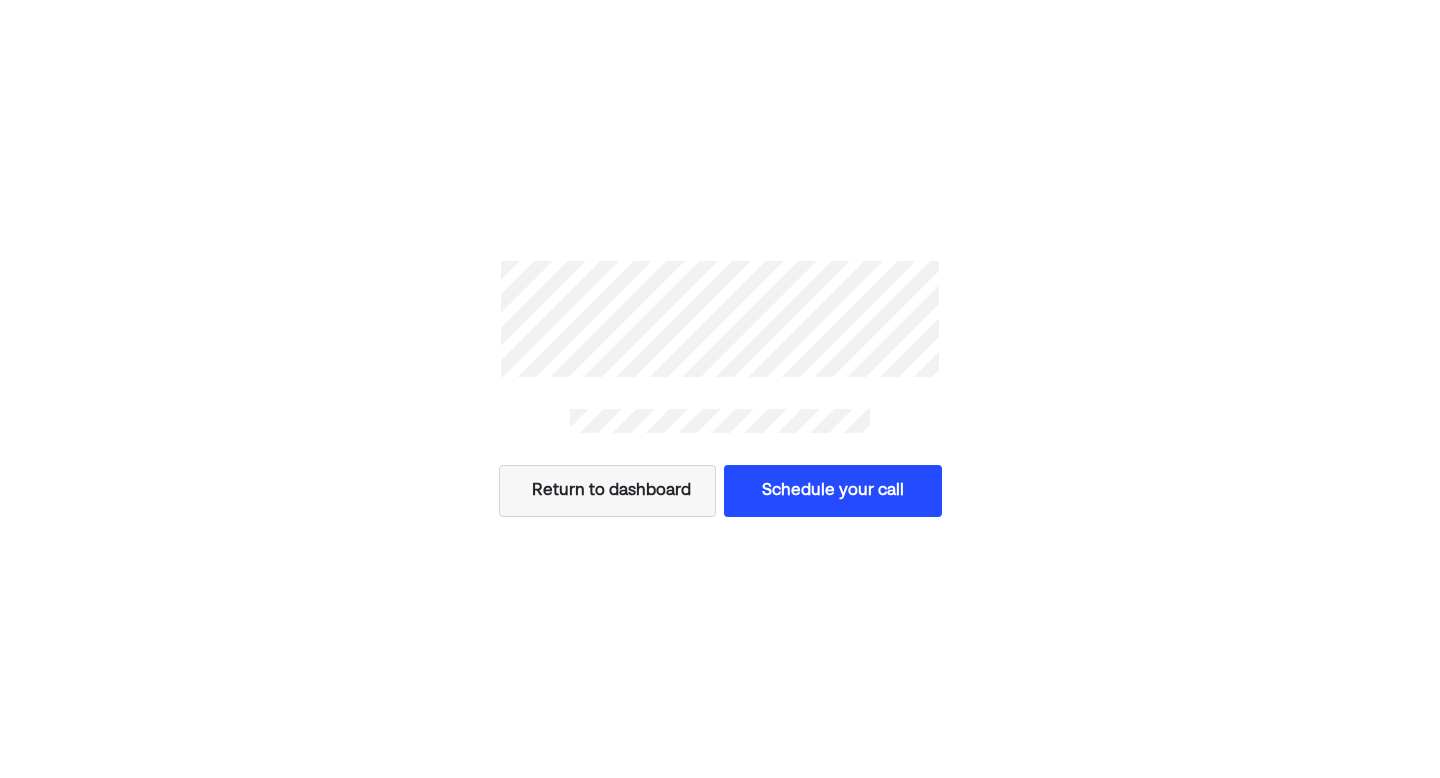 click on "Schedule your call" at bounding box center [833, 491] 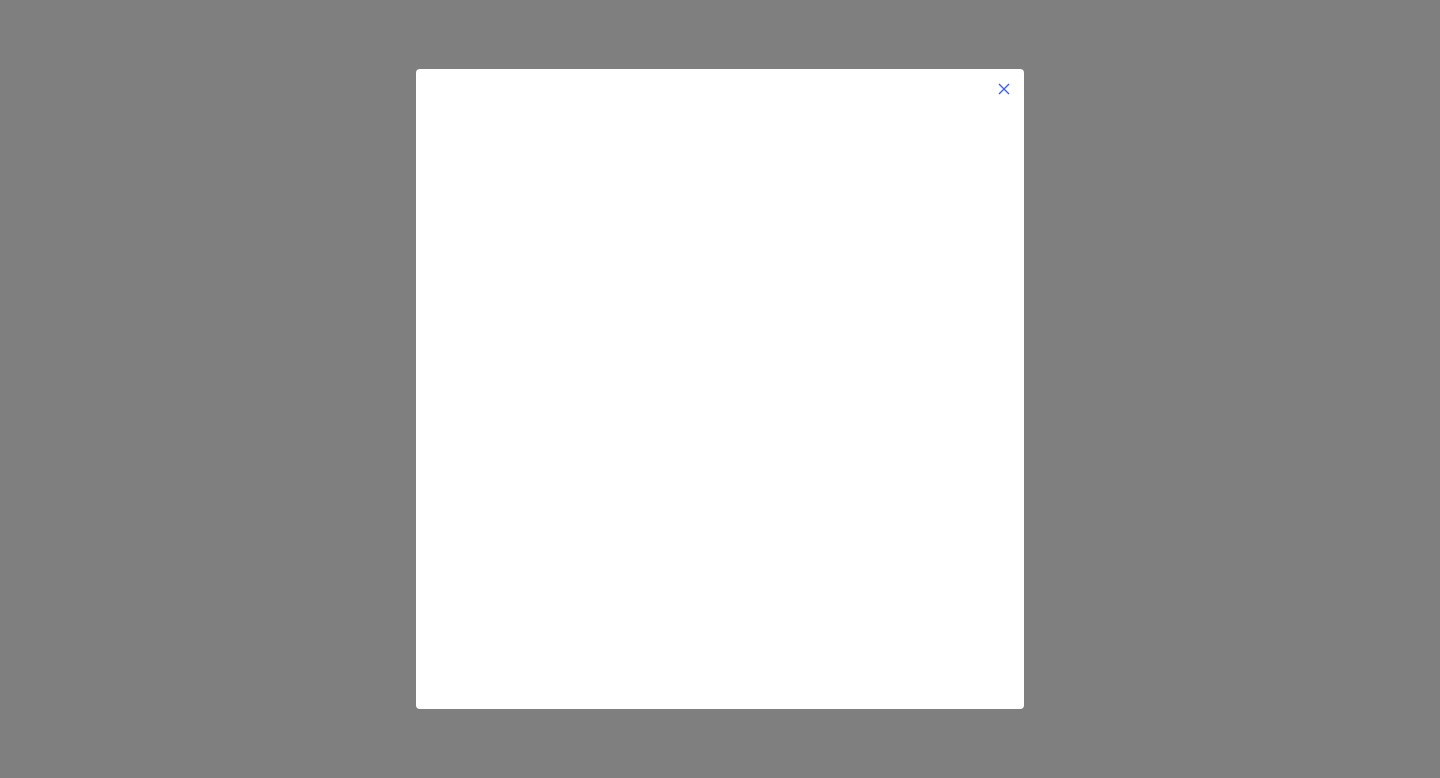 drag, startPoint x: 1001, startPoint y: 84, endPoint x: 996, endPoint y: 94, distance: 11.18034 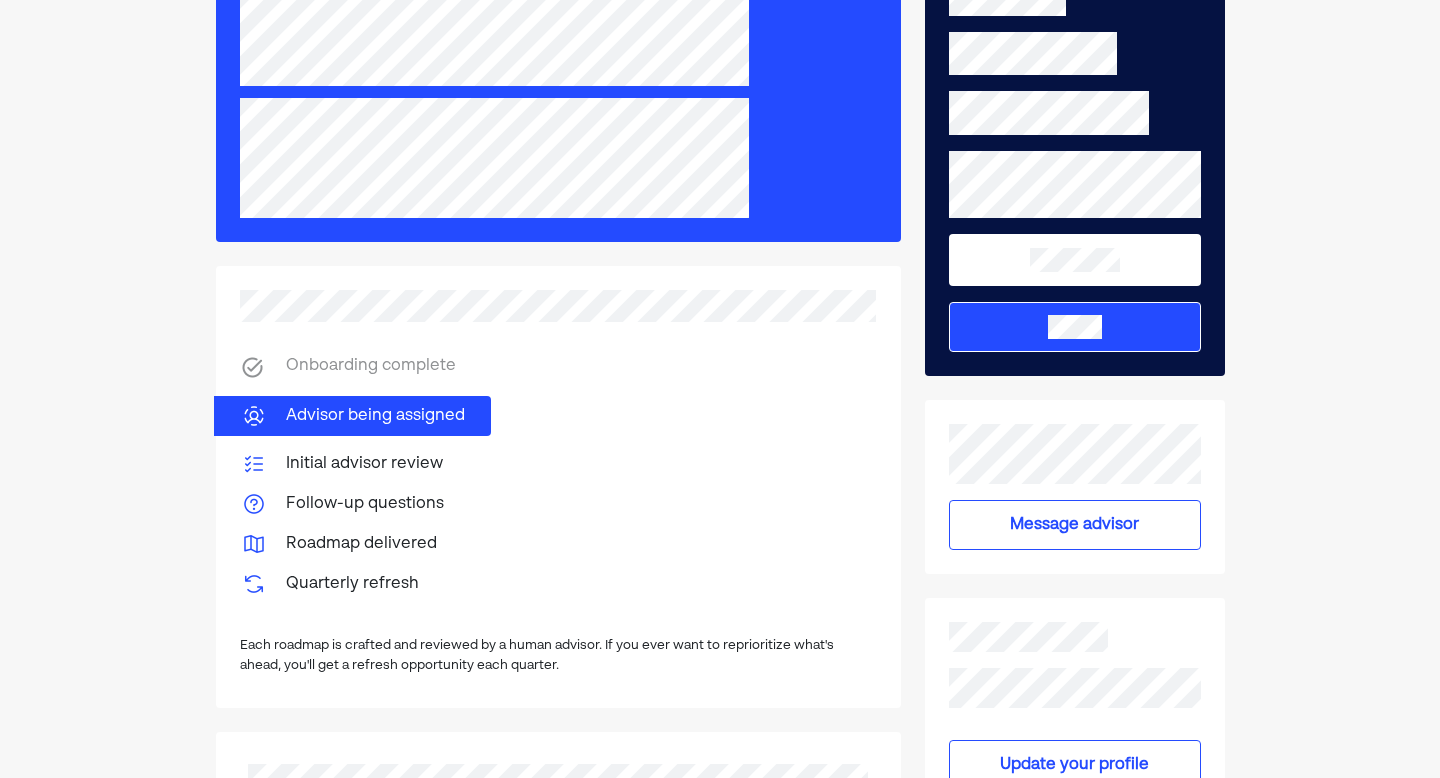 scroll, scrollTop: 0, scrollLeft: 0, axis: both 